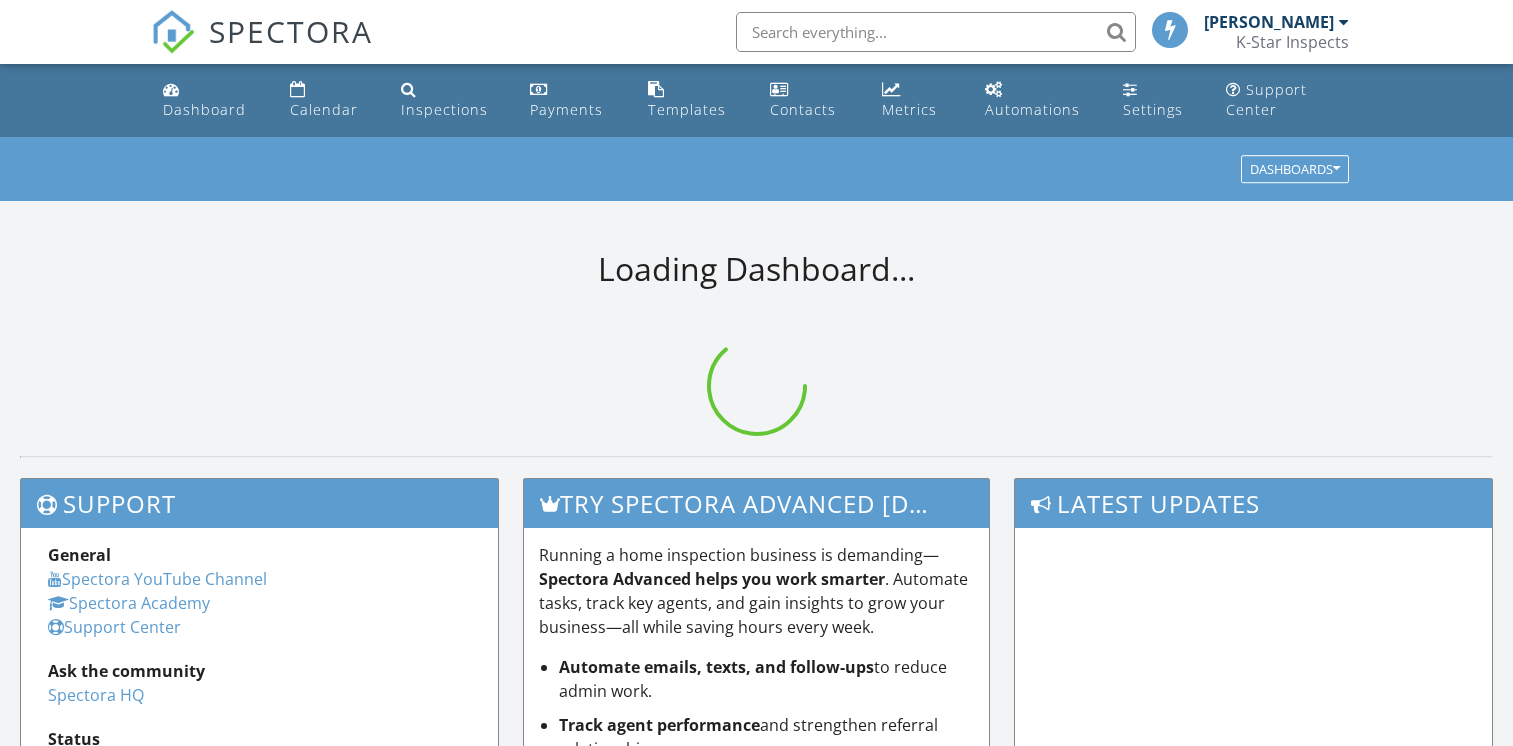 scroll, scrollTop: 0, scrollLeft: 0, axis: both 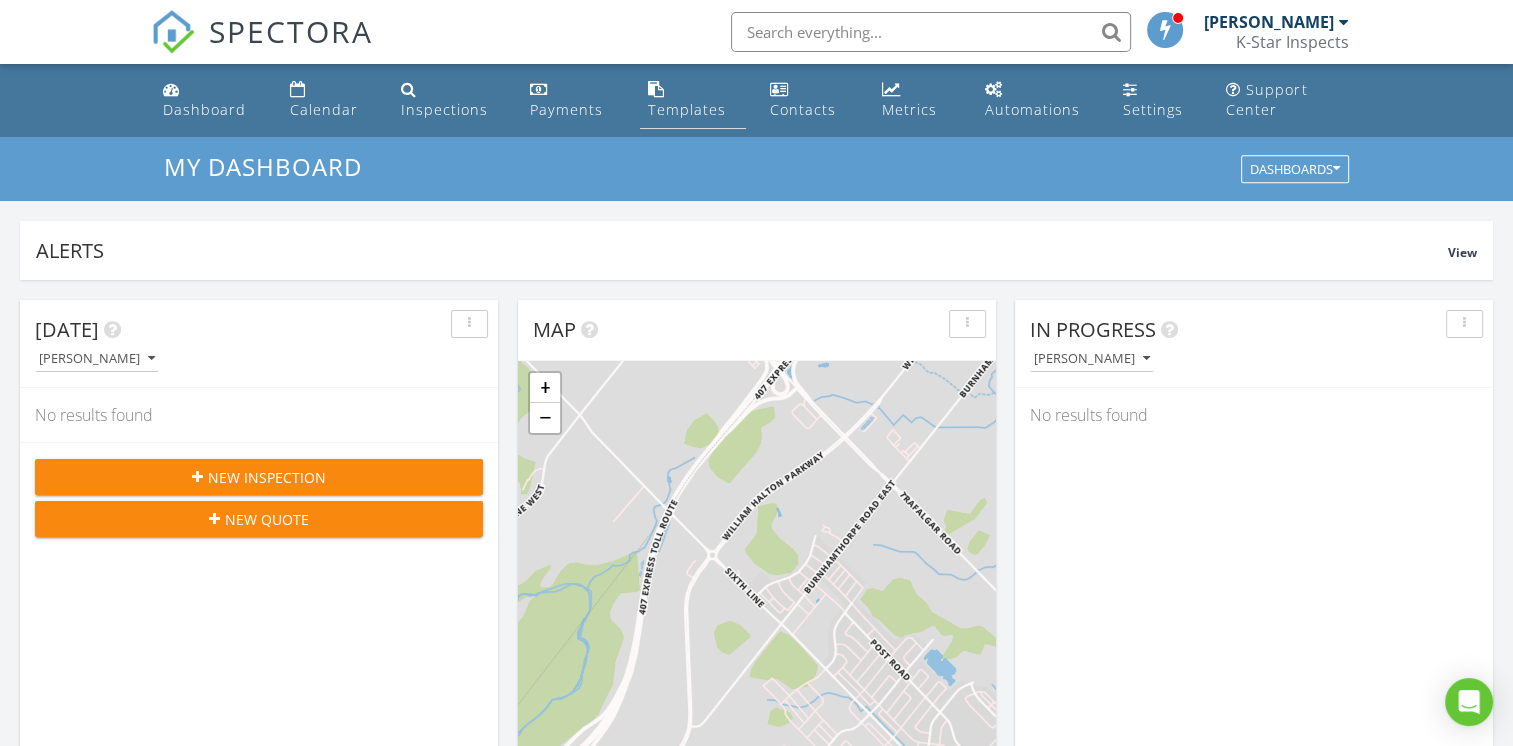 click on "Templates" at bounding box center (687, 109) 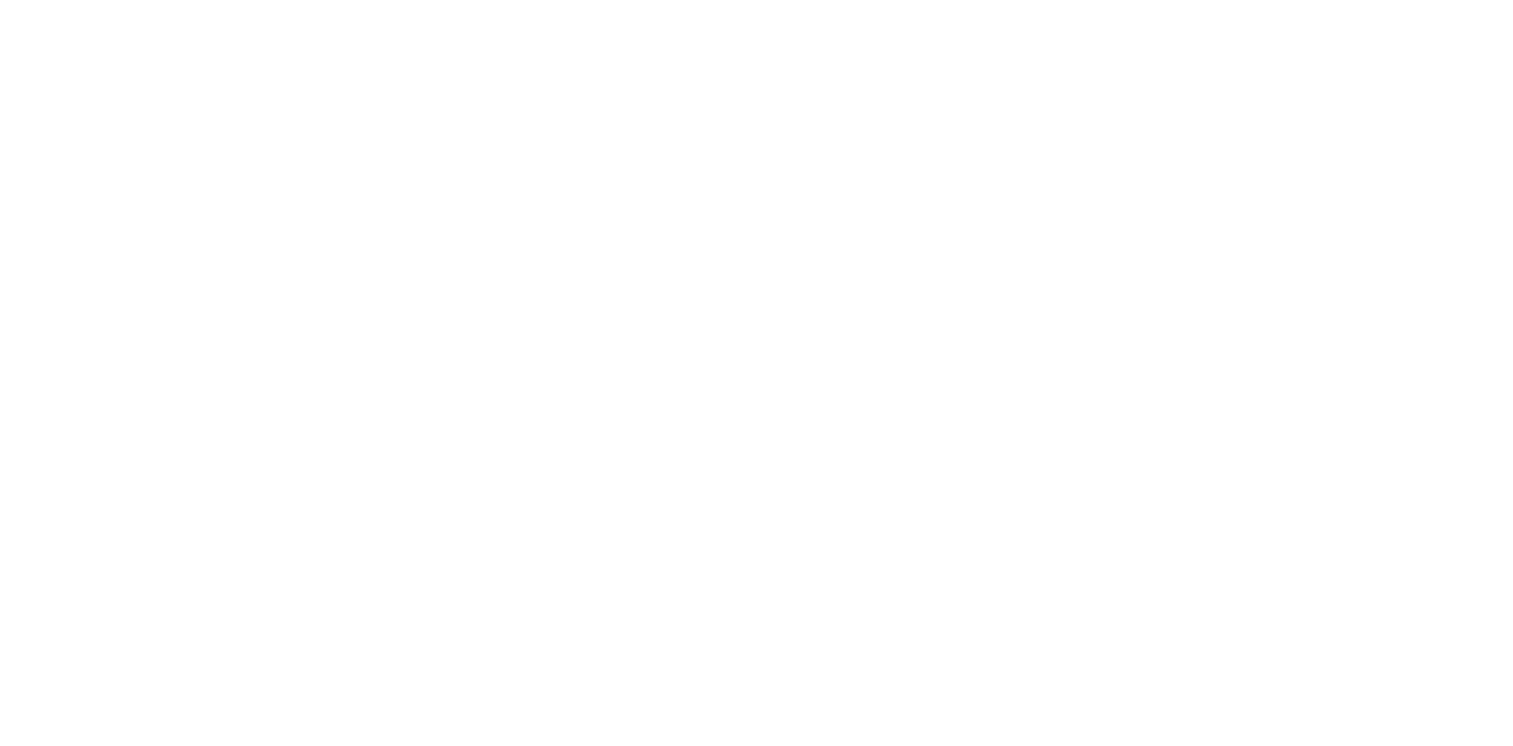 scroll, scrollTop: 0, scrollLeft: 0, axis: both 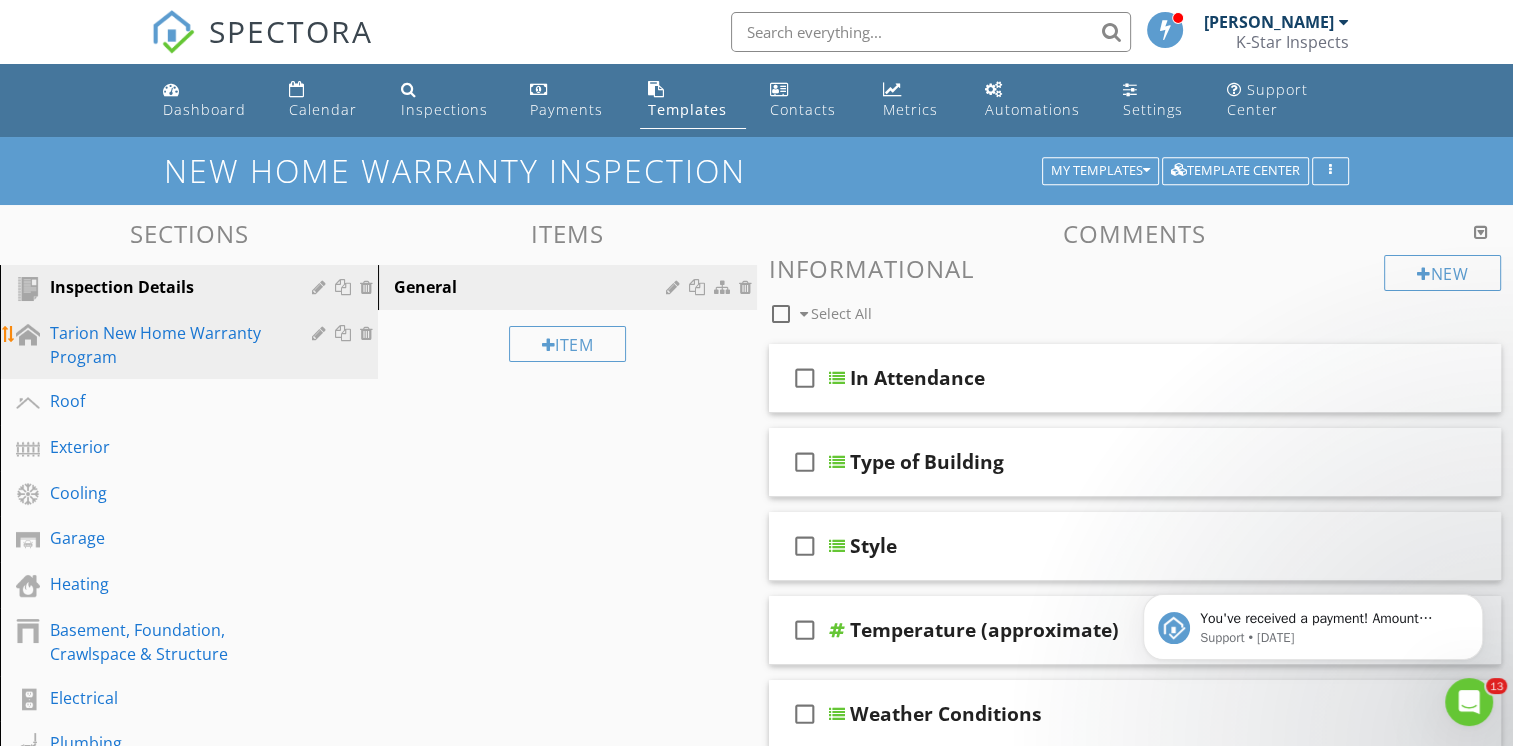 click on "Tarion New Home Warranty Program" at bounding box center [166, 345] 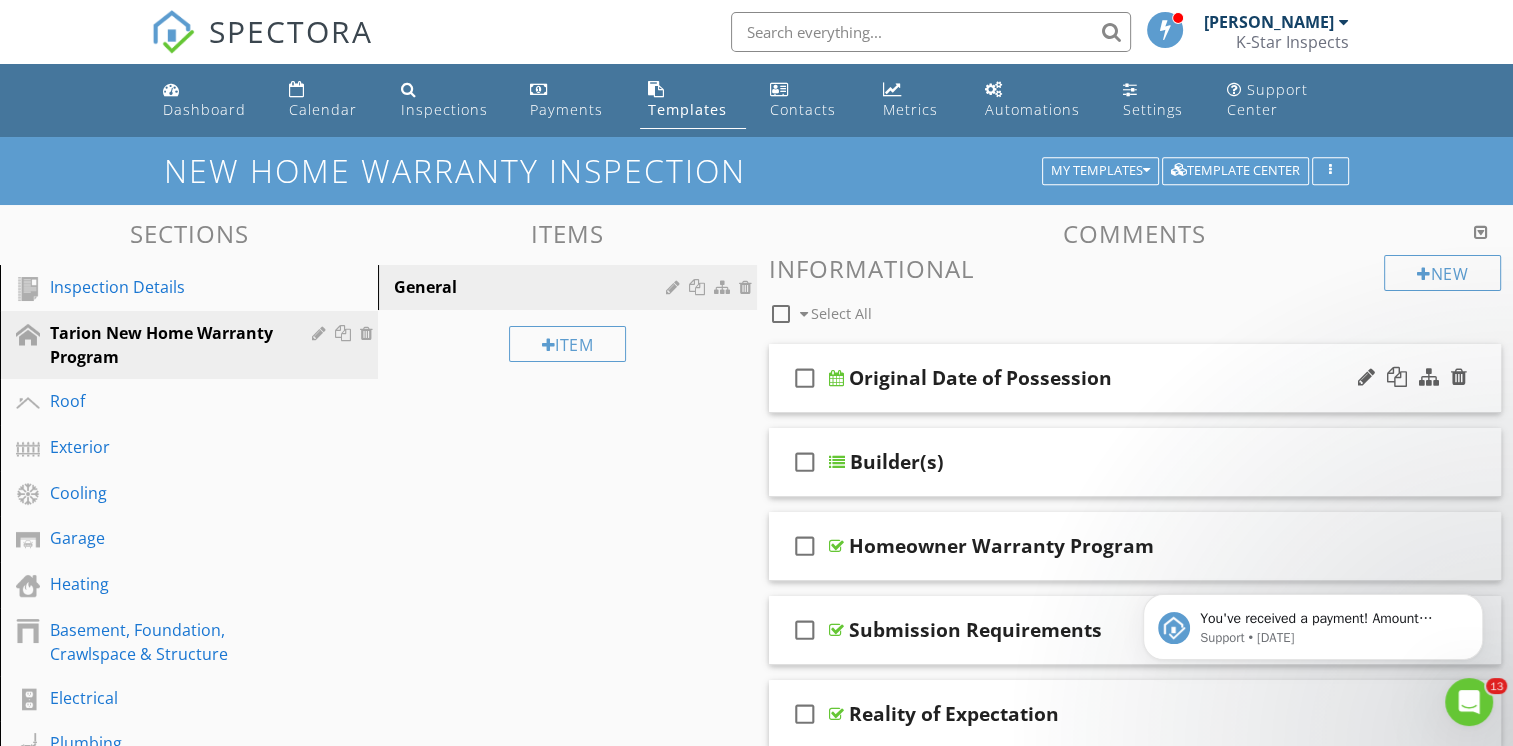 scroll, scrollTop: 100, scrollLeft: 0, axis: vertical 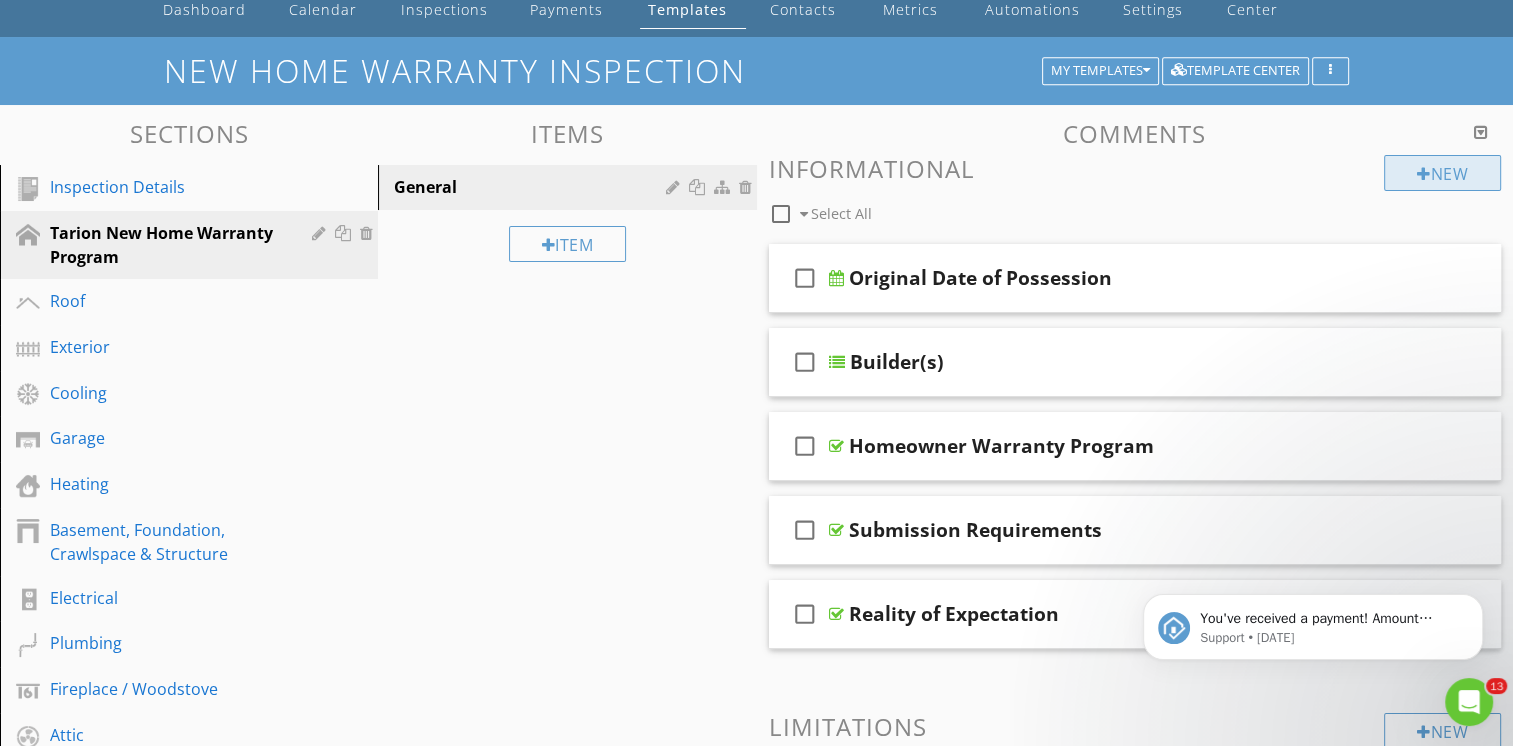 click on "New" at bounding box center (1442, 173) 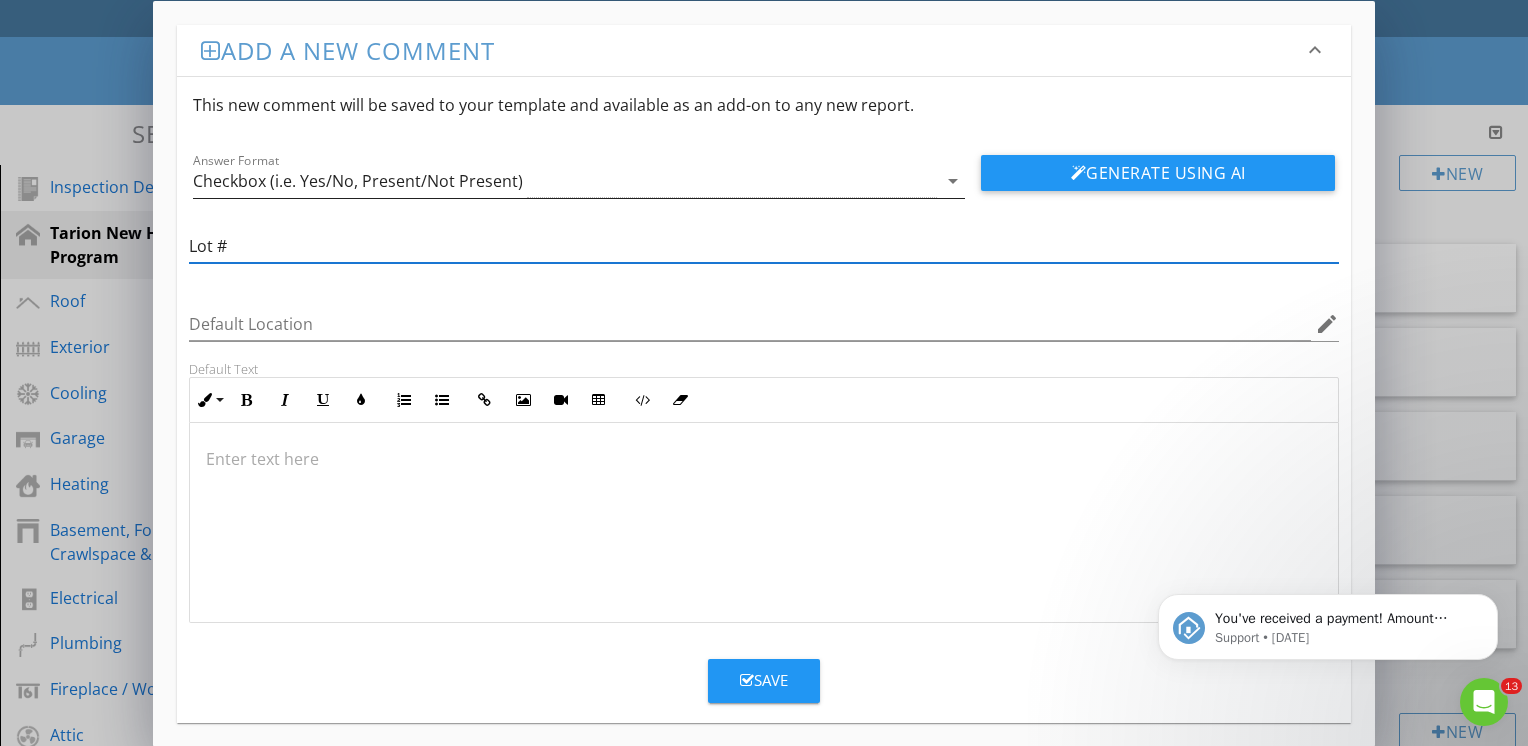 type on "Lot #" 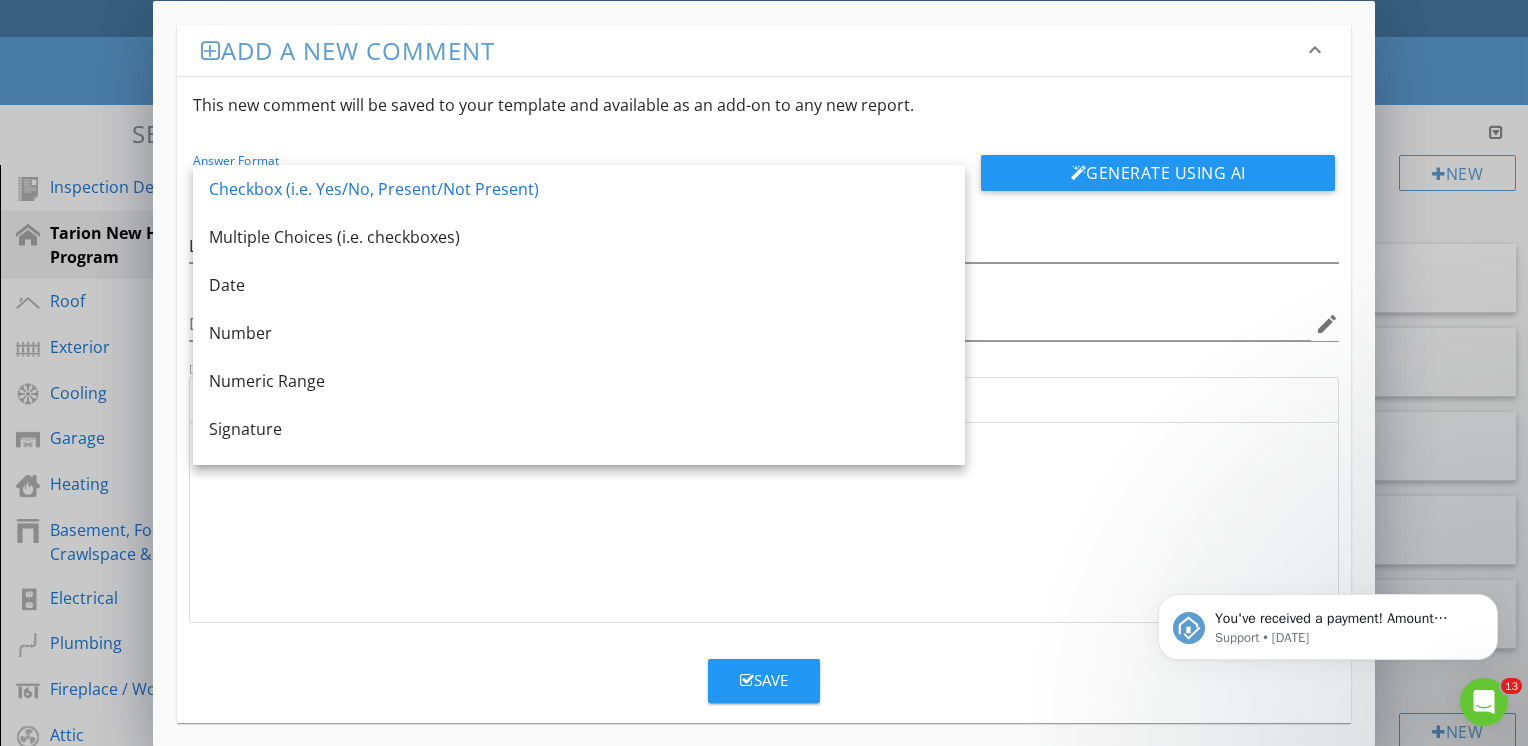 click at bounding box center [764, 523] 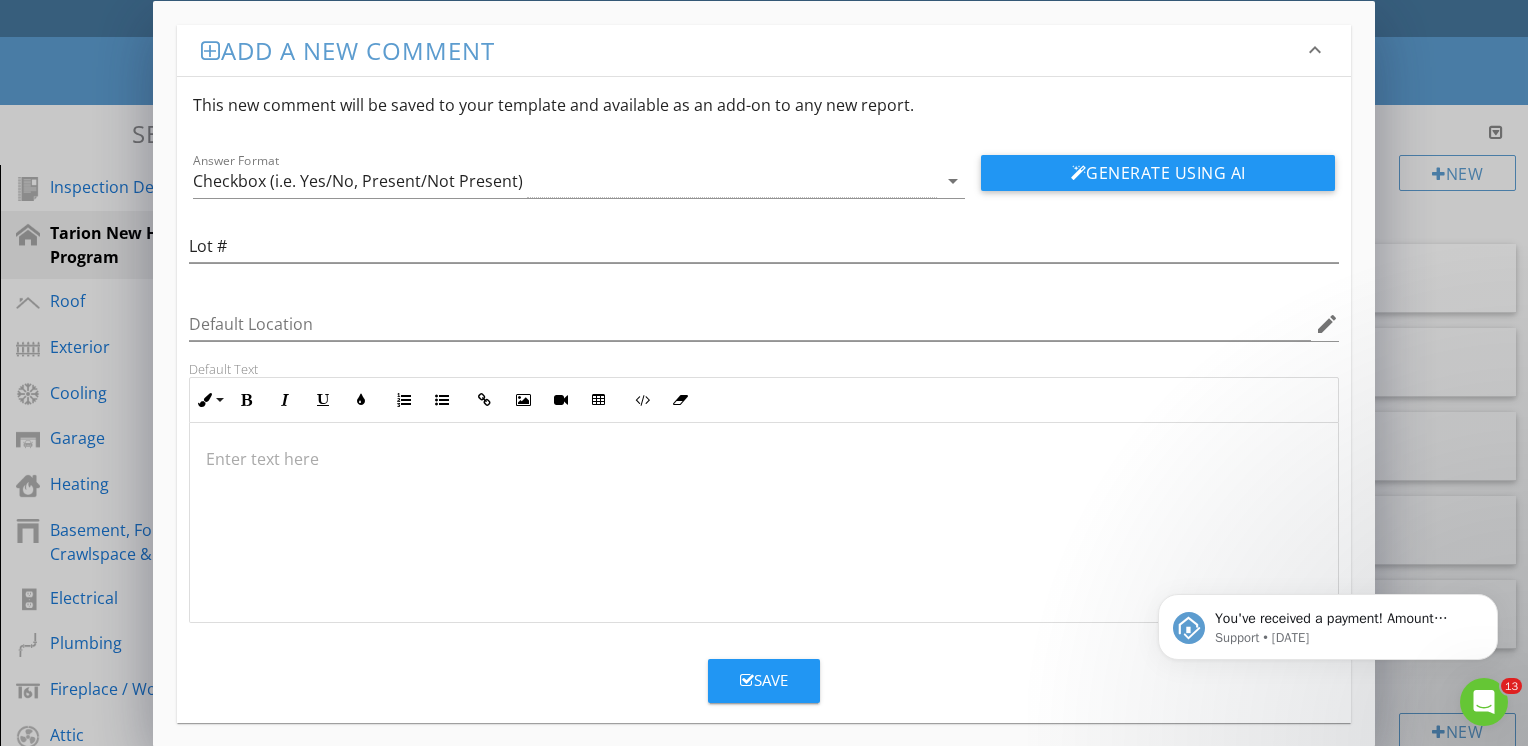 click on "Save" at bounding box center [764, 680] 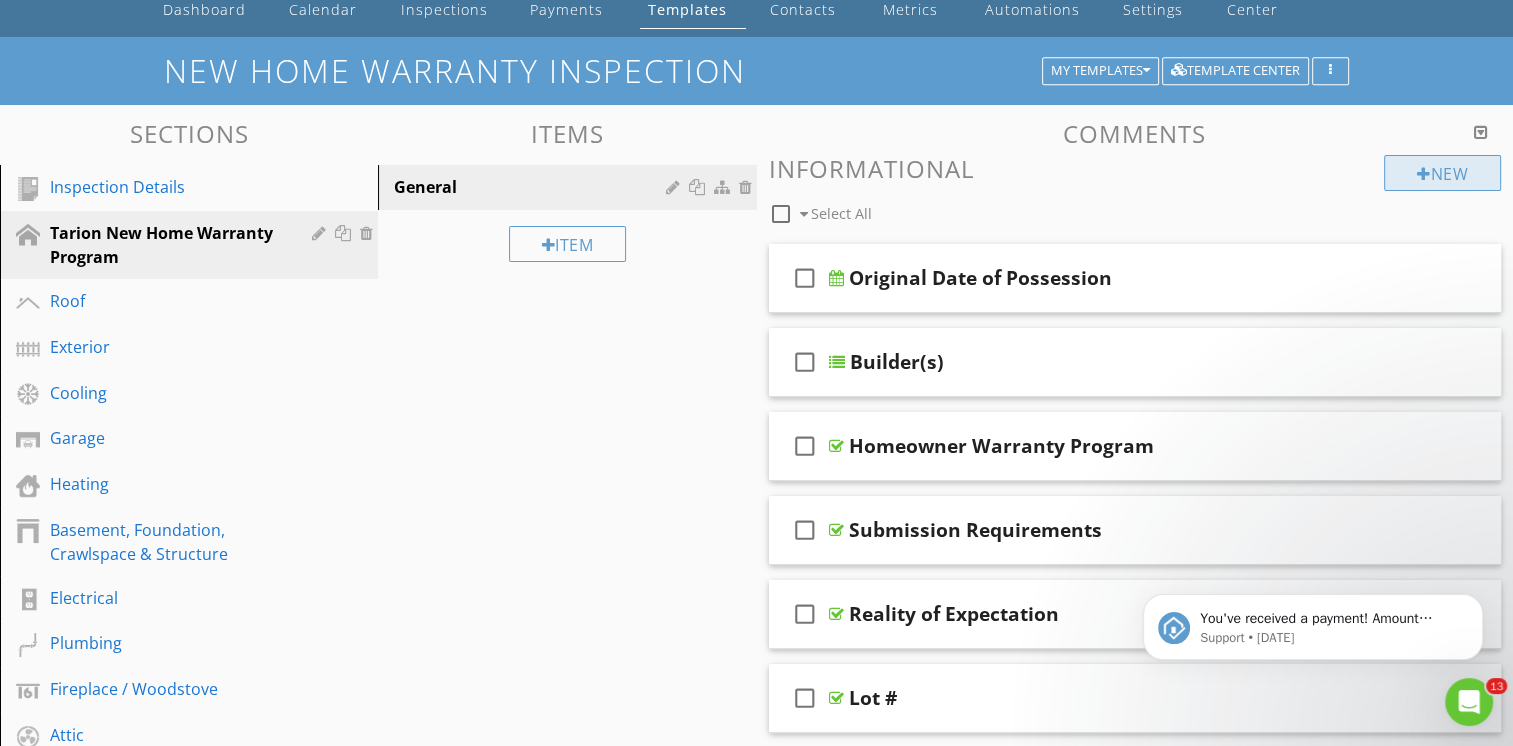click on "New" at bounding box center (1442, 173) 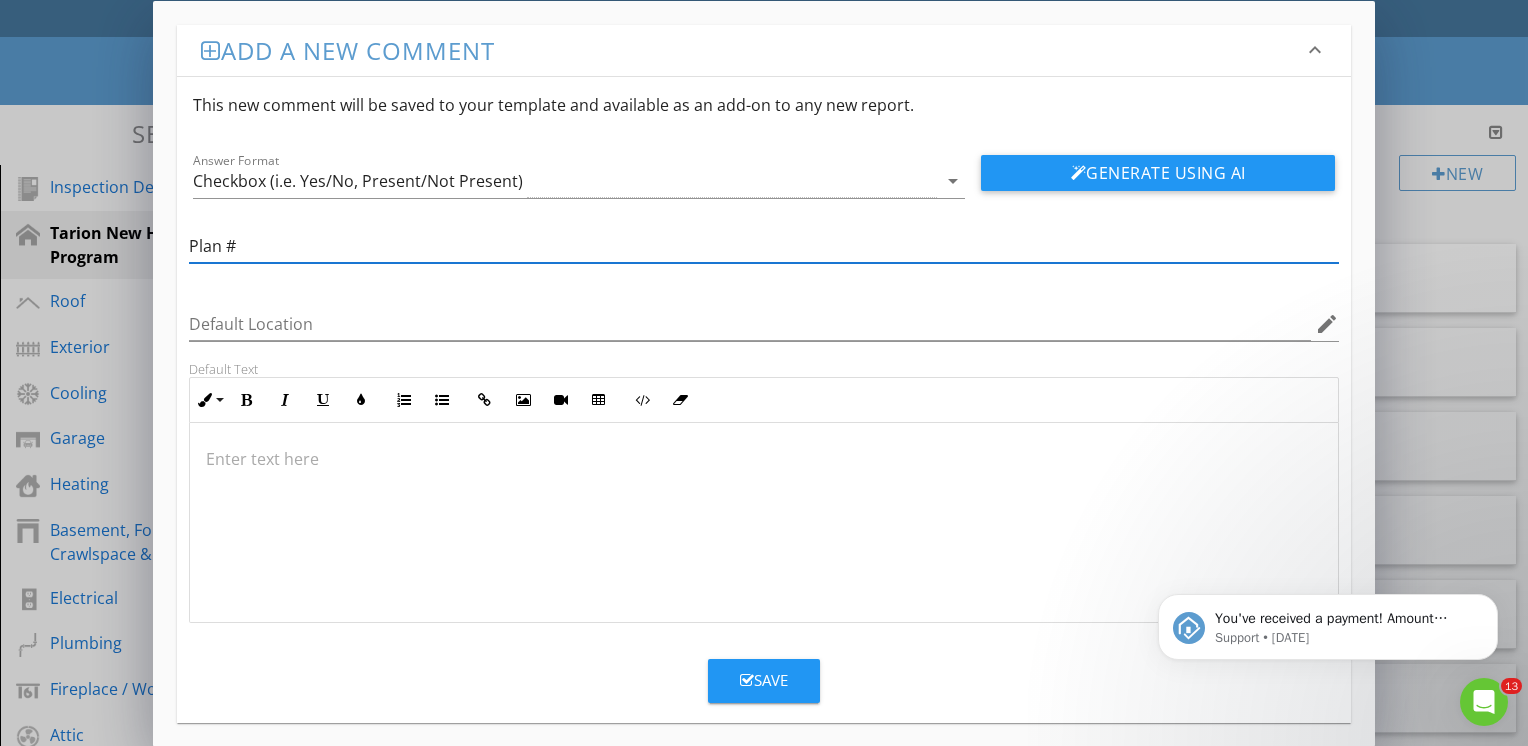 type on "Plan #" 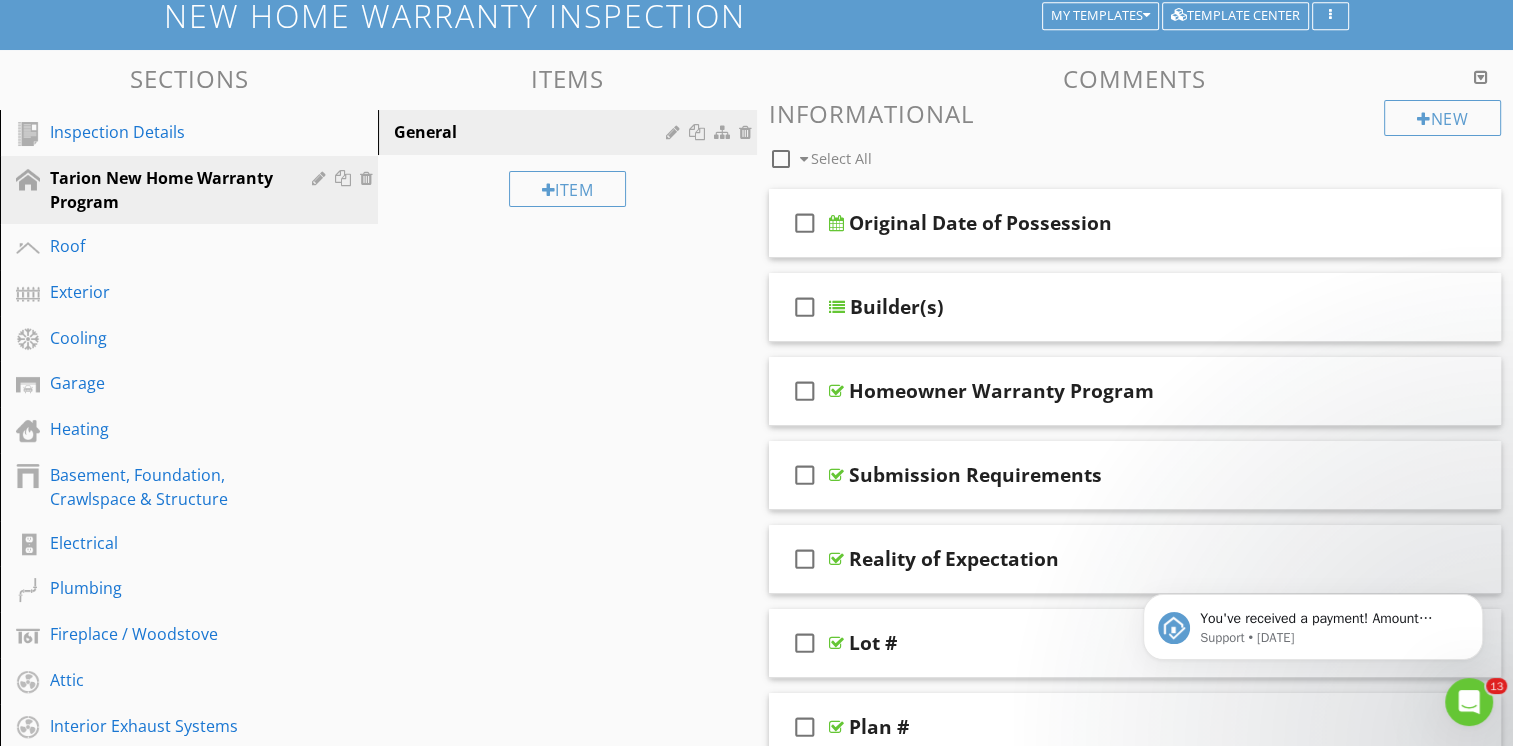 scroll, scrollTop: 154, scrollLeft: 0, axis: vertical 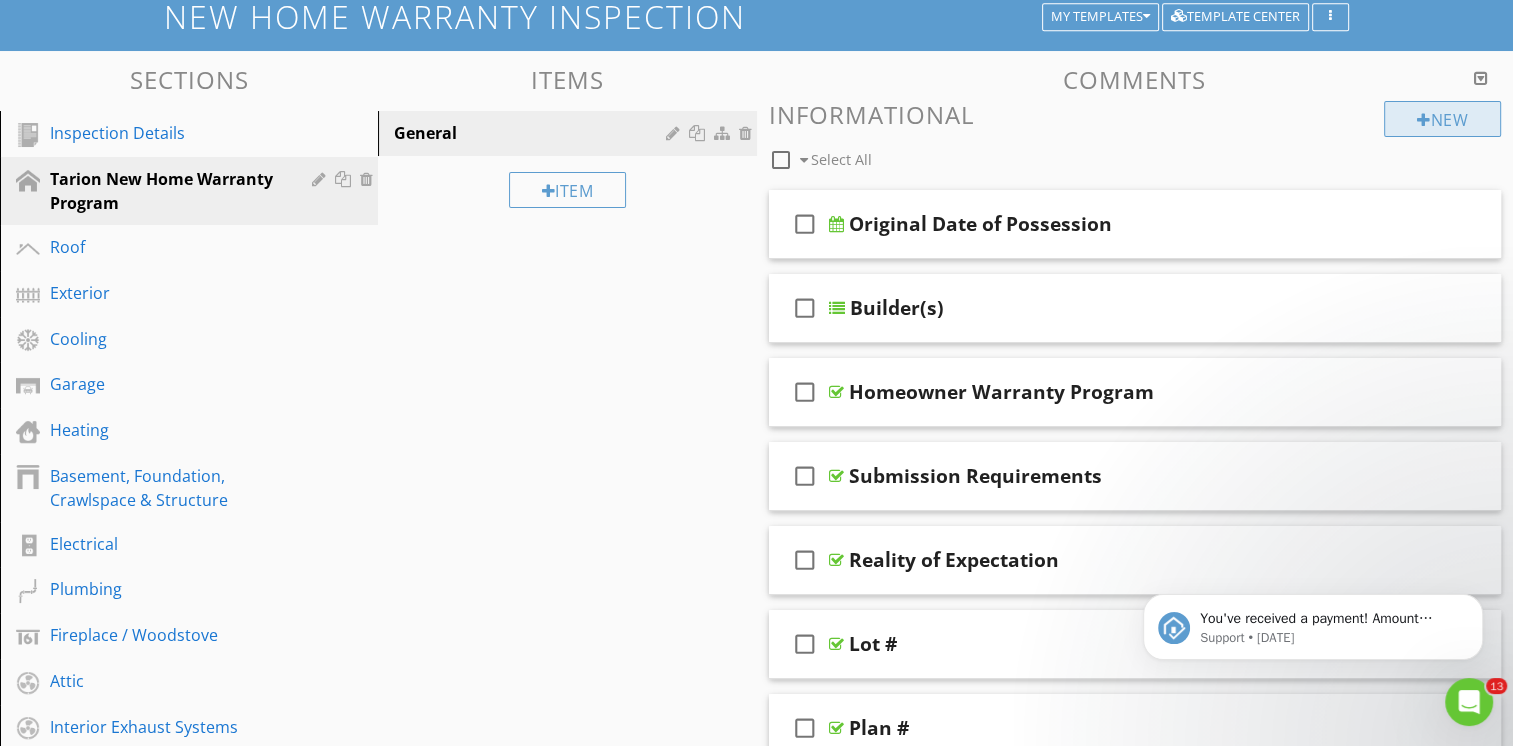 click on "New" at bounding box center (1442, 119) 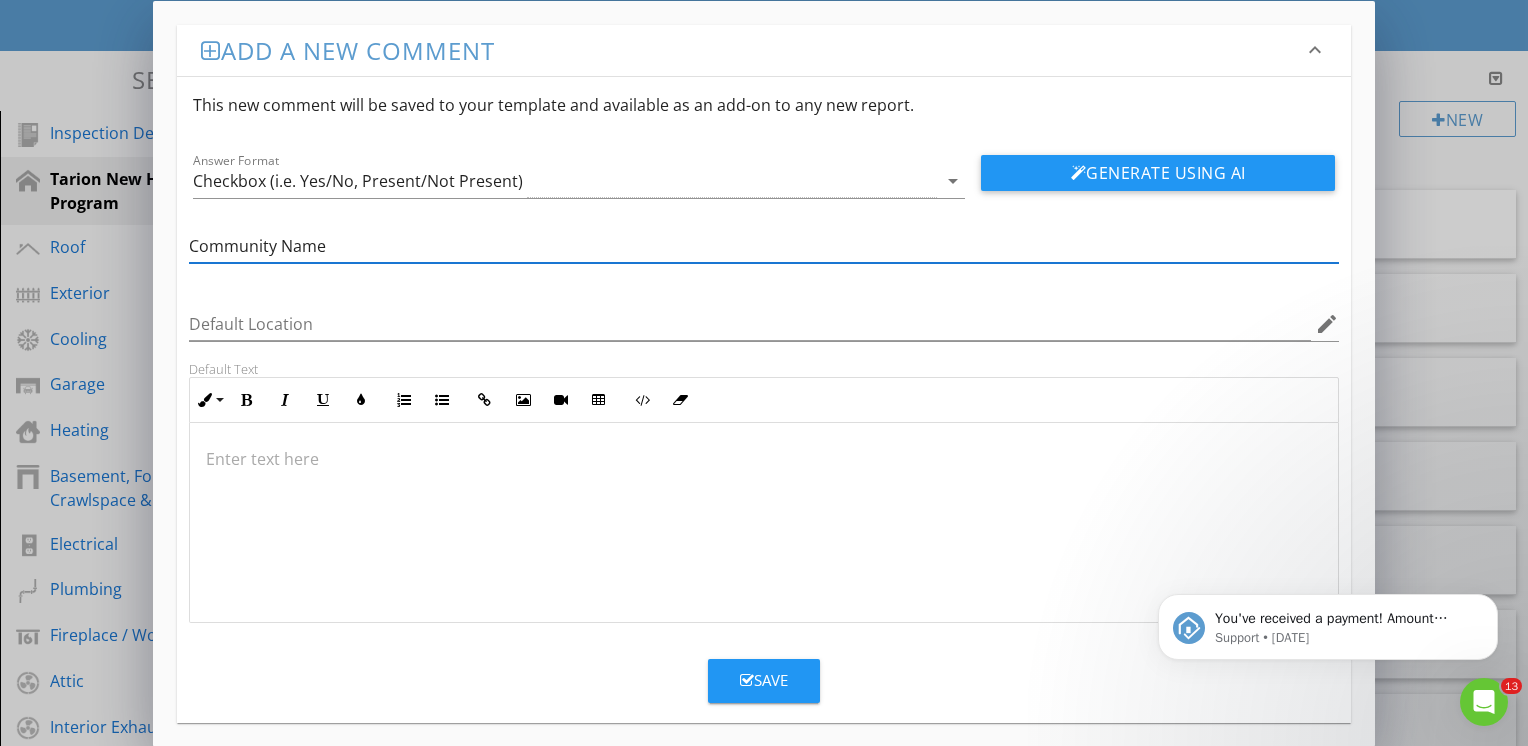 type on "Community Name" 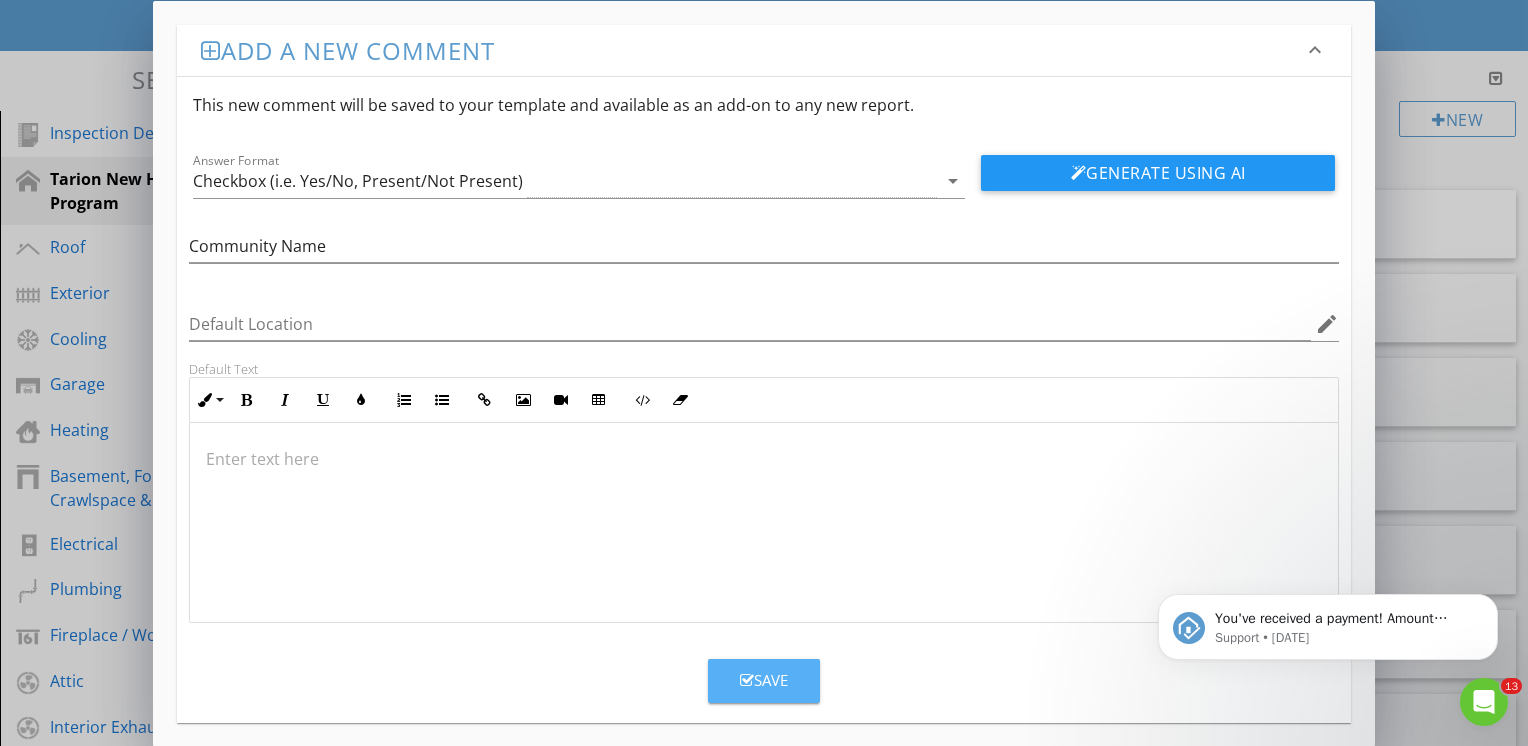 click on "Save" at bounding box center (764, 680) 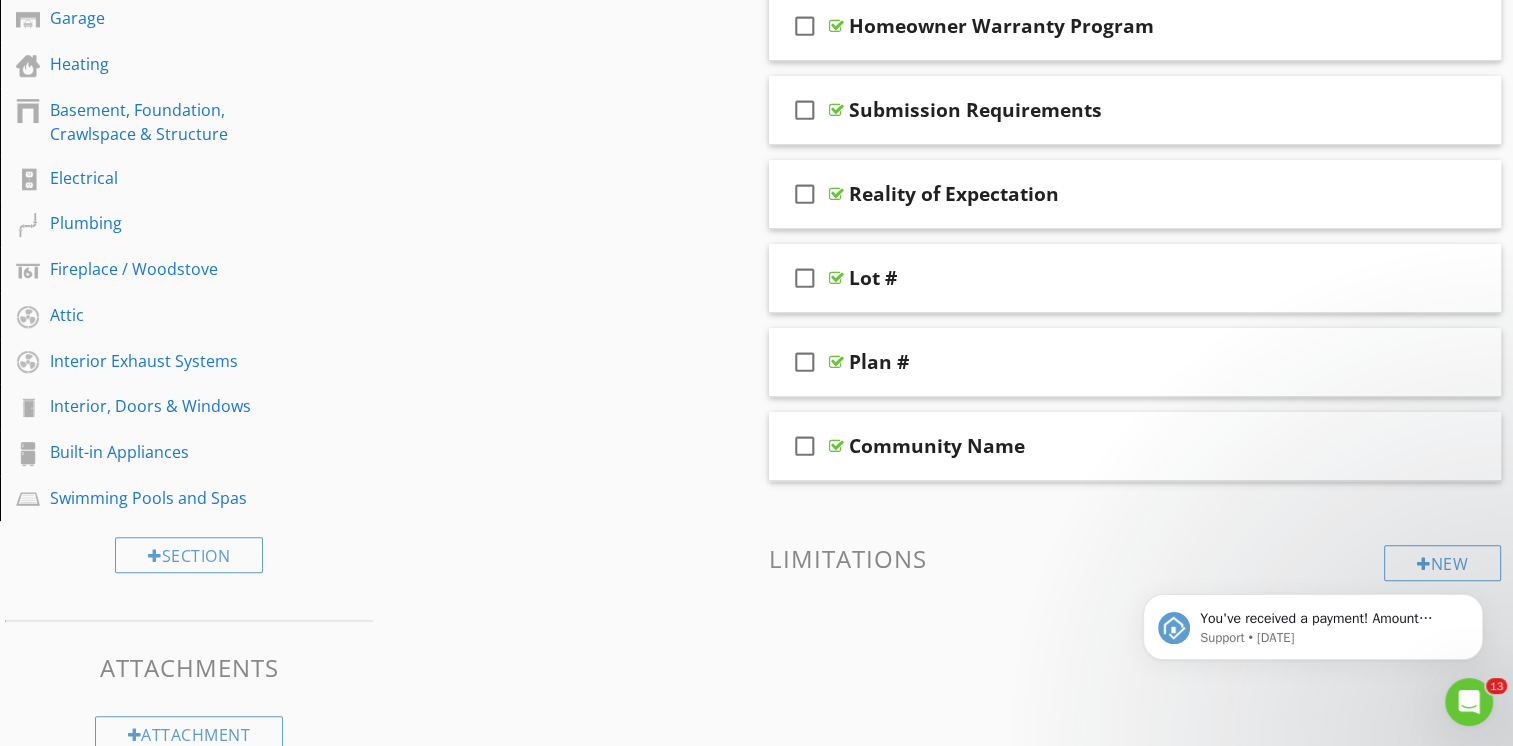 scroll, scrollTop: 554, scrollLeft: 0, axis: vertical 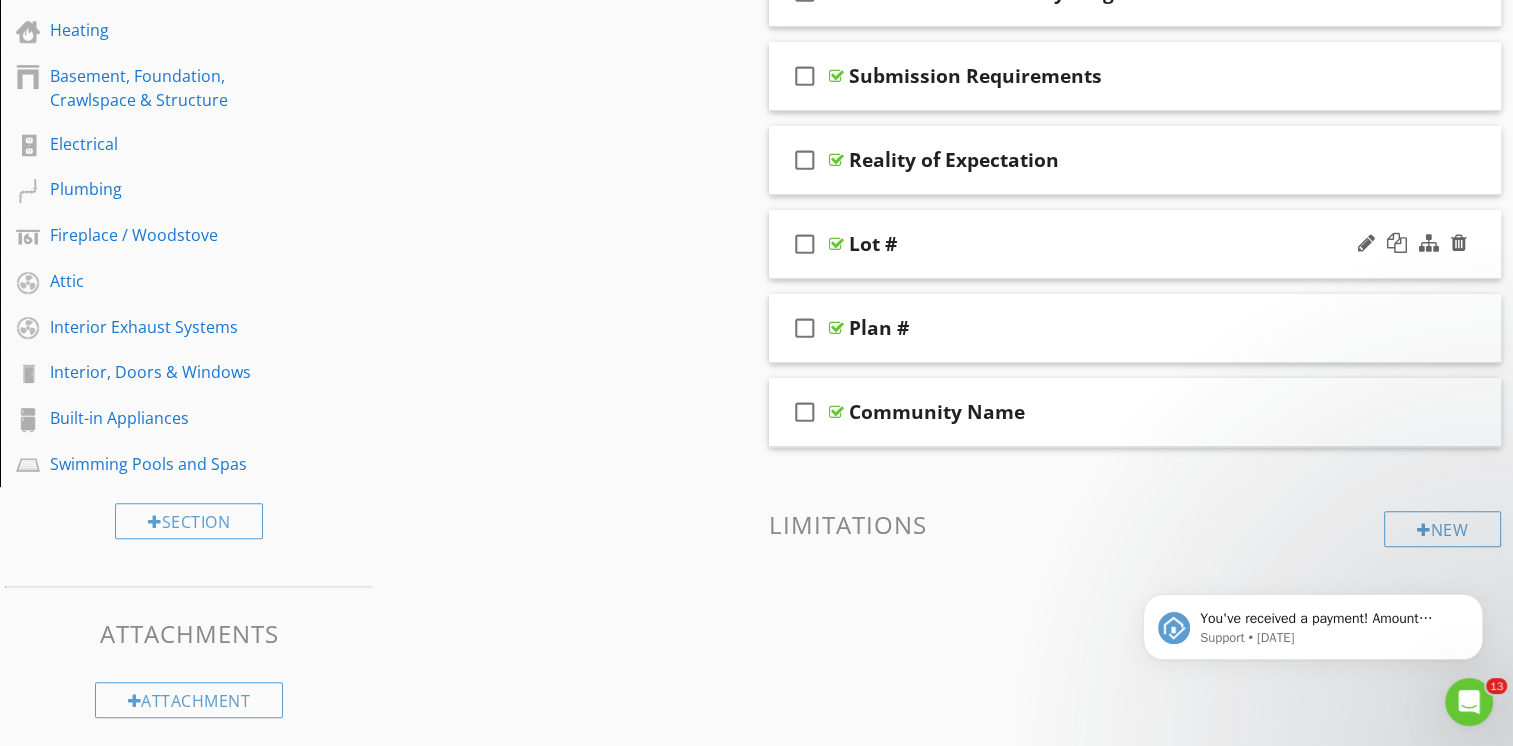 click on "check_box_outline_blank
Lot #" at bounding box center [1135, 244] 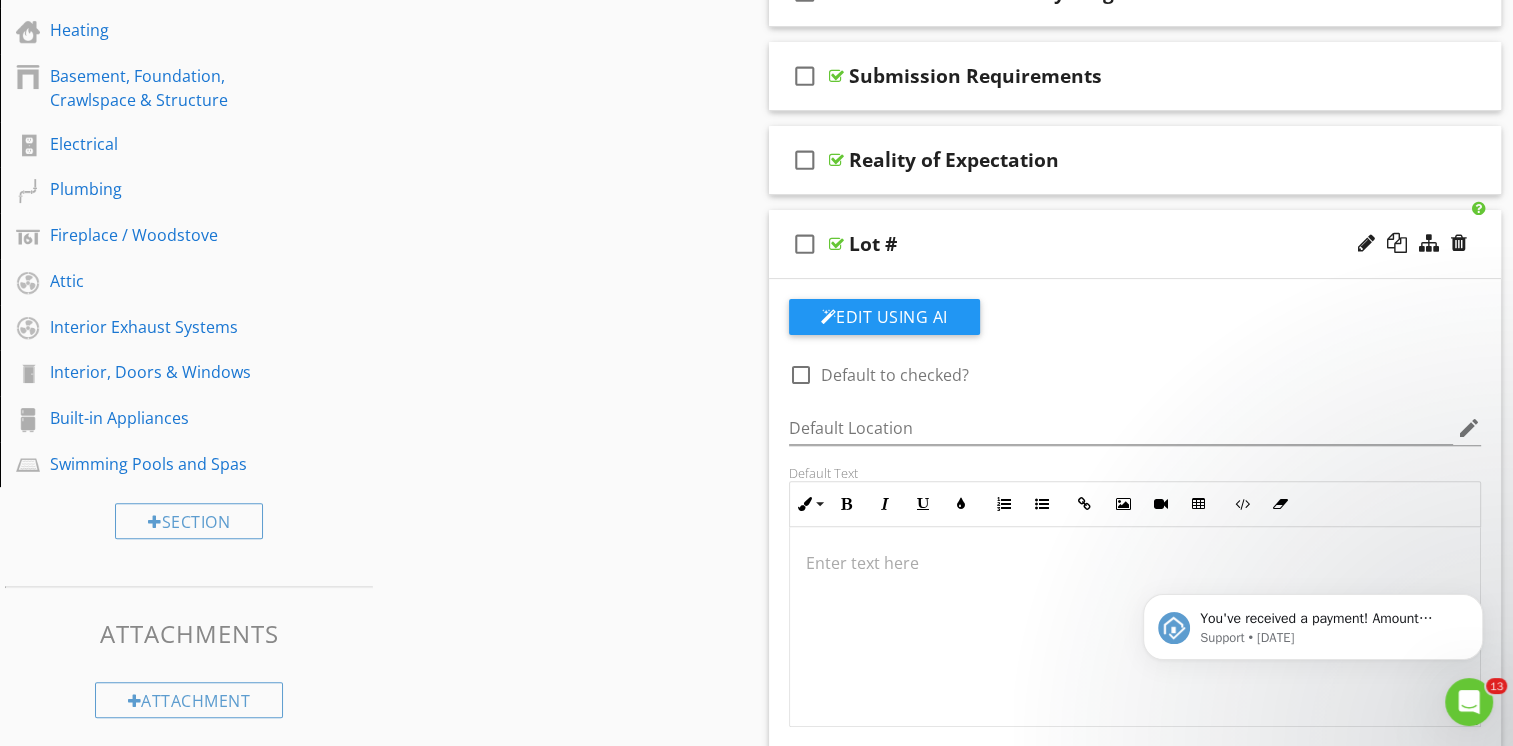 click on "check_box_outline_blank
Lot #" at bounding box center [1135, 244] 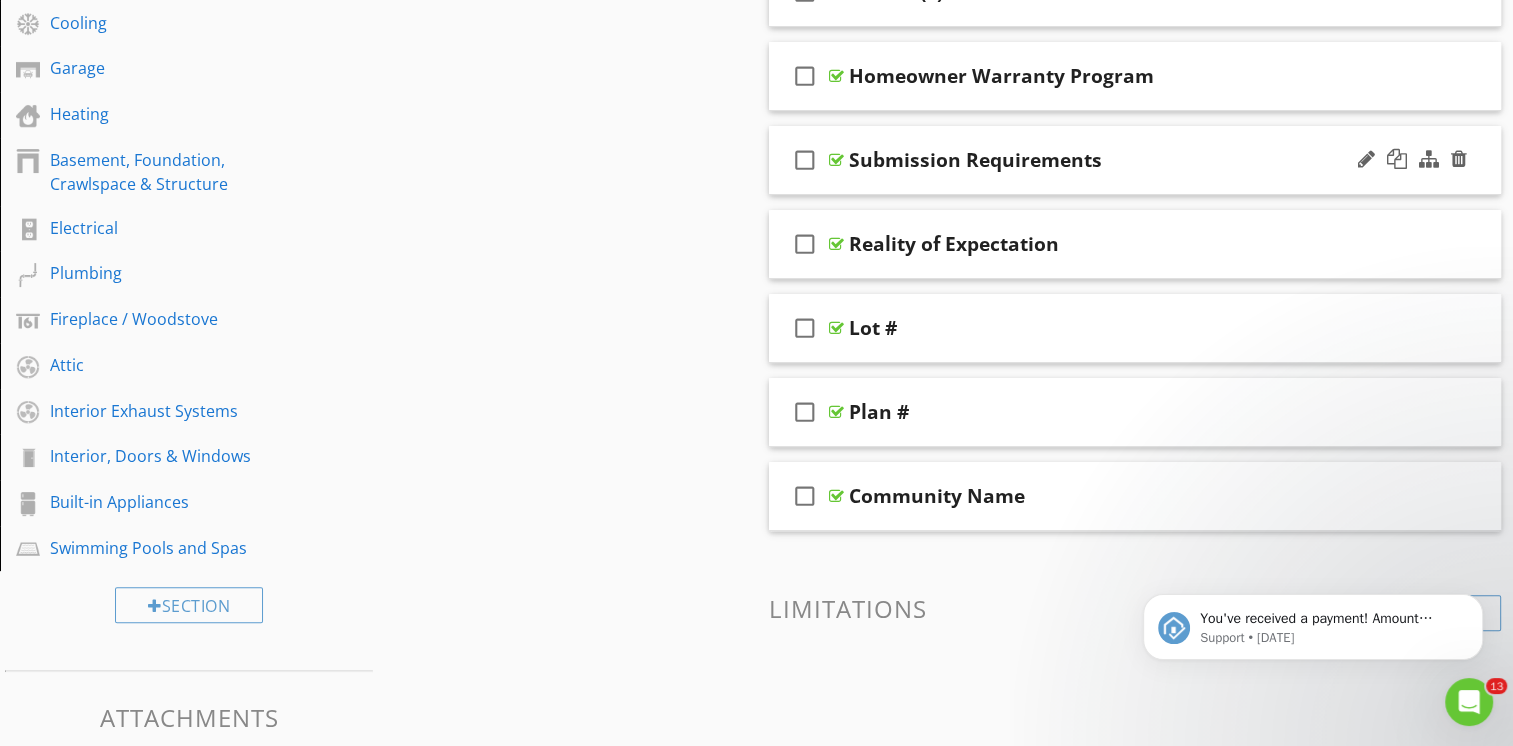 scroll, scrollTop: 354, scrollLeft: 0, axis: vertical 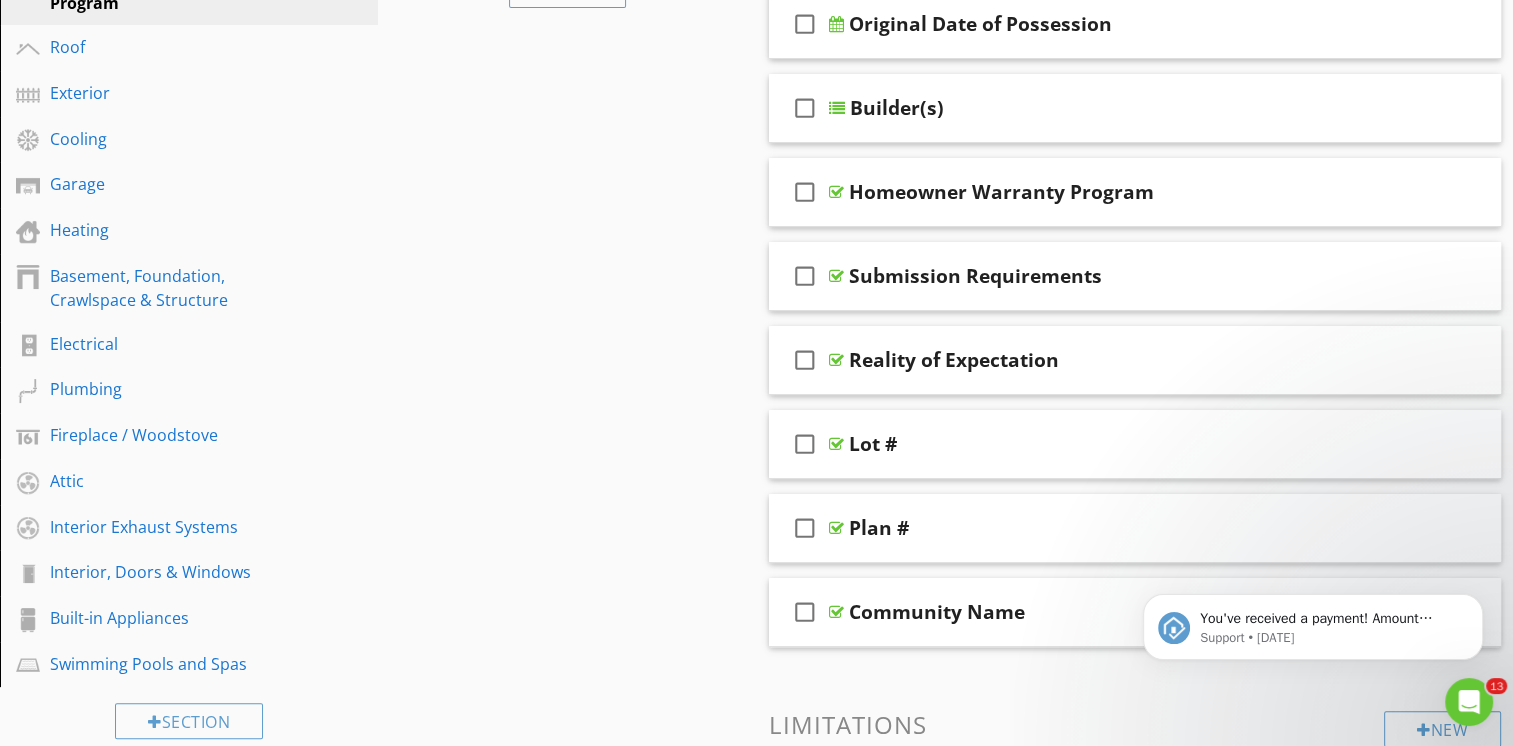 drag, startPoint x: 1114, startPoint y: 608, endPoint x: 1107, endPoint y: 153, distance: 455.05383 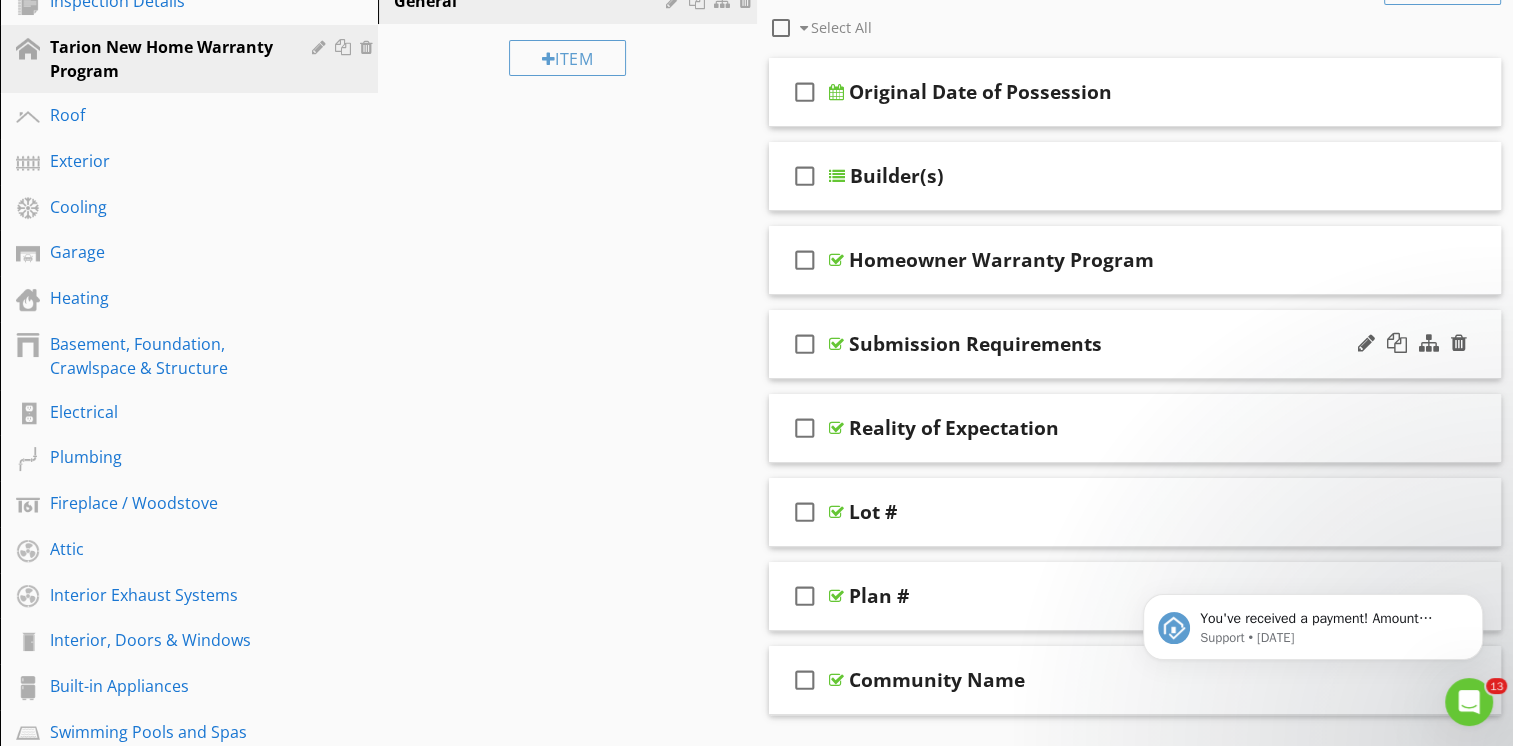 scroll, scrollTop: 254, scrollLeft: 0, axis: vertical 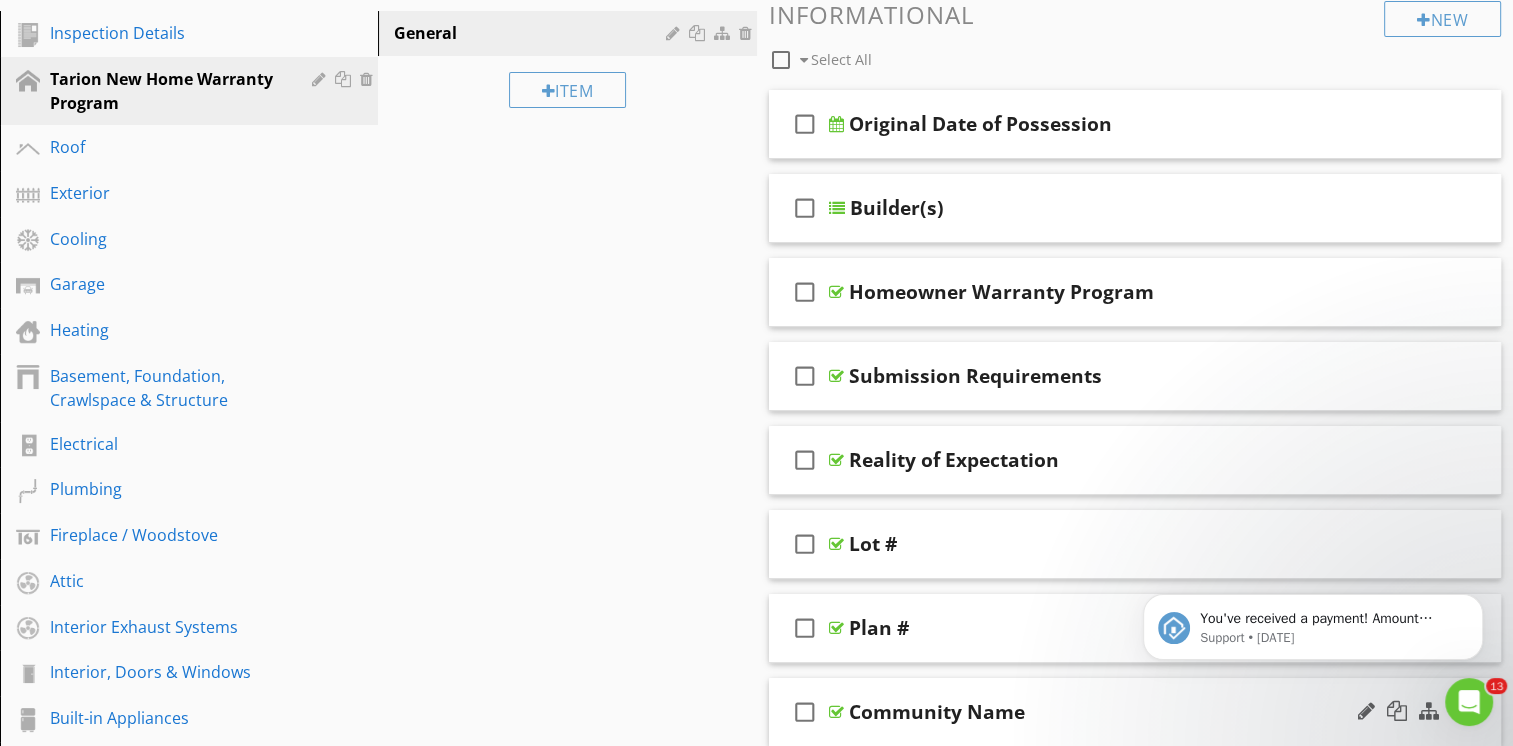 type 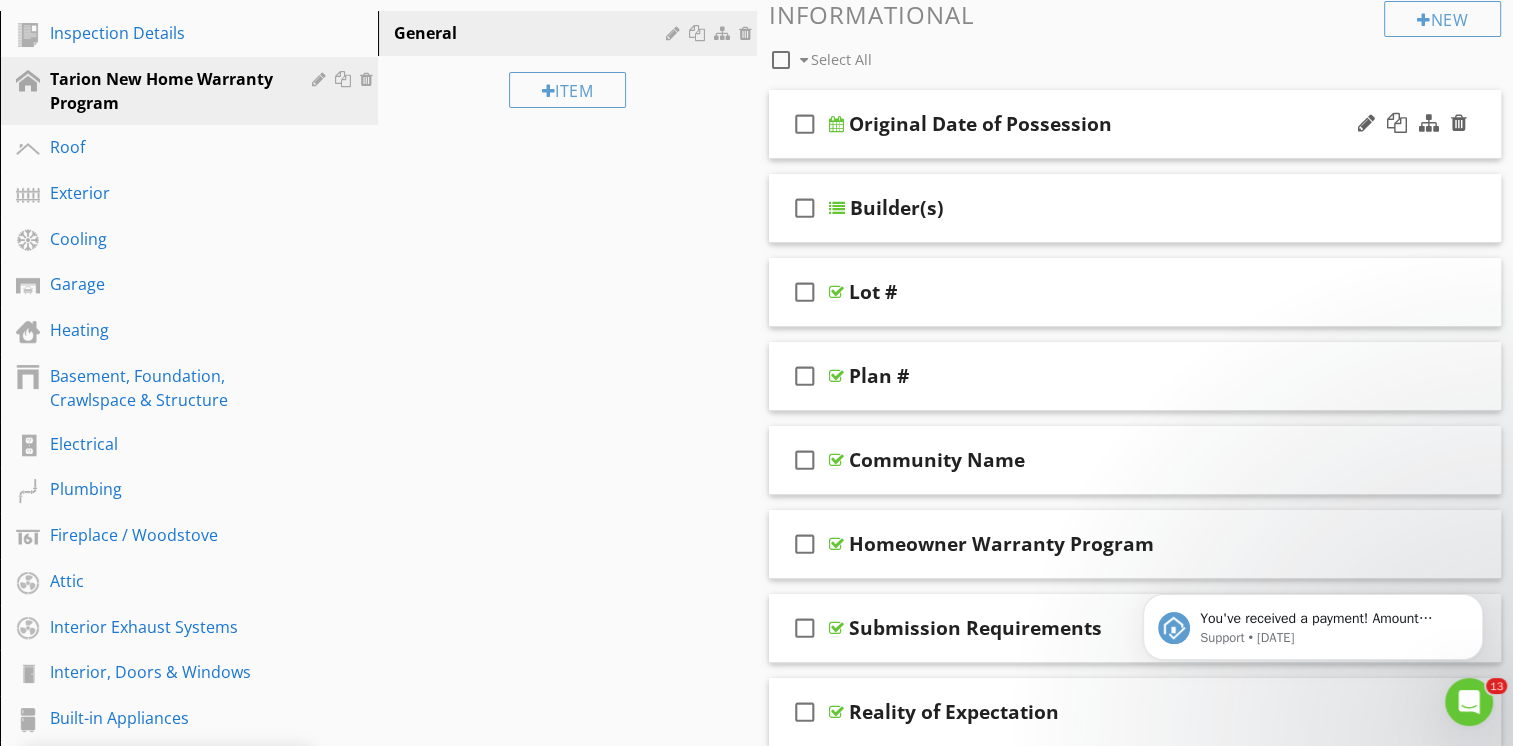 click on "check_box_outline_blank
Original Date of Possession" at bounding box center [1135, 124] 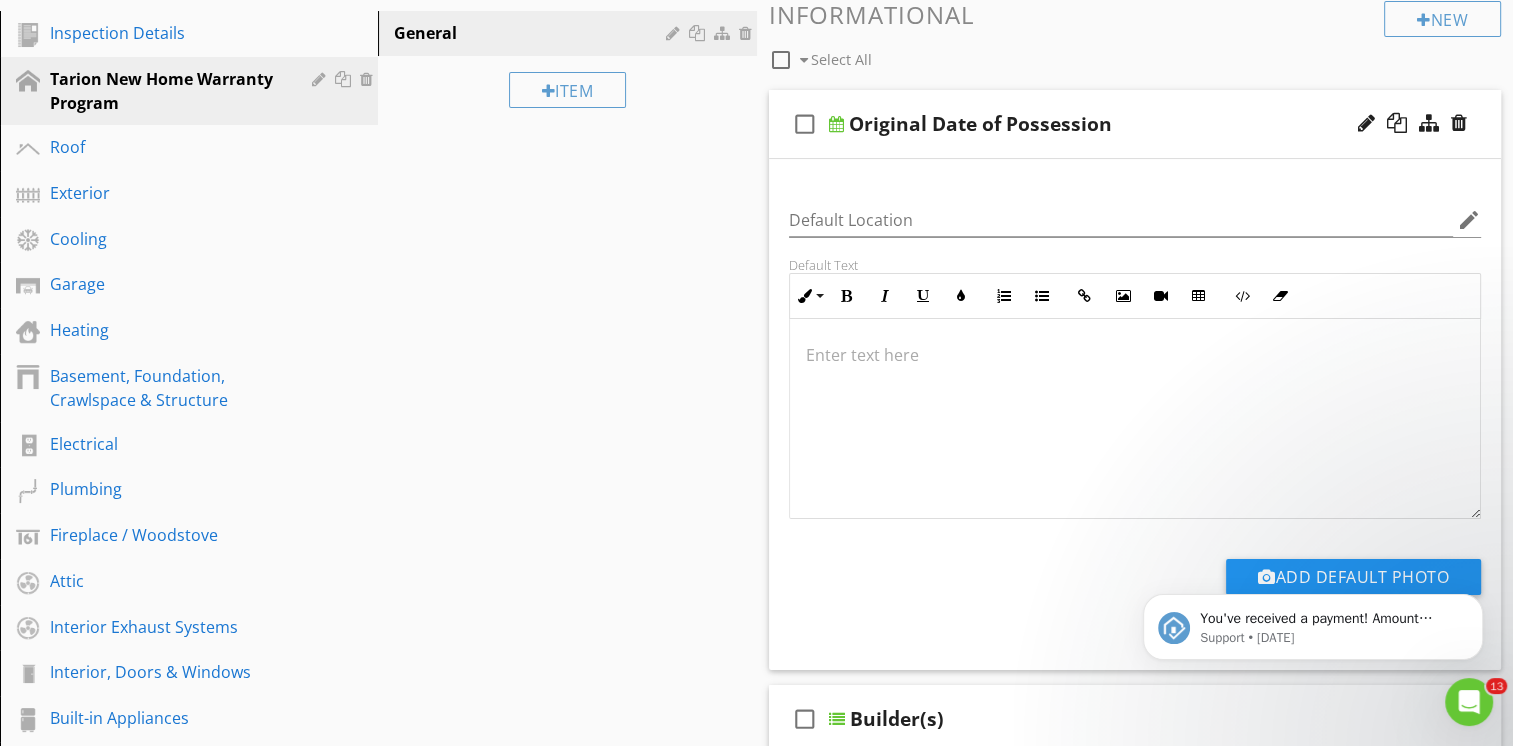 click on "check_box_outline_blank
Original Date of Possession" at bounding box center (1135, 124) 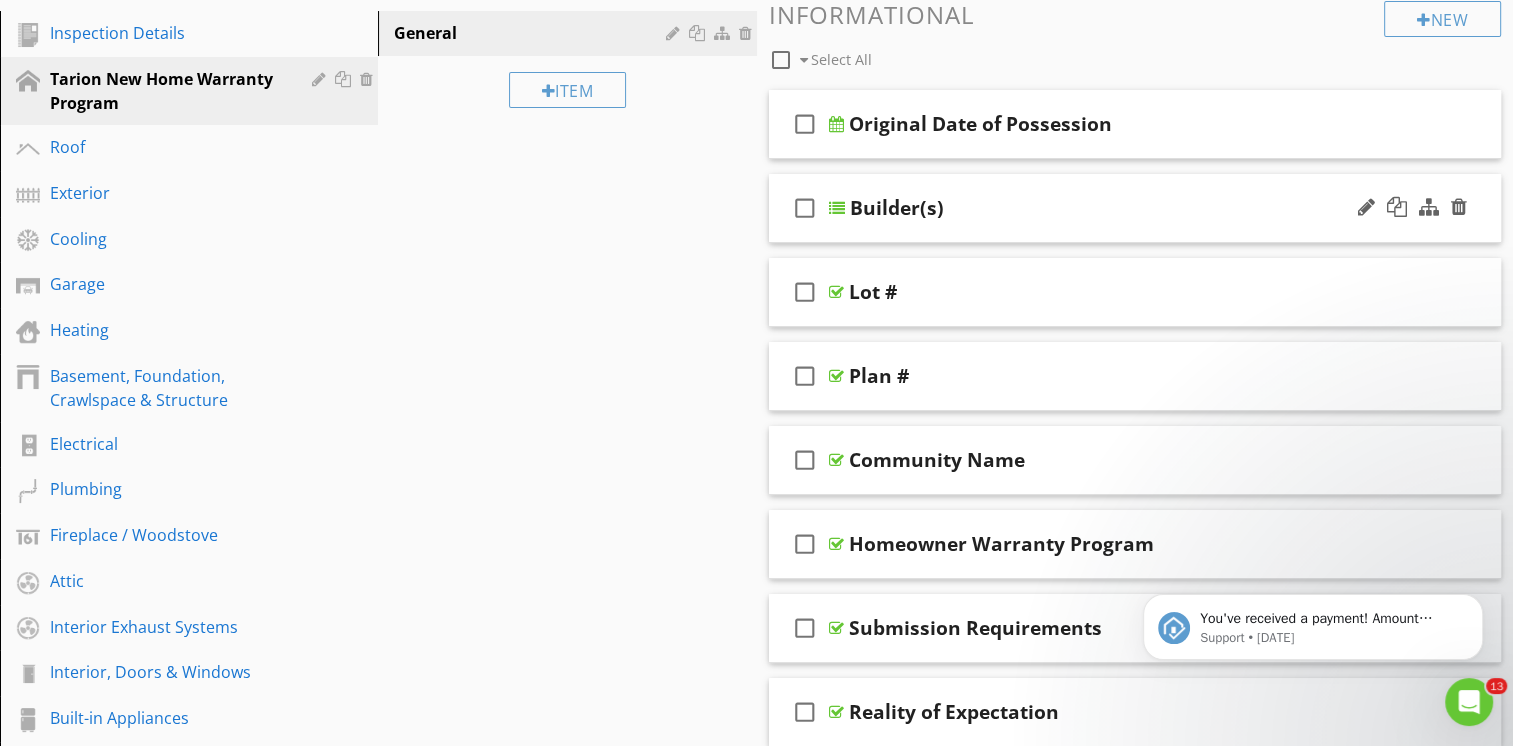 click on "check_box_outline_blank
Builder(s)" at bounding box center (1135, 208) 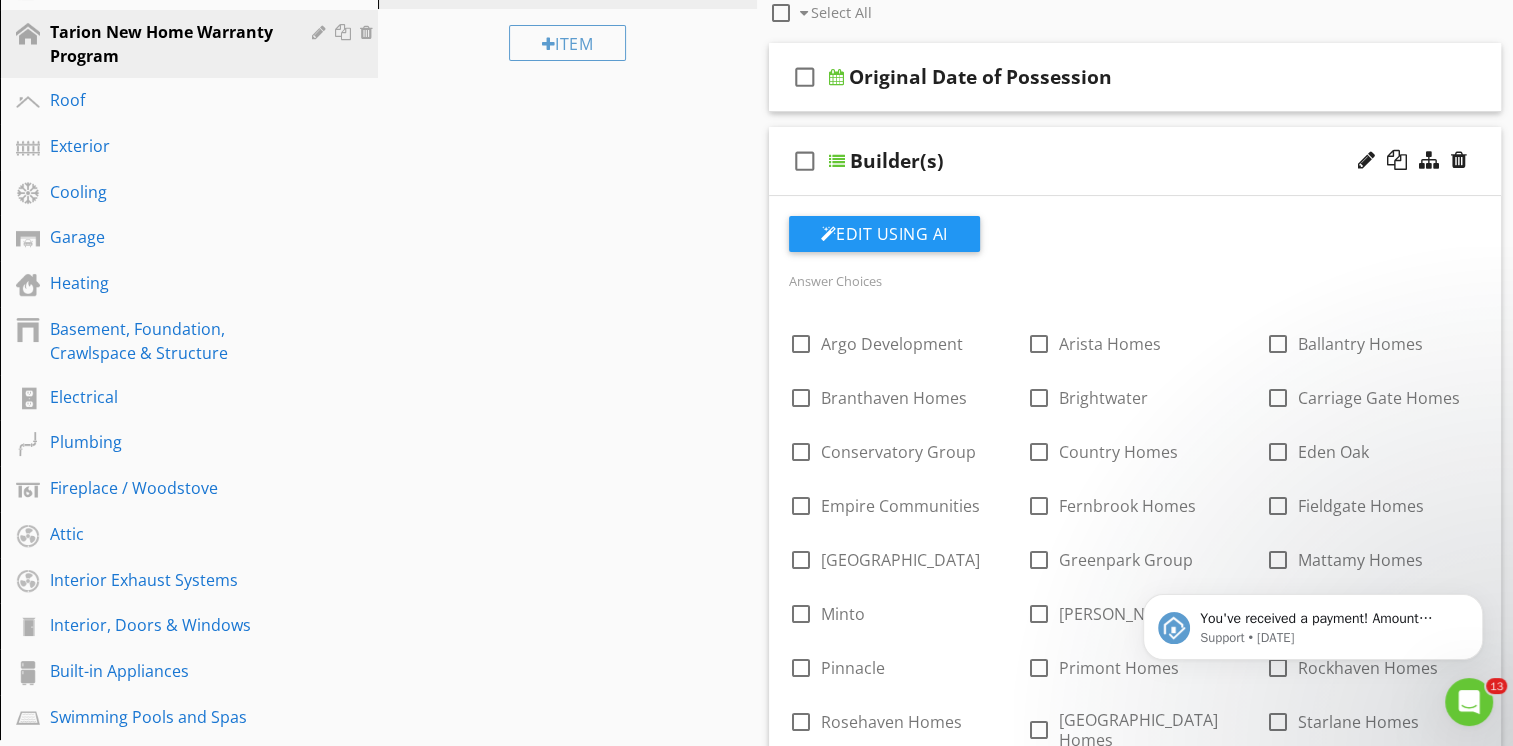 scroll, scrollTop: 154, scrollLeft: 0, axis: vertical 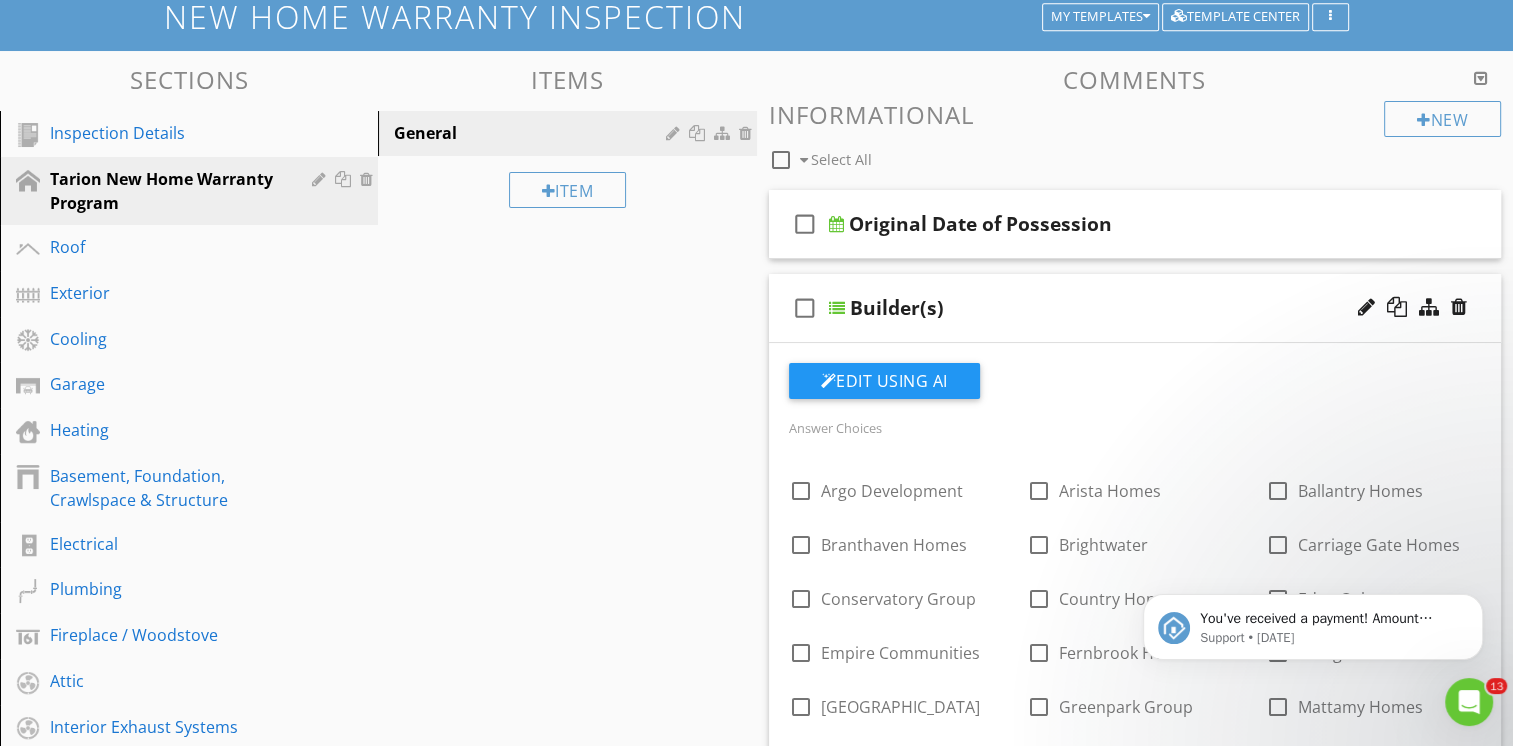 click on "check_box_outline_blank
Builder(s)" at bounding box center (1135, 308) 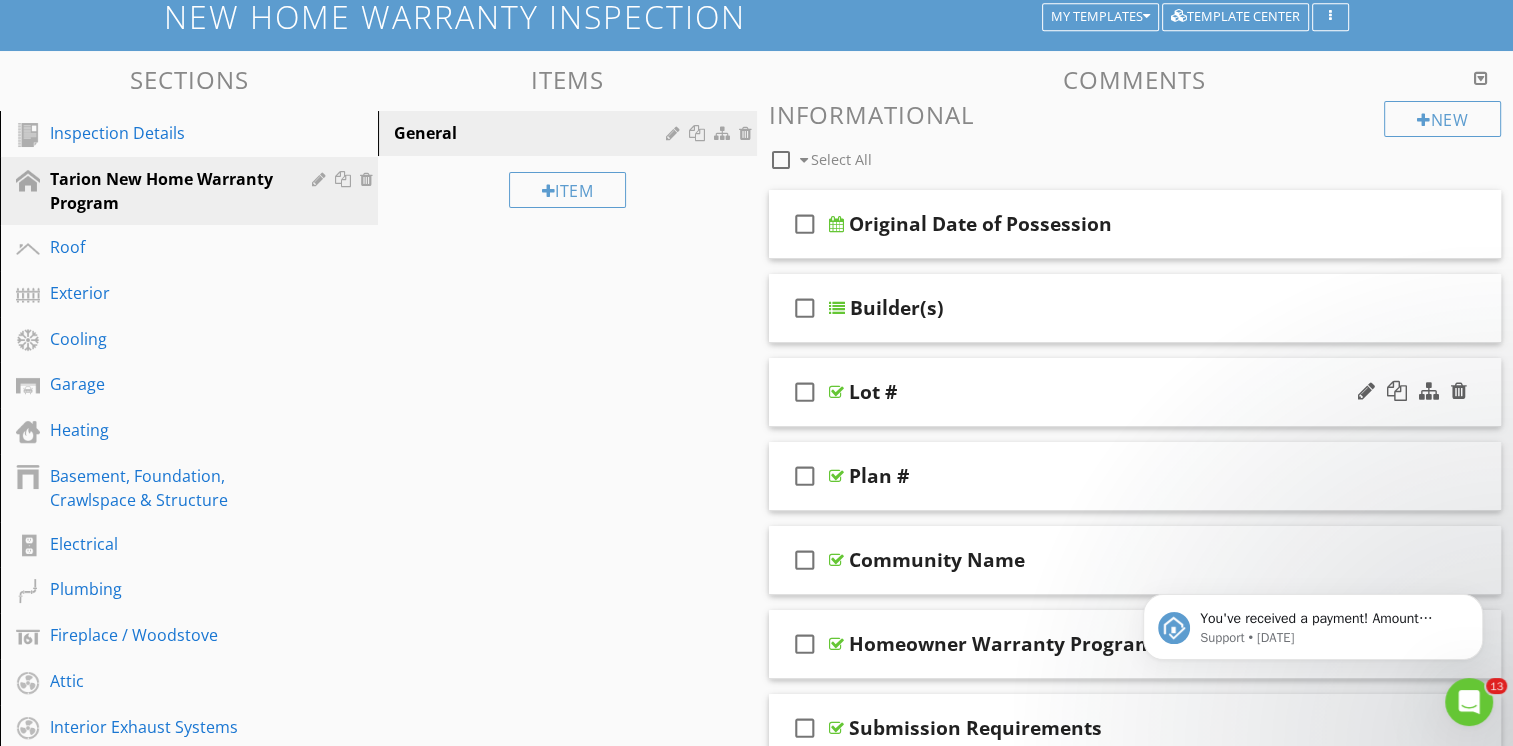click on "check_box_outline_blank
Lot #" at bounding box center [1135, 392] 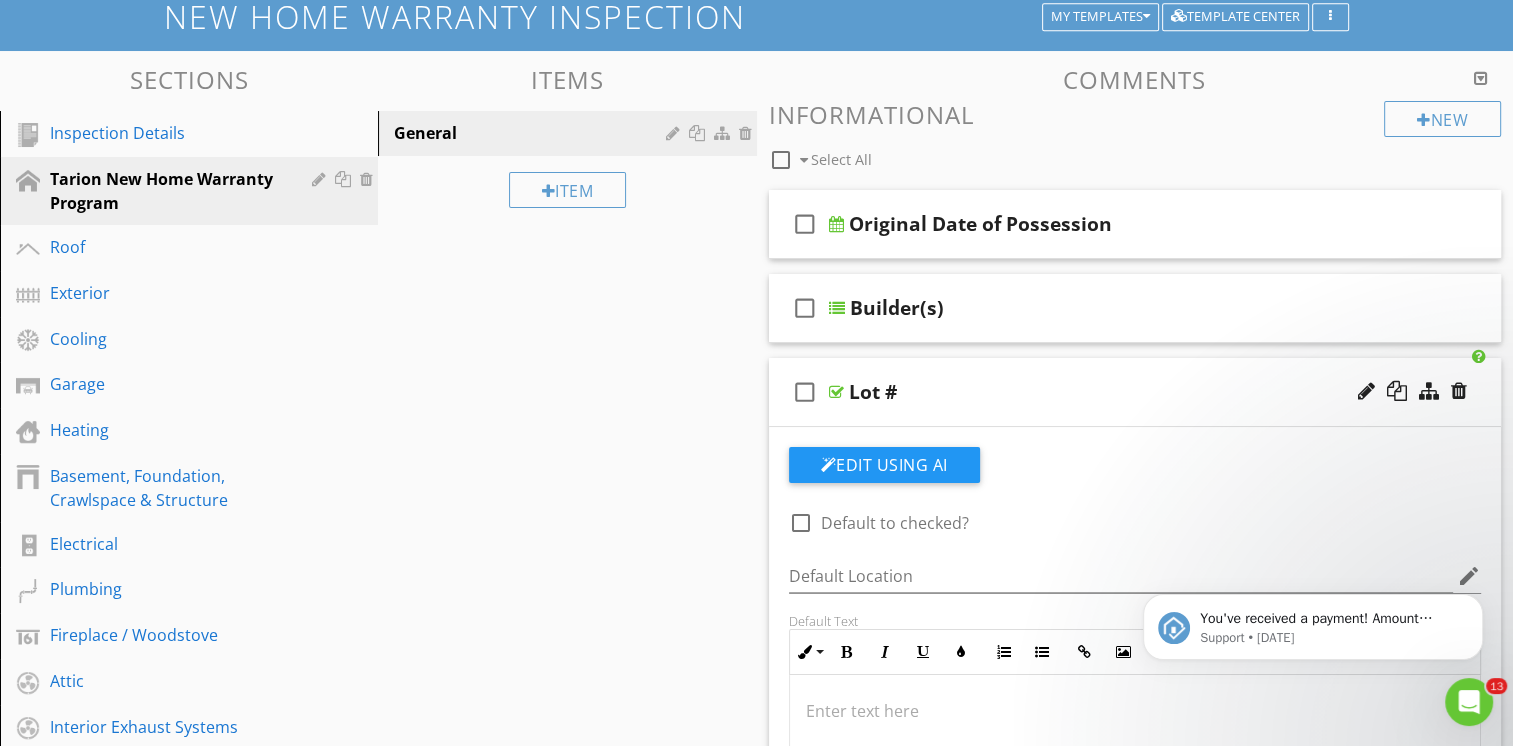 click on "check_box_outline_blank
Lot #" at bounding box center [1135, 392] 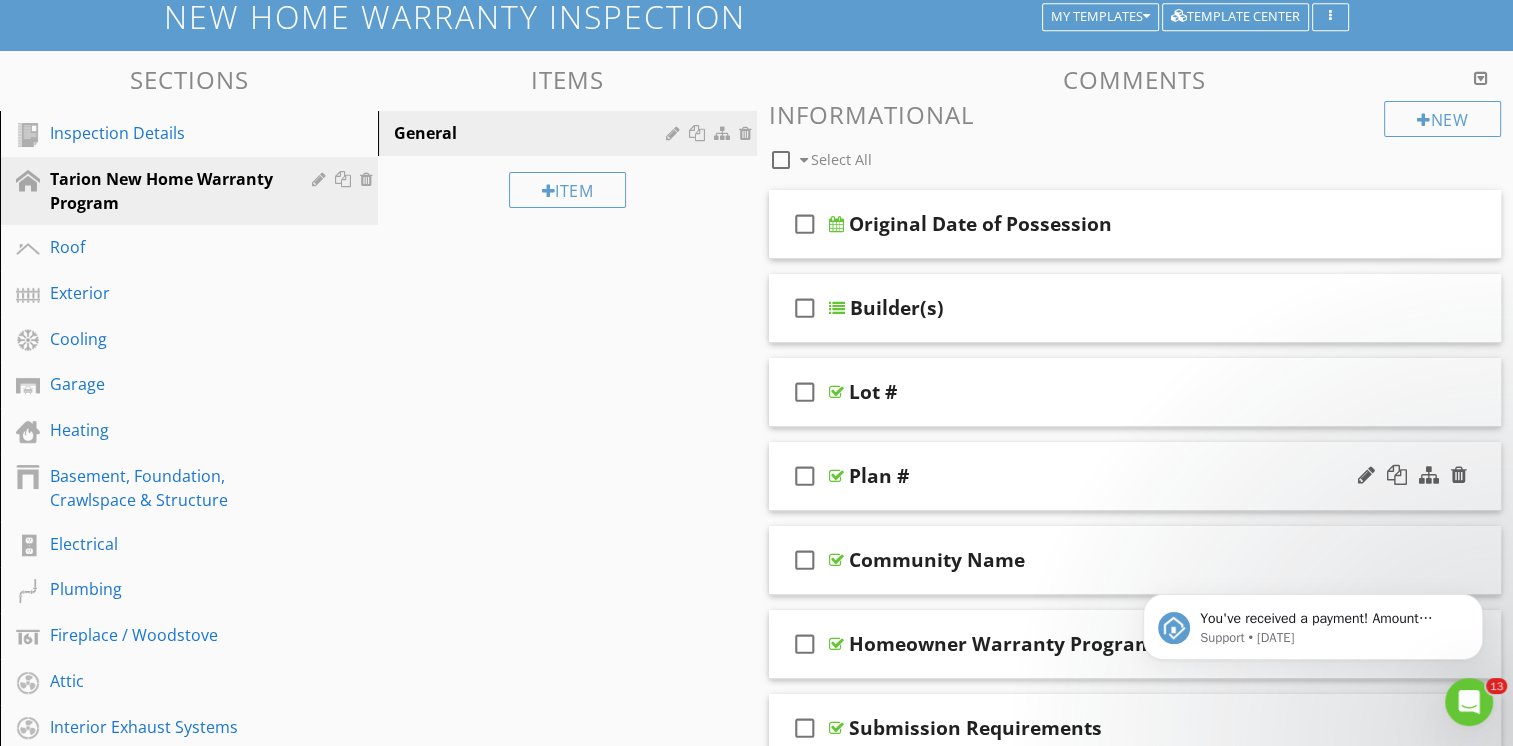 click on "check_box_outline_blank
Plan #" at bounding box center (1135, 476) 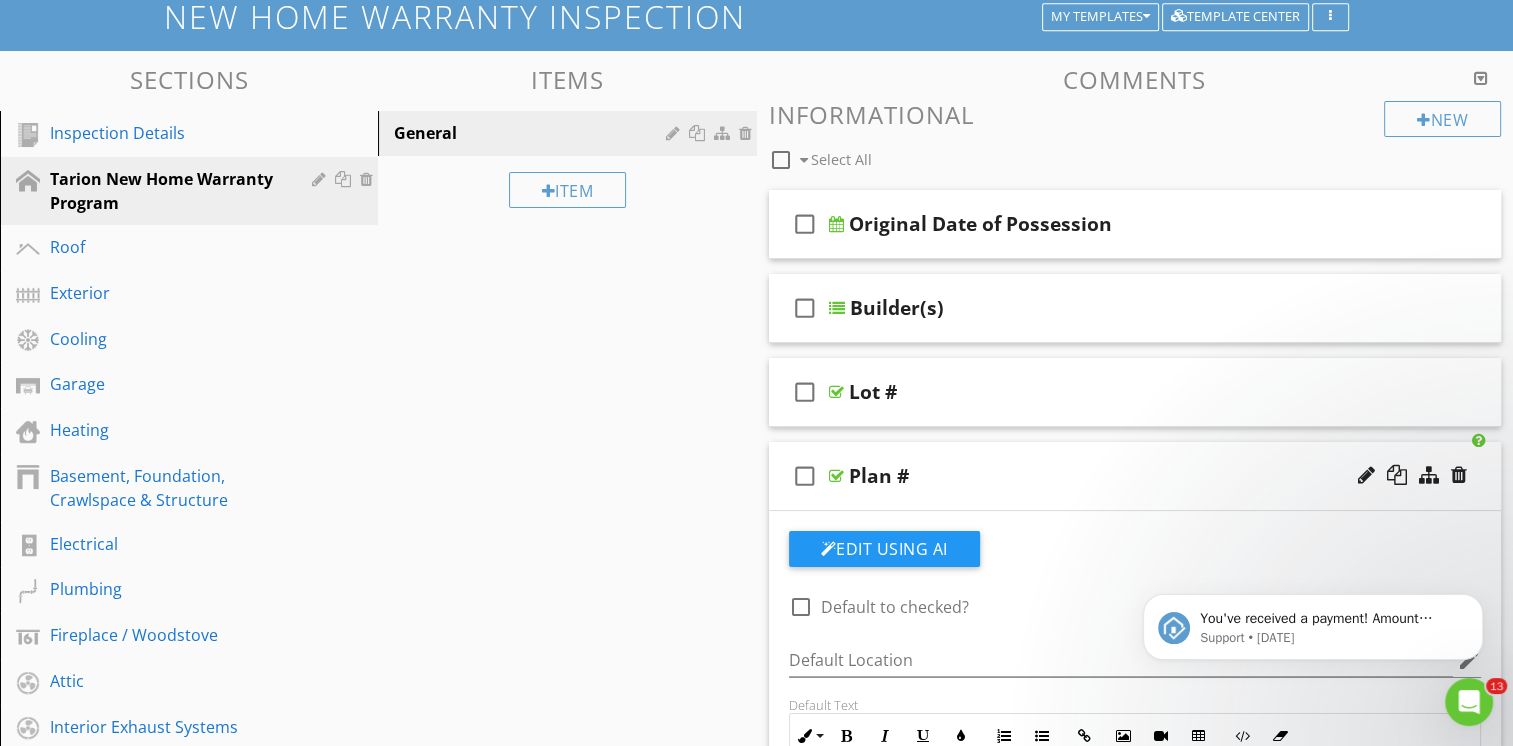 click on "check_box_outline_blank
Plan #" at bounding box center [1135, 476] 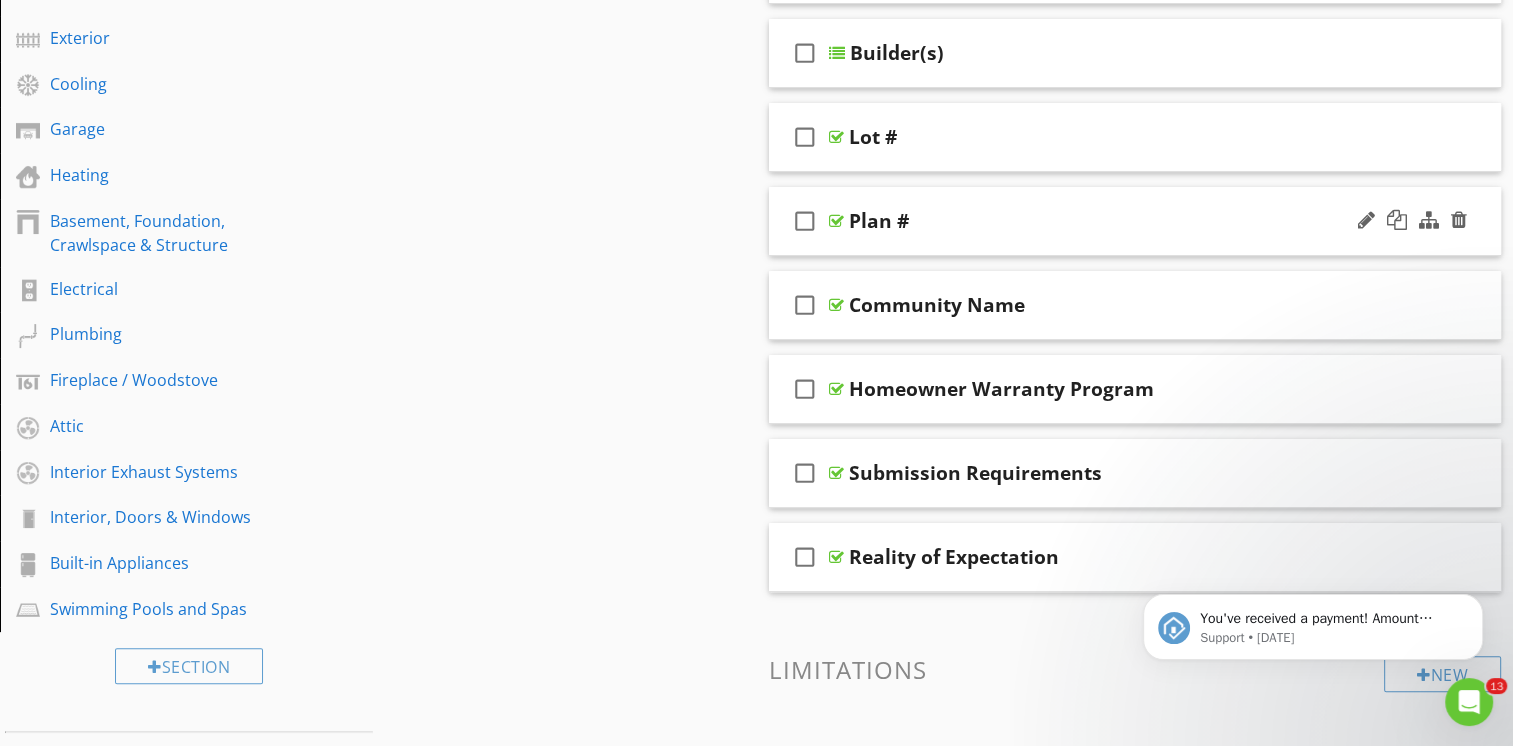 scroll, scrollTop: 454, scrollLeft: 0, axis: vertical 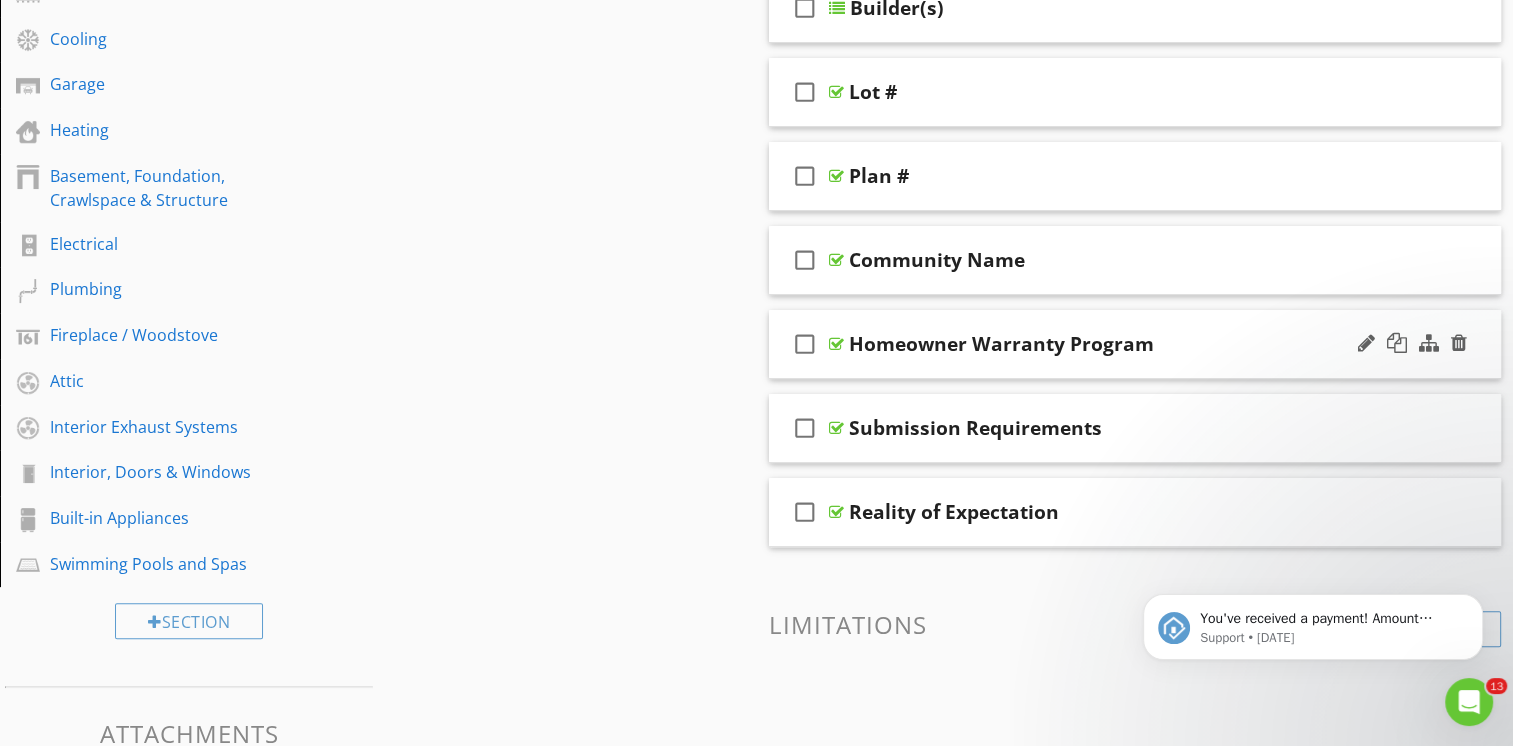 click on "check_box_outline_blank
Homeowner Warranty Program" at bounding box center (1135, 344) 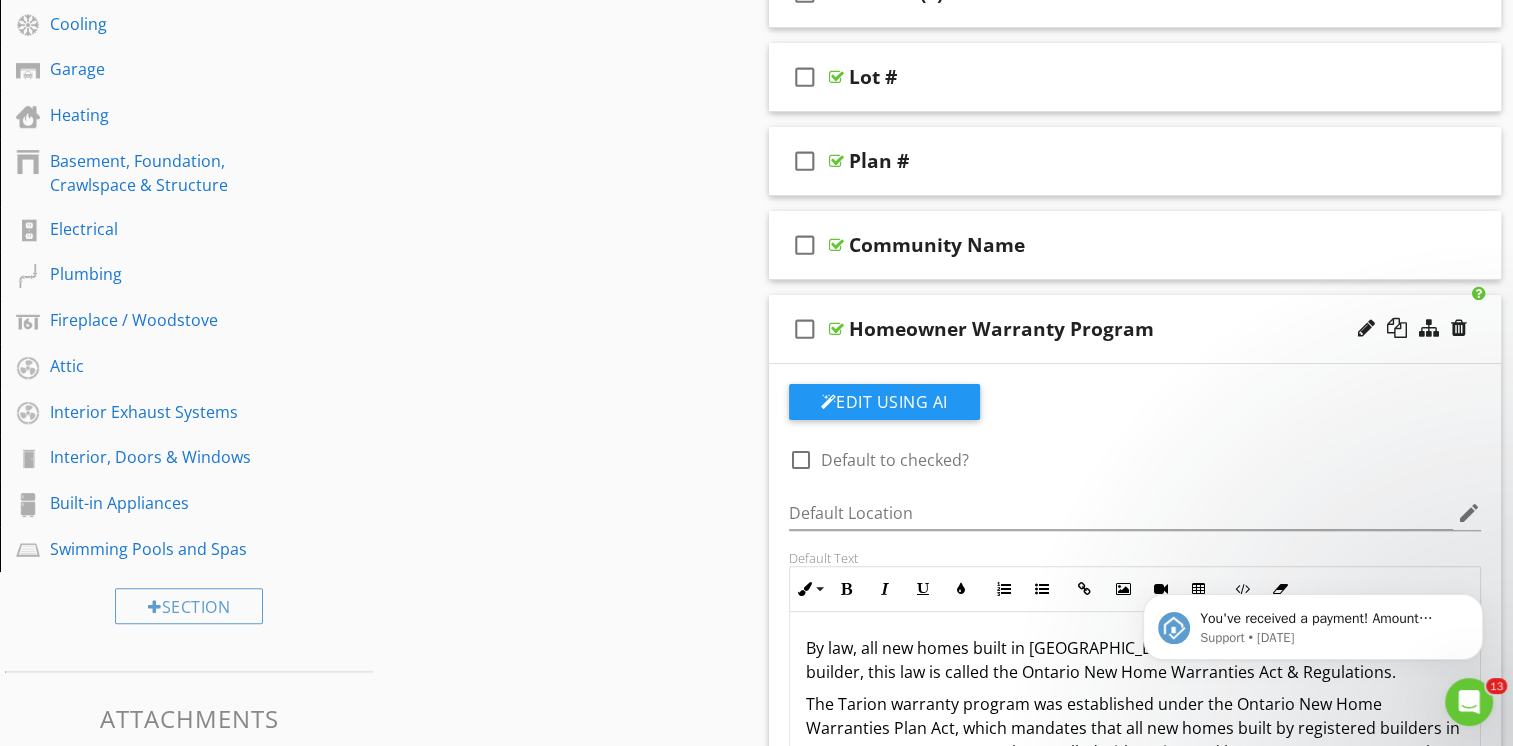 scroll, scrollTop: 454, scrollLeft: 0, axis: vertical 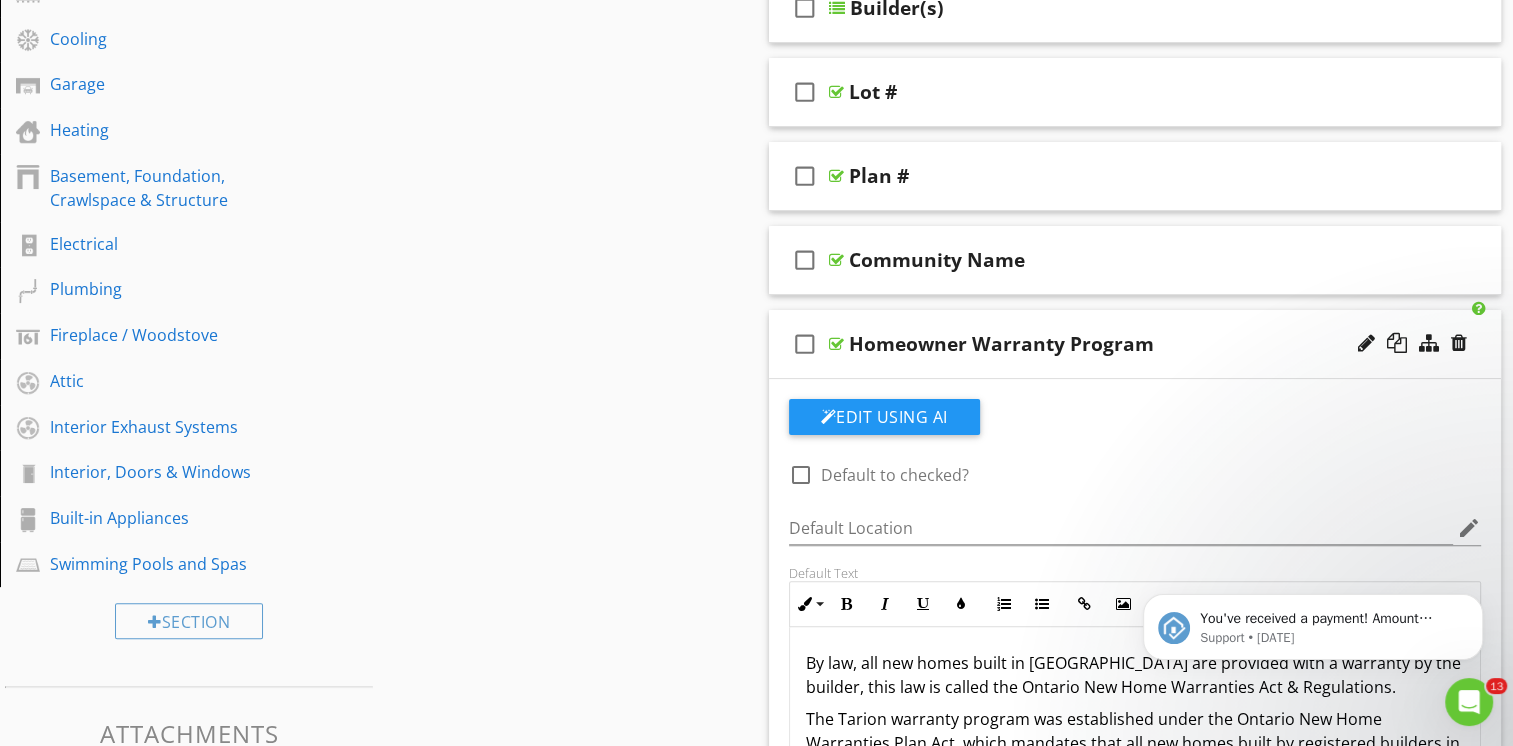 click on "check_box_outline_blank
Homeowner Warranty Program" at bounding box center (1135, 344) 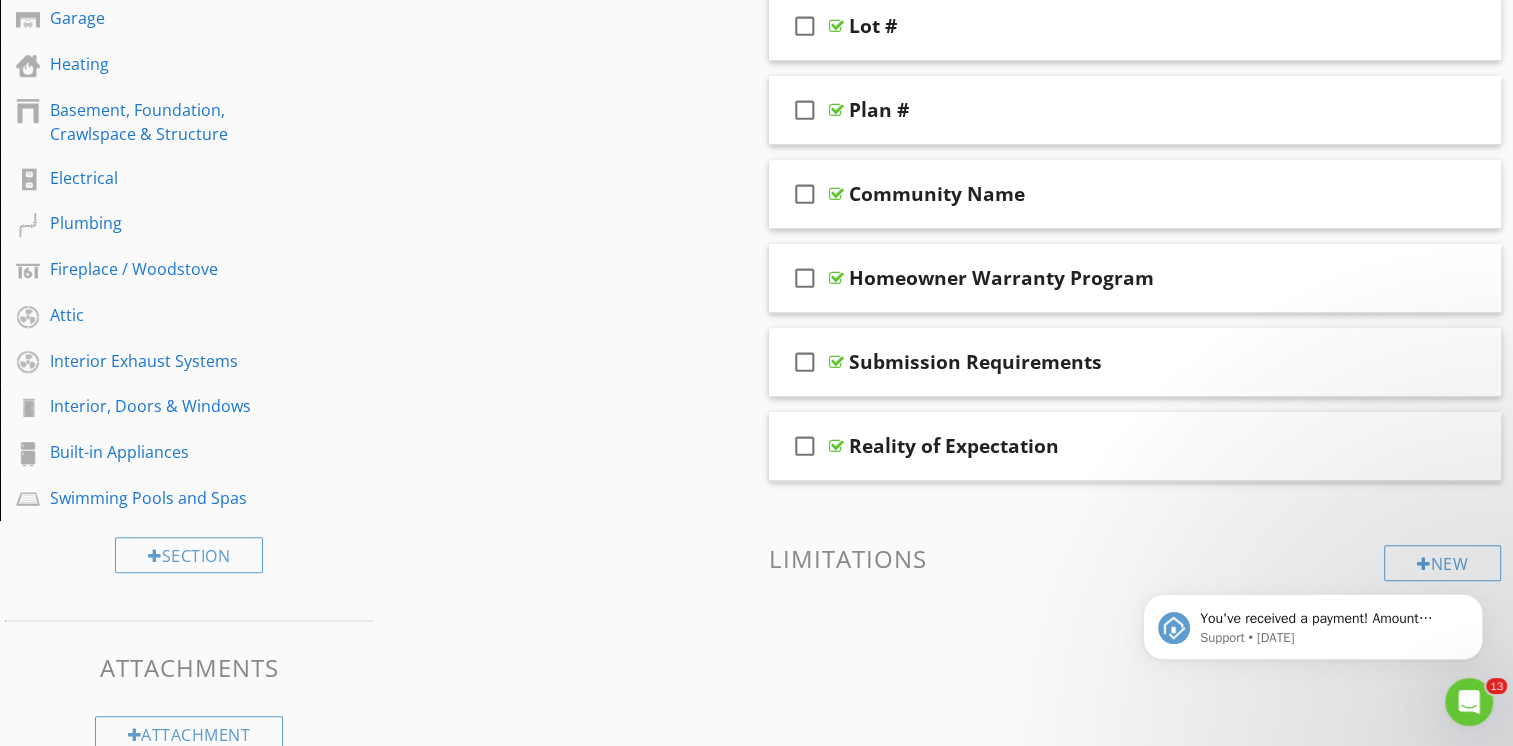 scroll, scrollTop: 554, scrollLeft: 0, axis: vertical 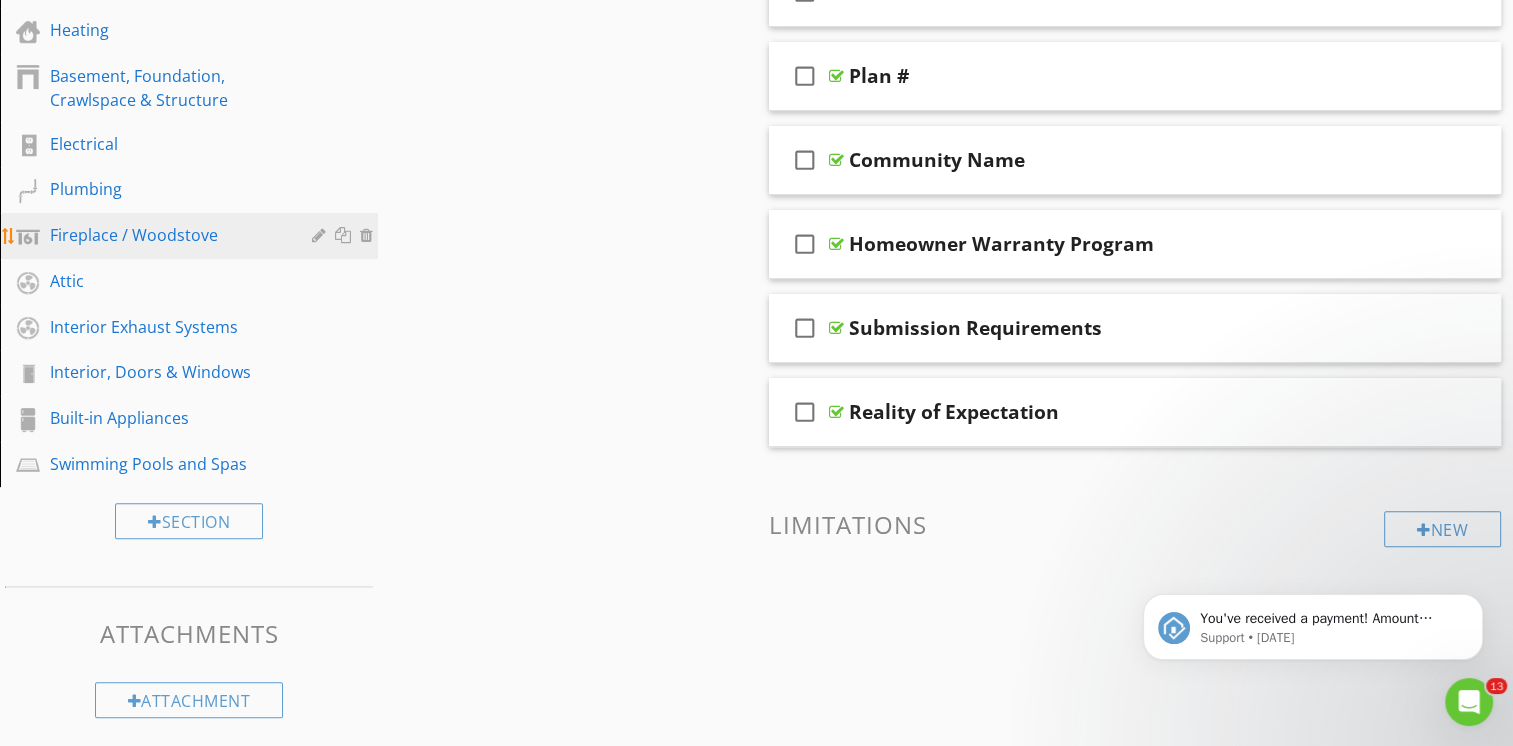 click on "Fireplace / Woodstove" at bounding box center (166, 235) 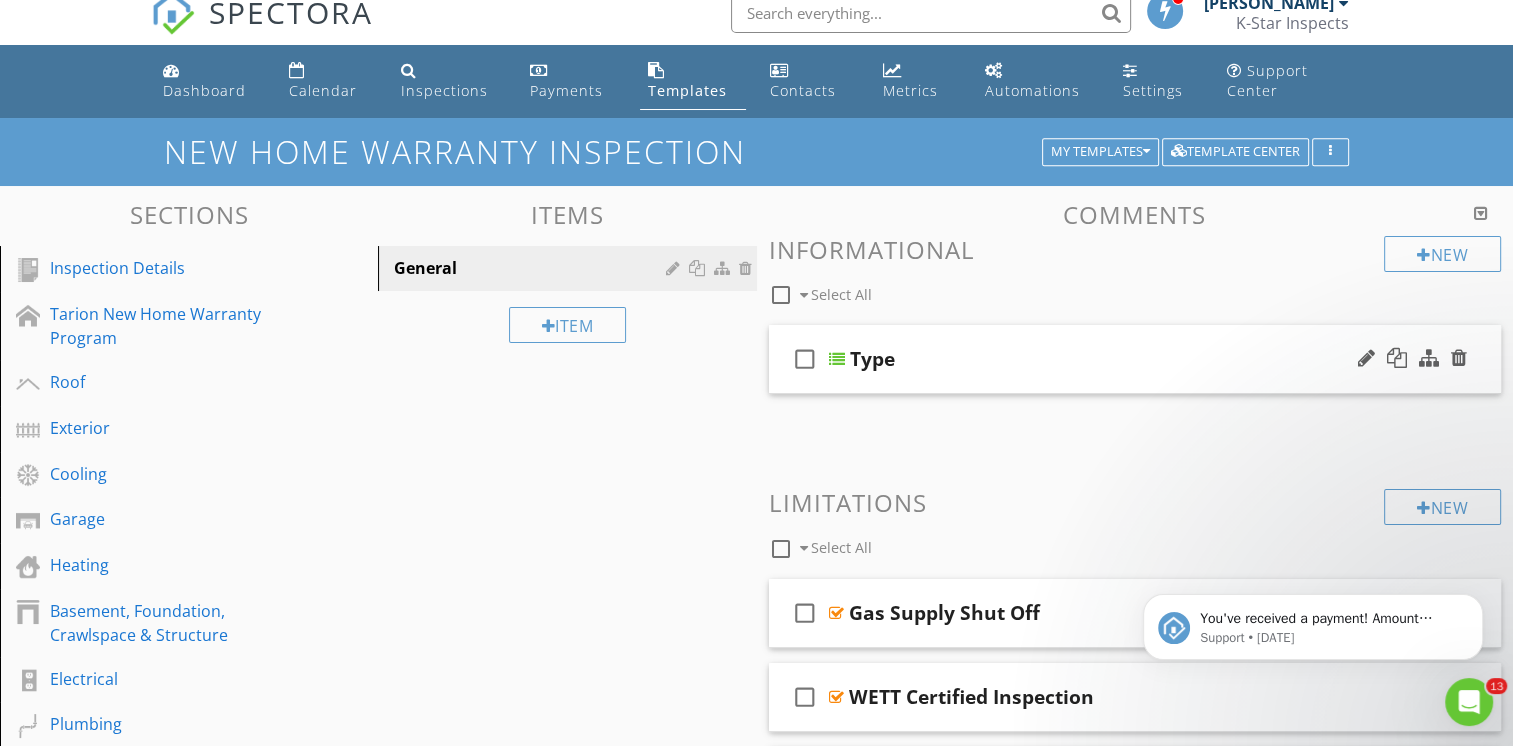 scroll, scrollTop: 0, scrollLeft: 0, axis: both 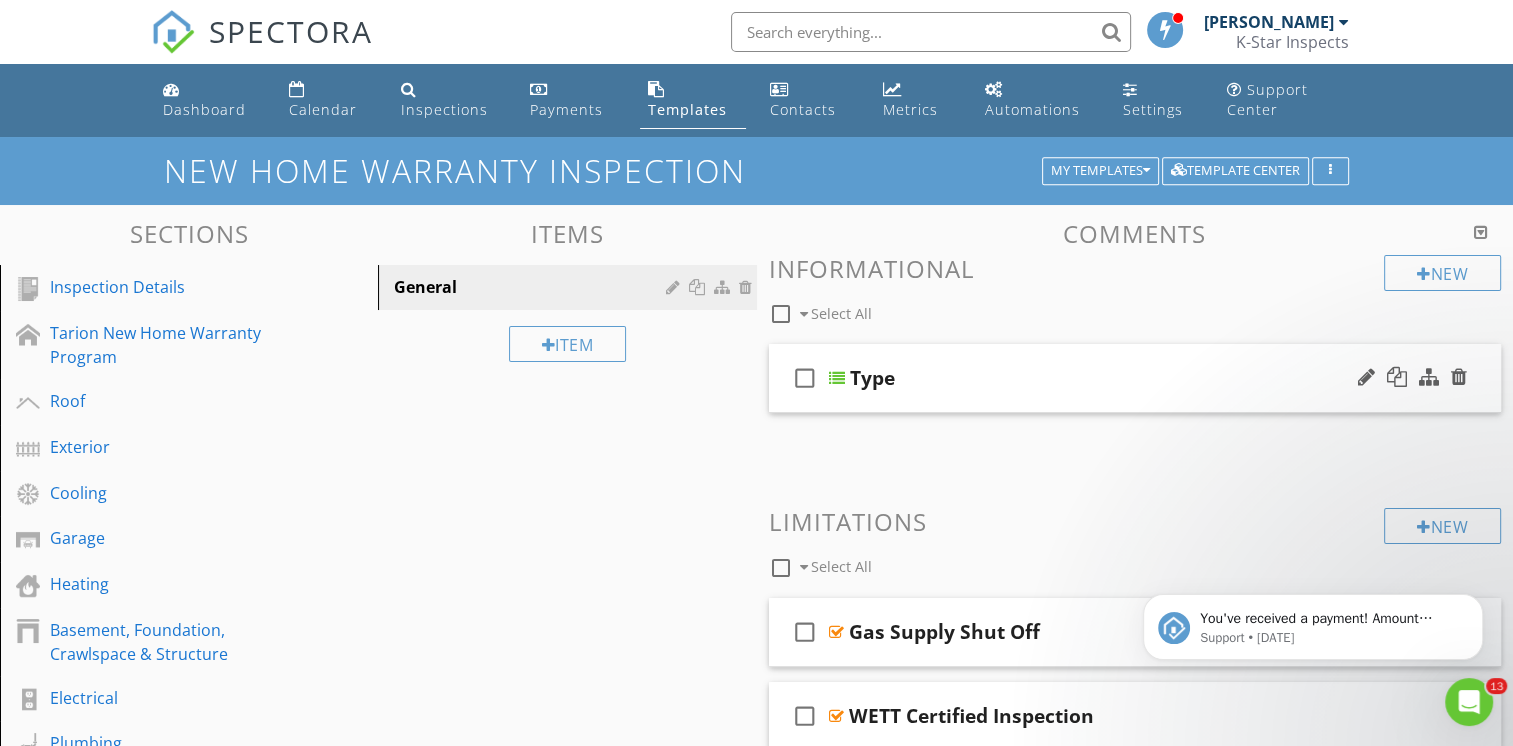click on "check_box_outline_blank
Type" at bounding box center (1135, 378) 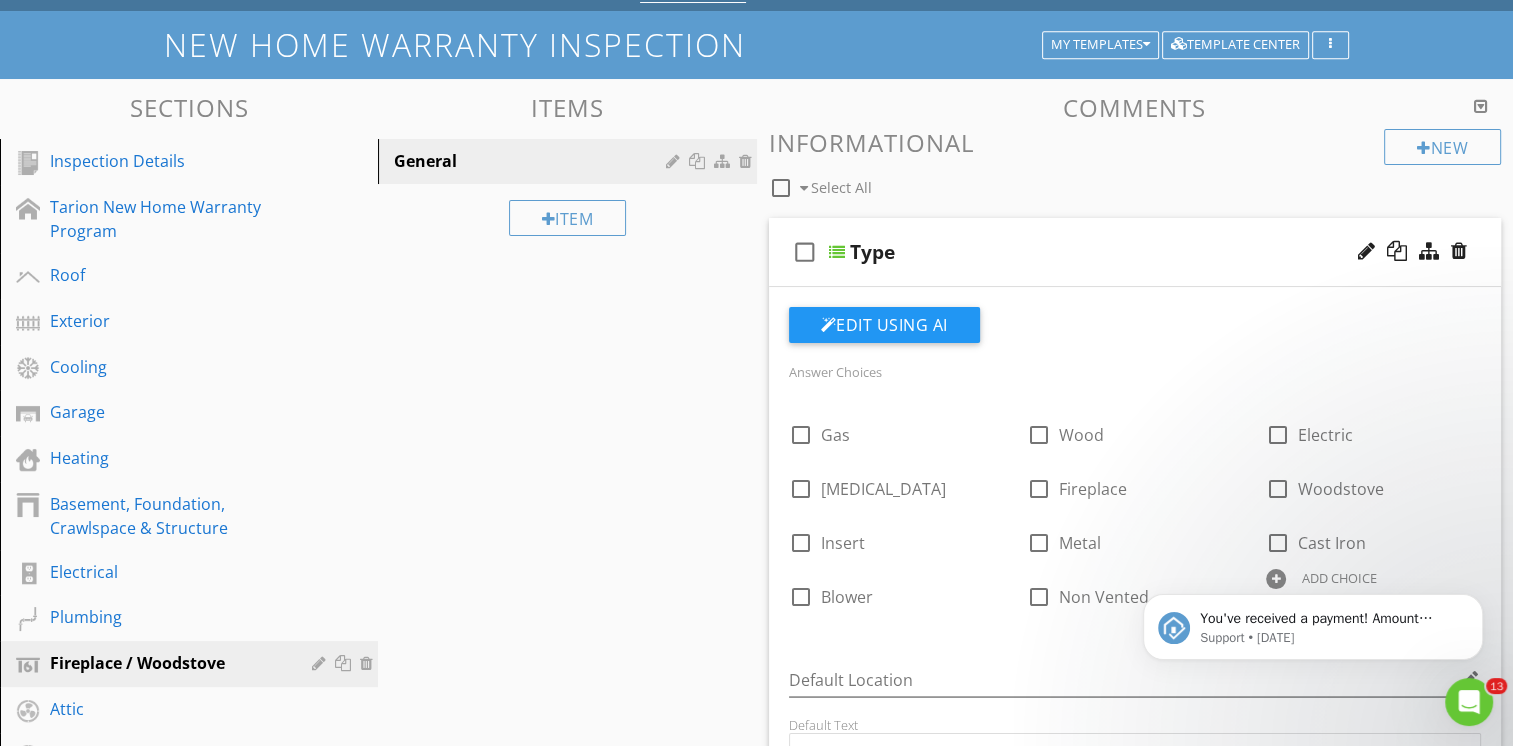 scroll, scrollTop: 200, scrollLeft: 0, axis: vertical 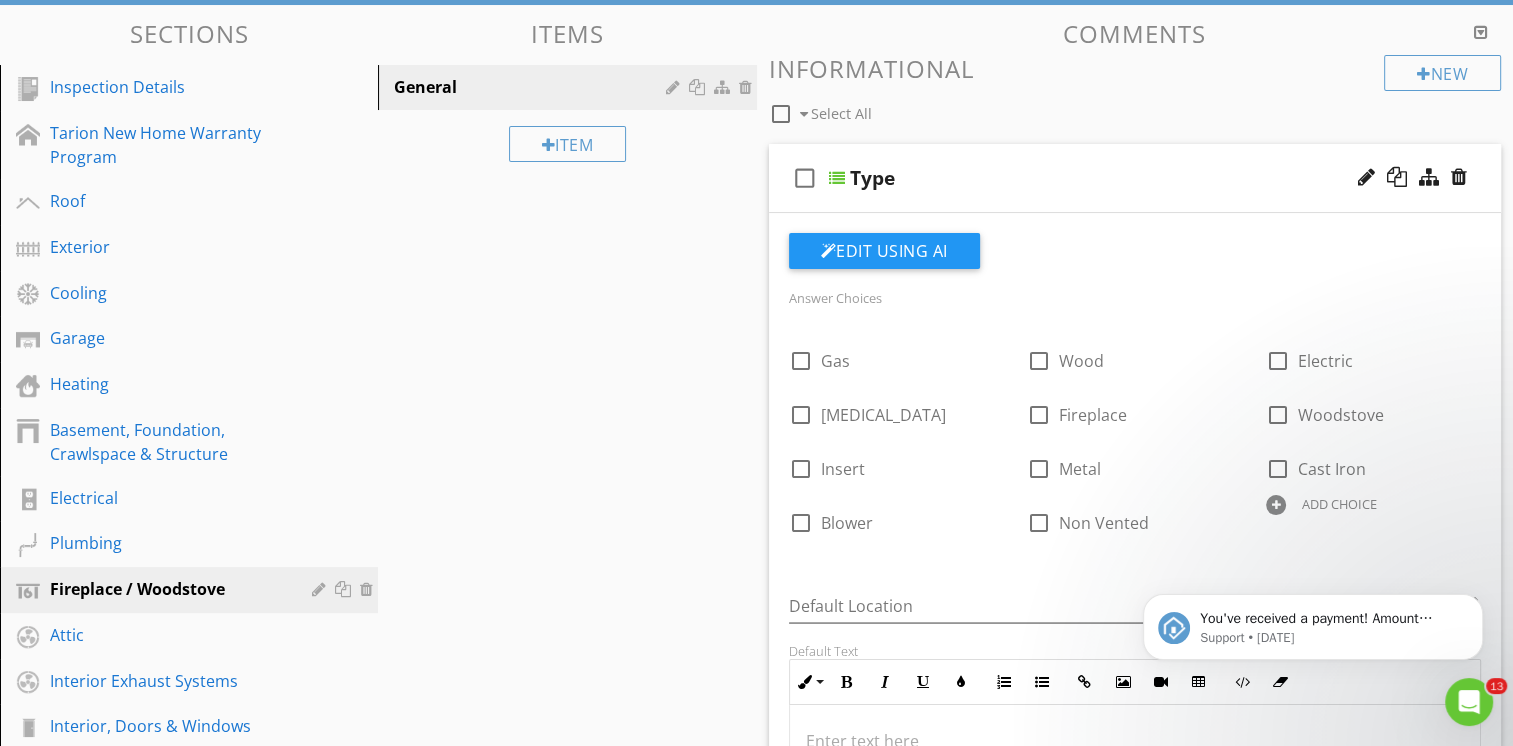 click on "check_box_outline_blank
Type" at bounding box center (1135, 178) 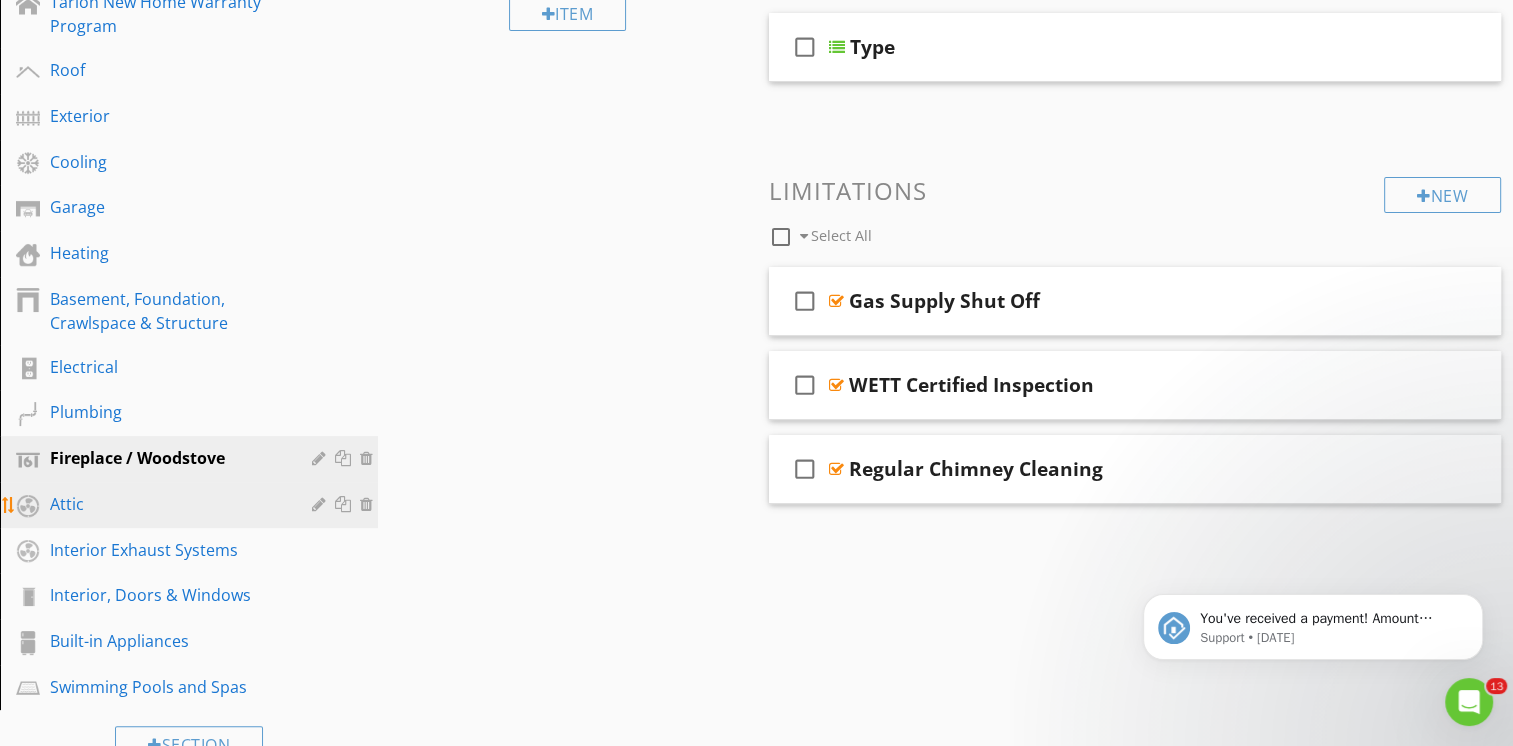 scroll, scrollTop: 354, scrollLeft: 0, axis: vertical 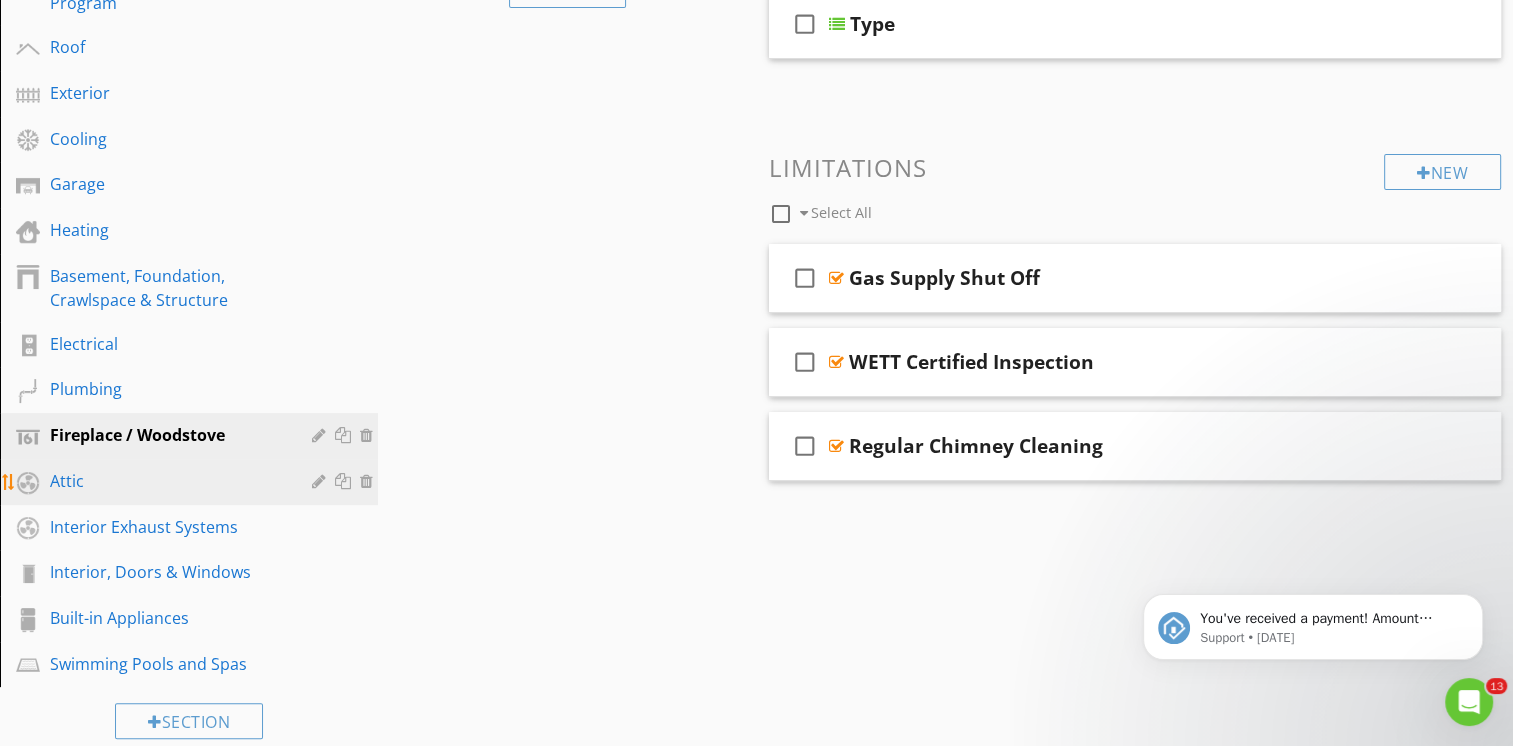 click on "Attic" at bounding box center (166, 481) 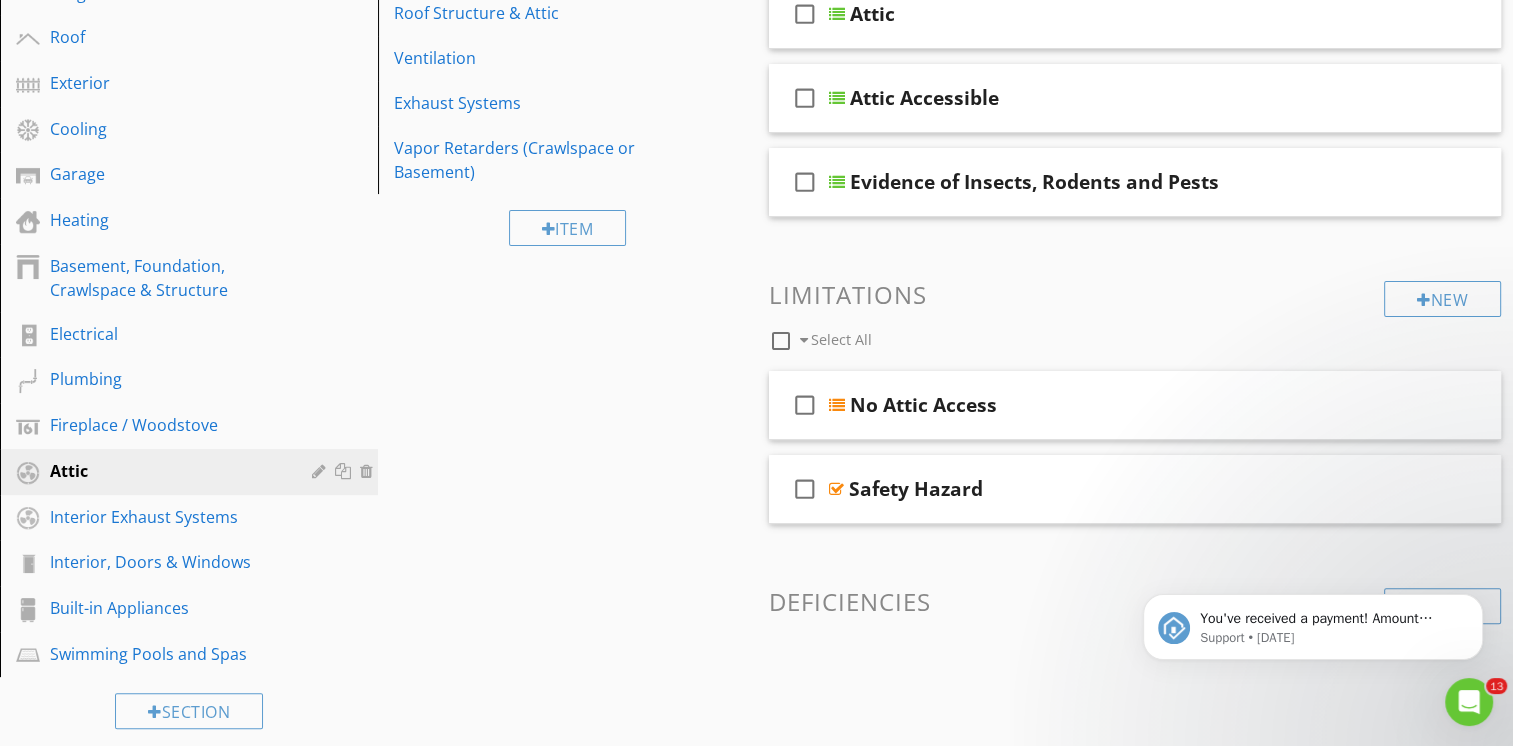 scroll, scrollTop: 54, scrollLeft: 0, axis: vertical 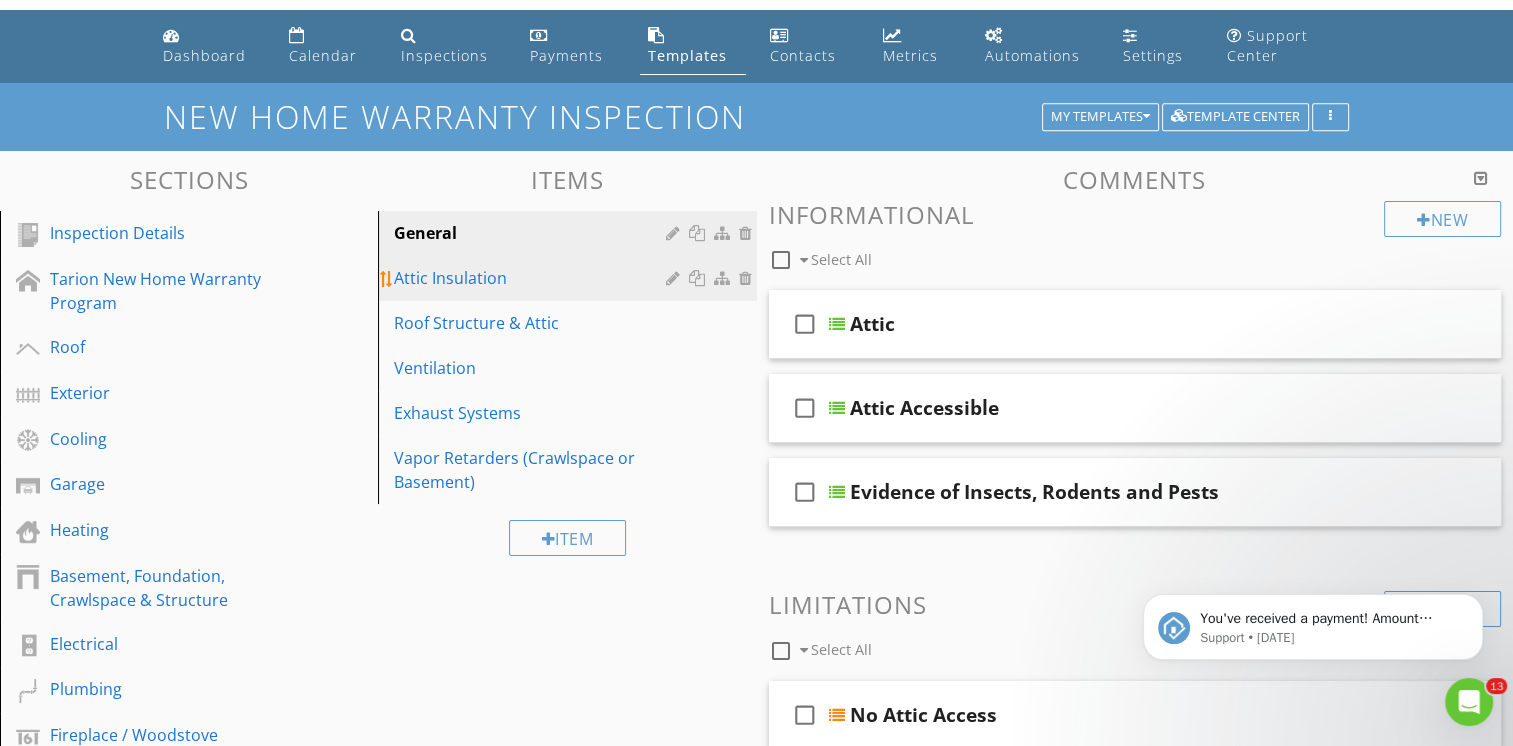 click on "Attic Insulation" at bounding box center [532, 278] 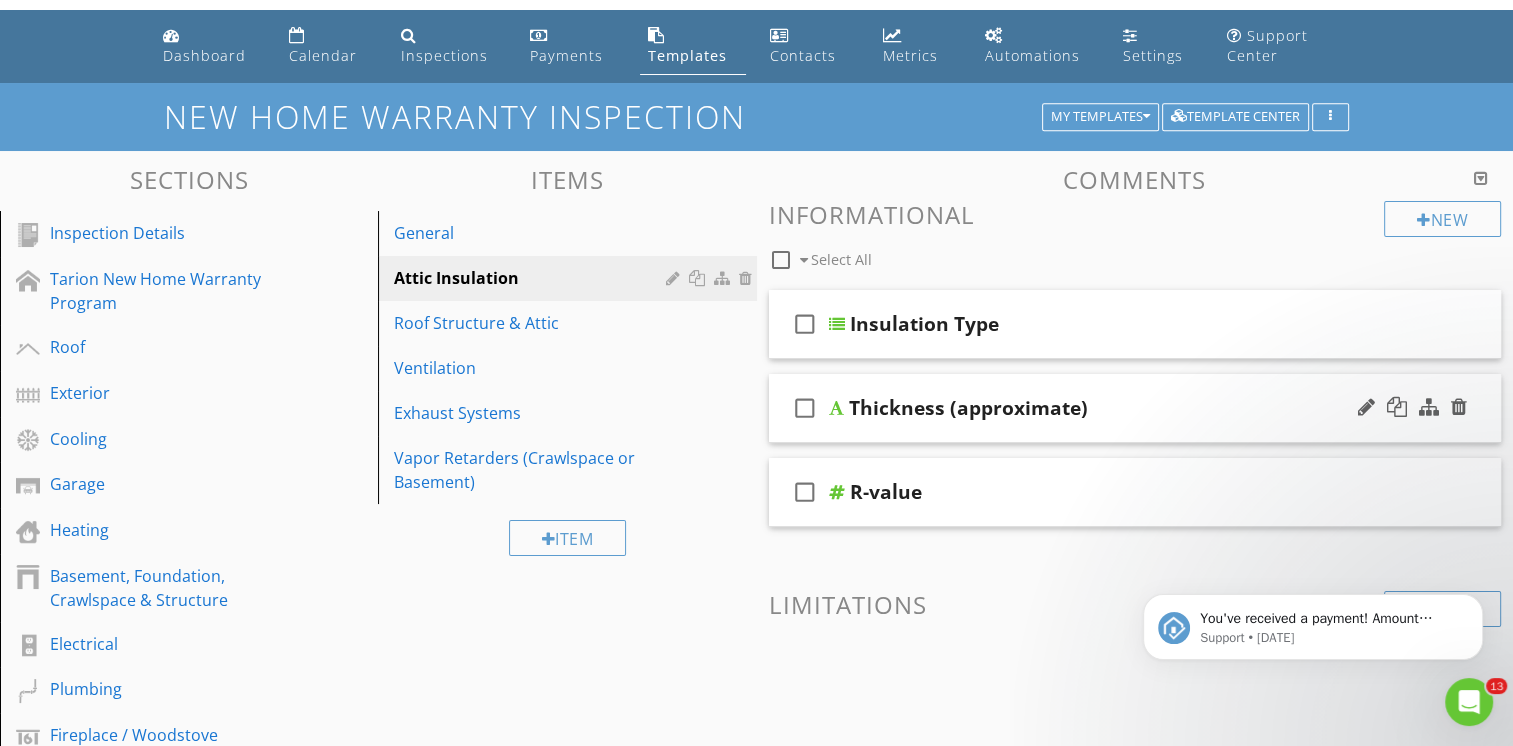 click on "check_box_outline_blank
Thickness (approximate)" at bounding box center (1135, 408) 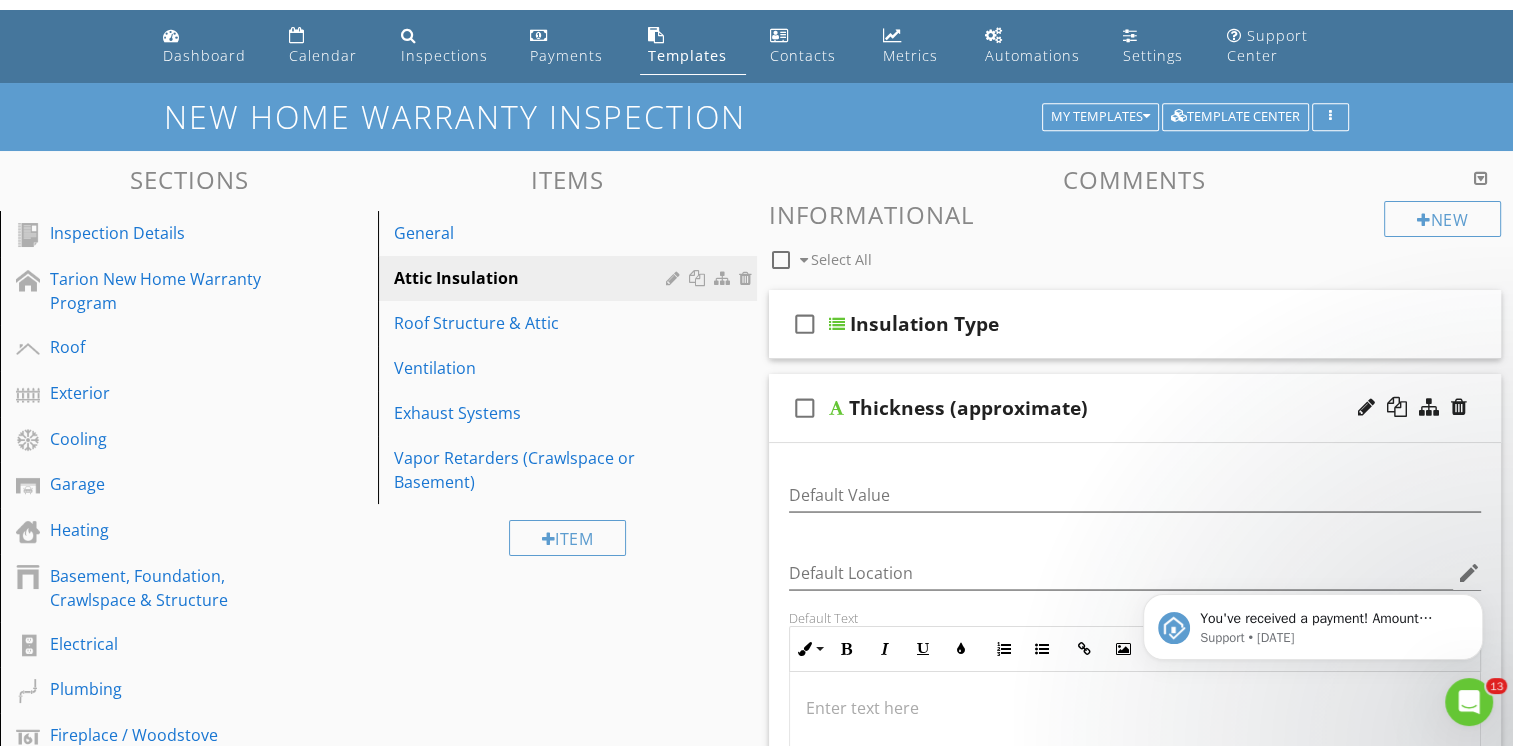 click on "check_box_outline_blank
Thickness (approximate)" at bounding box center (1135, 408) 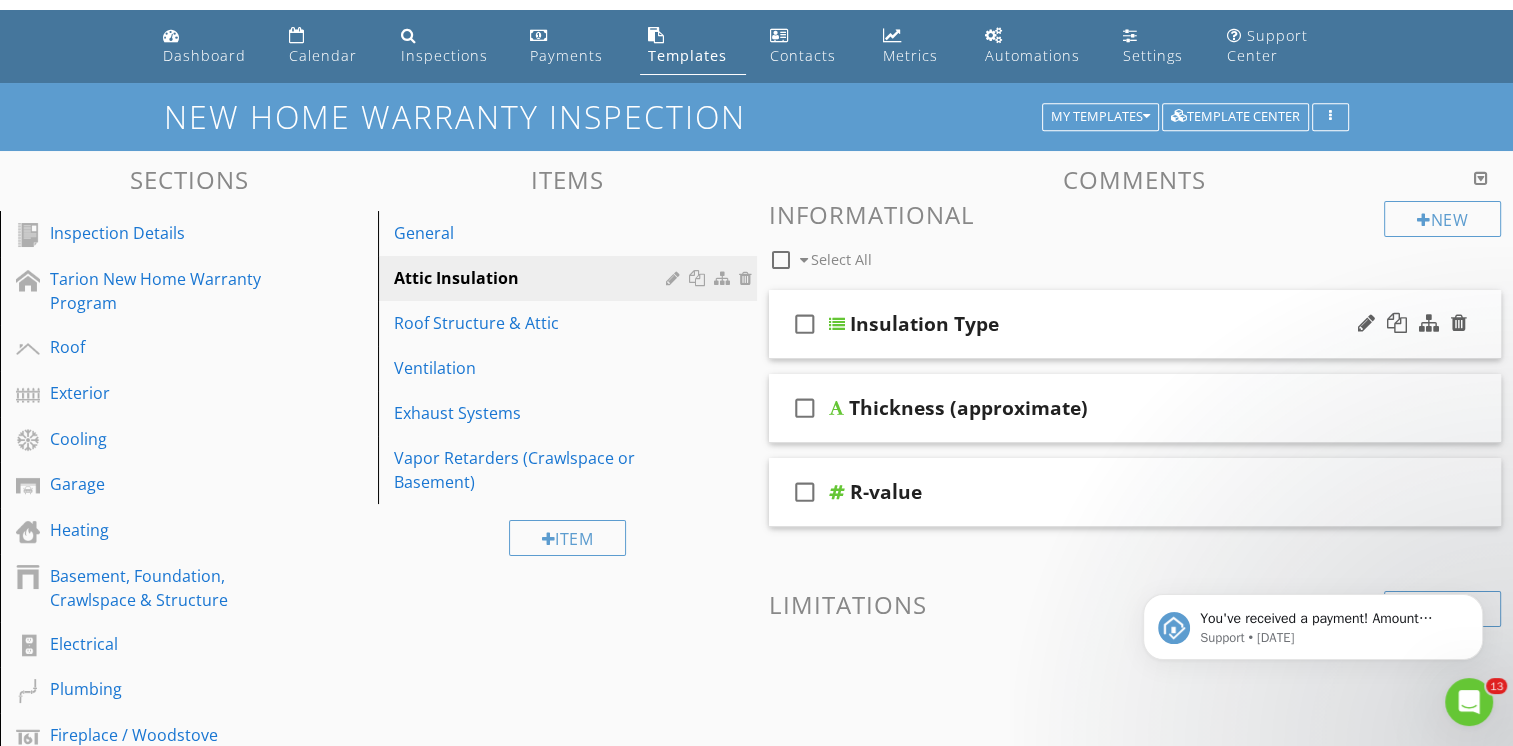 click on "Insulation Type" at bounding box center (1109, 324) 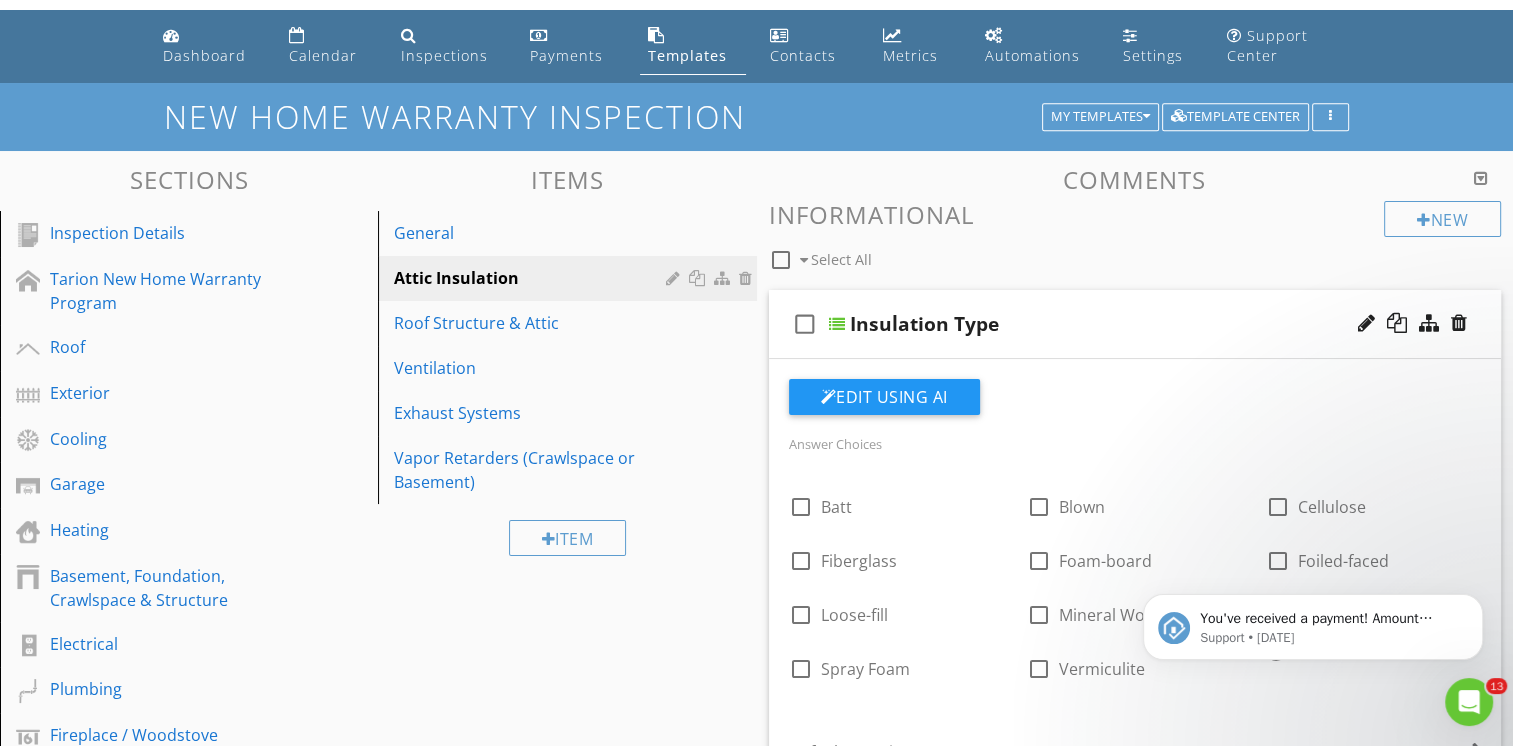 click on "Insulation Type" at bounding box center [1109, 324] 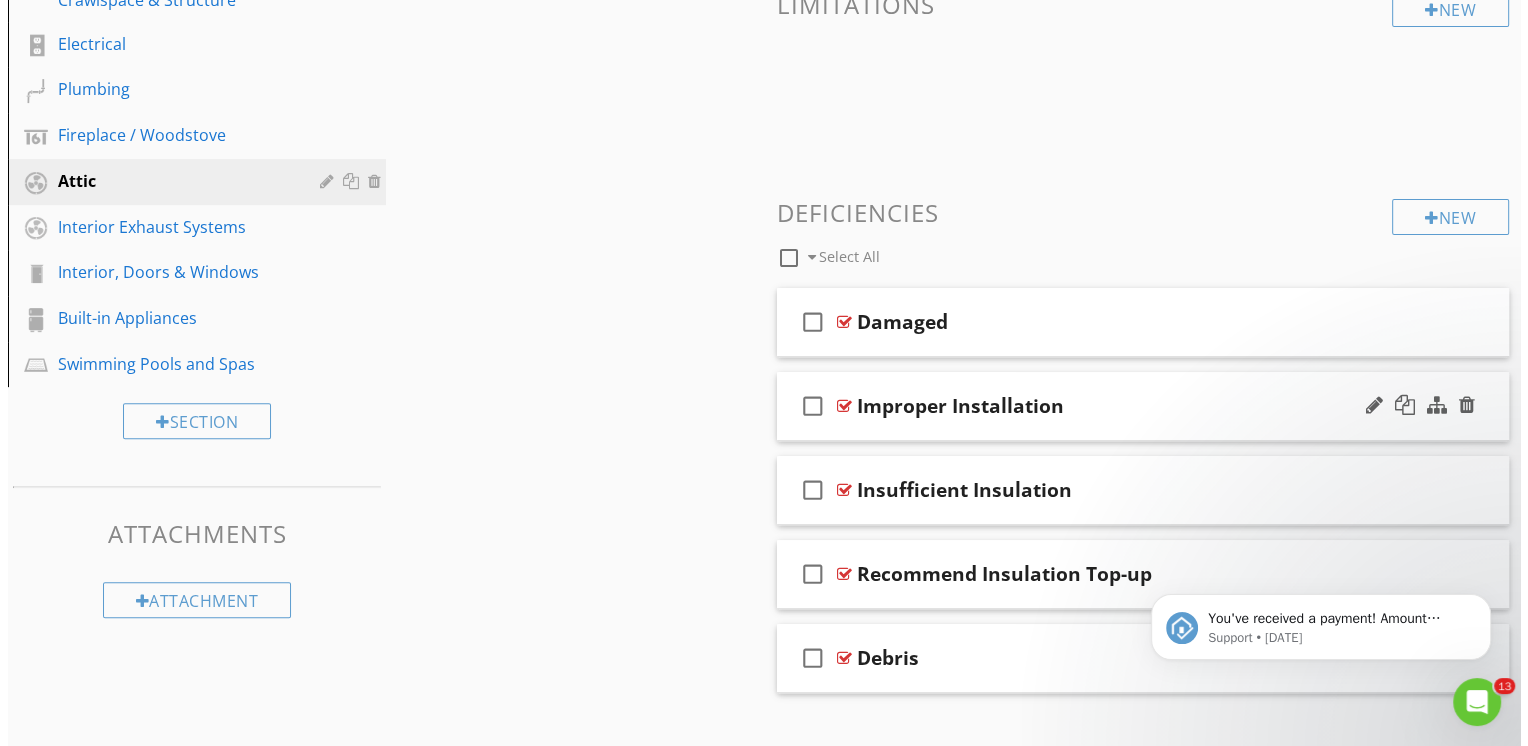 scroll, scrollTop: 683, scrollLeft: 0, axis: vertical 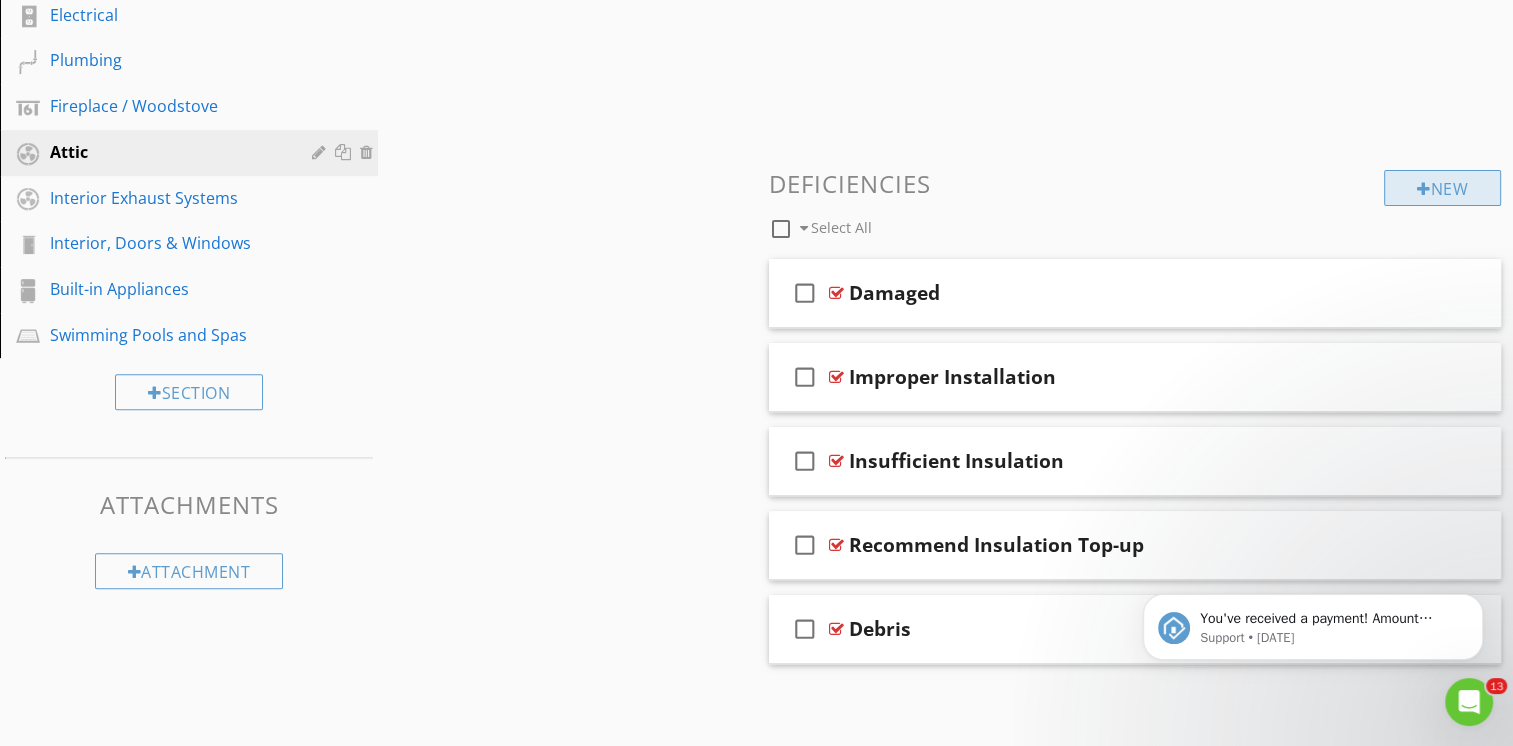 click on "New" at bounding box center [1442, 188] 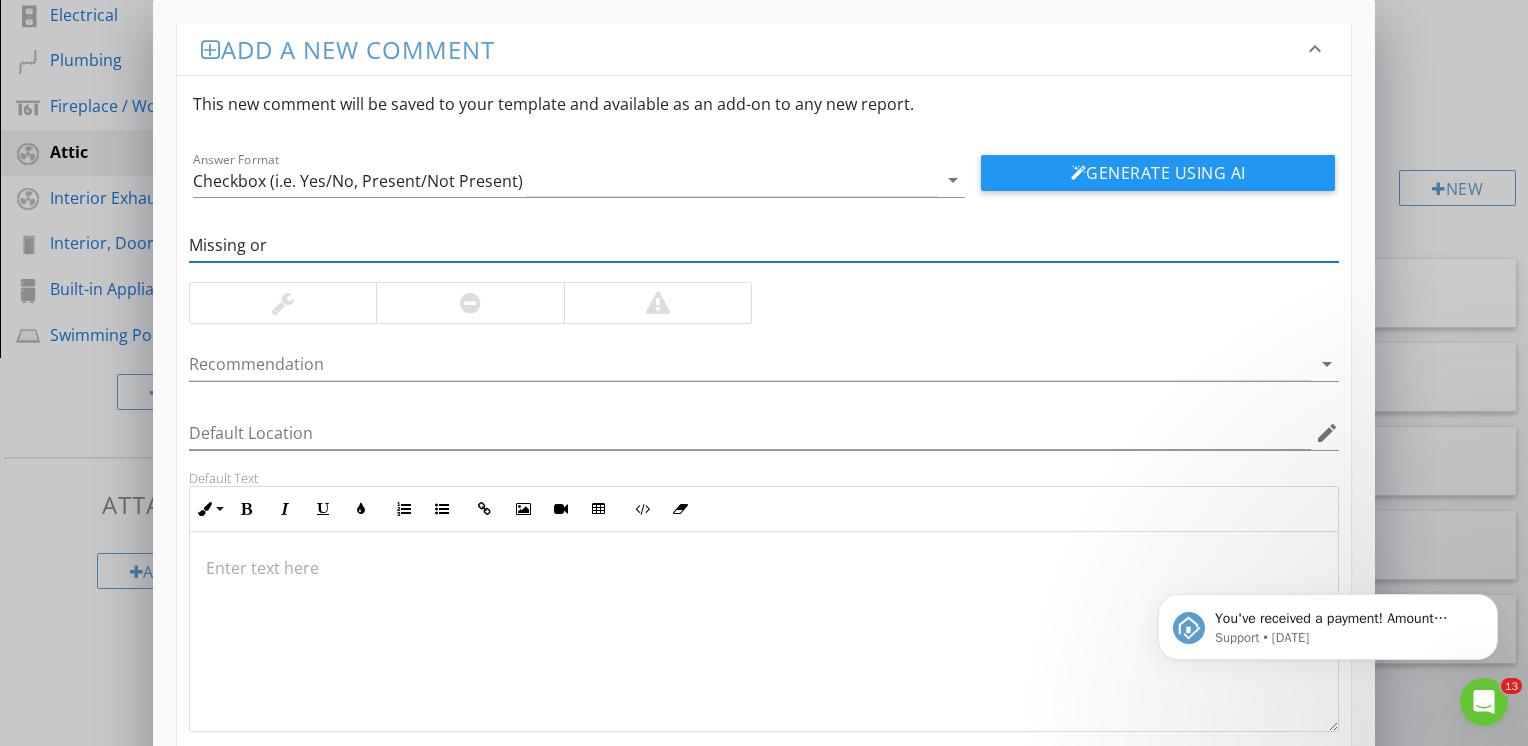 type on "Missing Or Displaced Insulation" 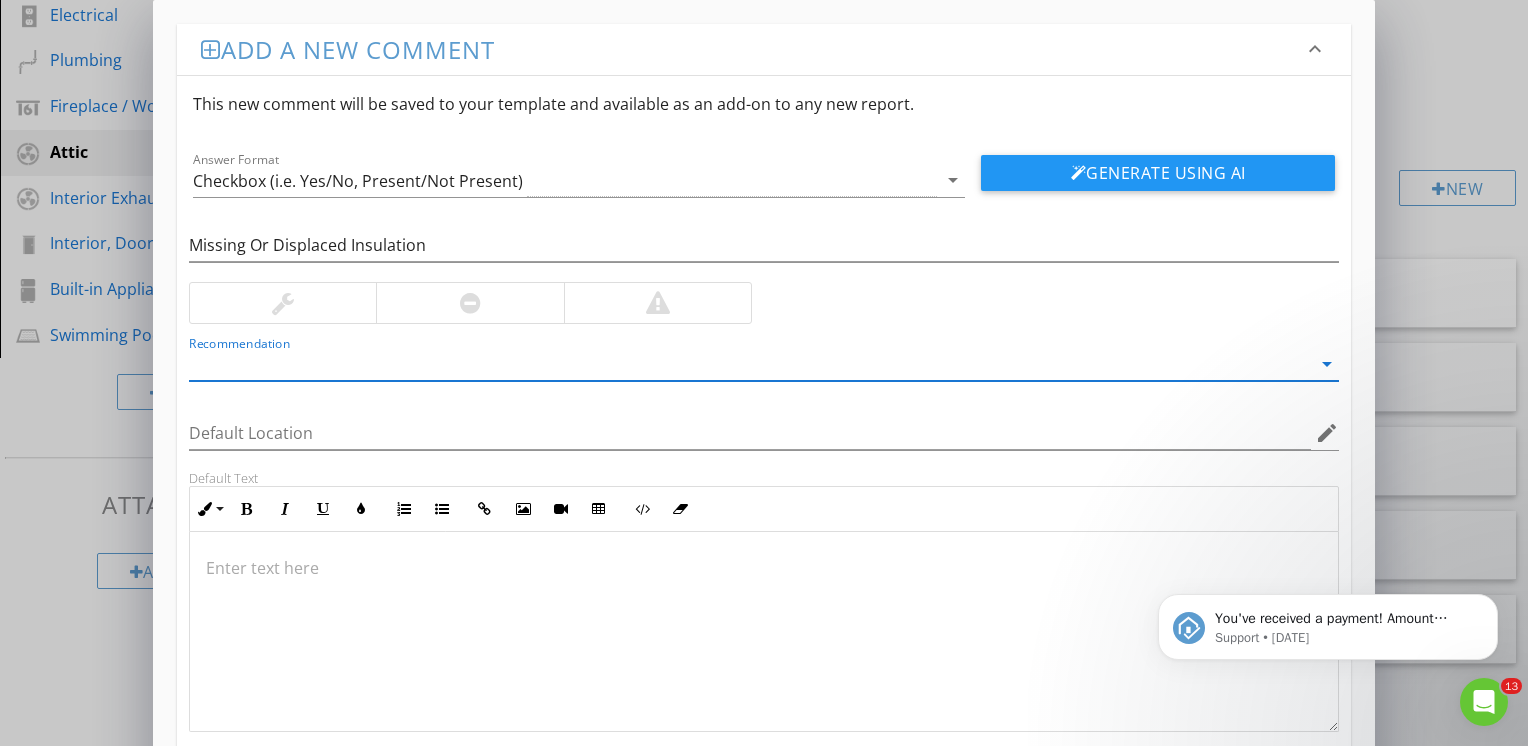 click at bounding box center [469, 303] 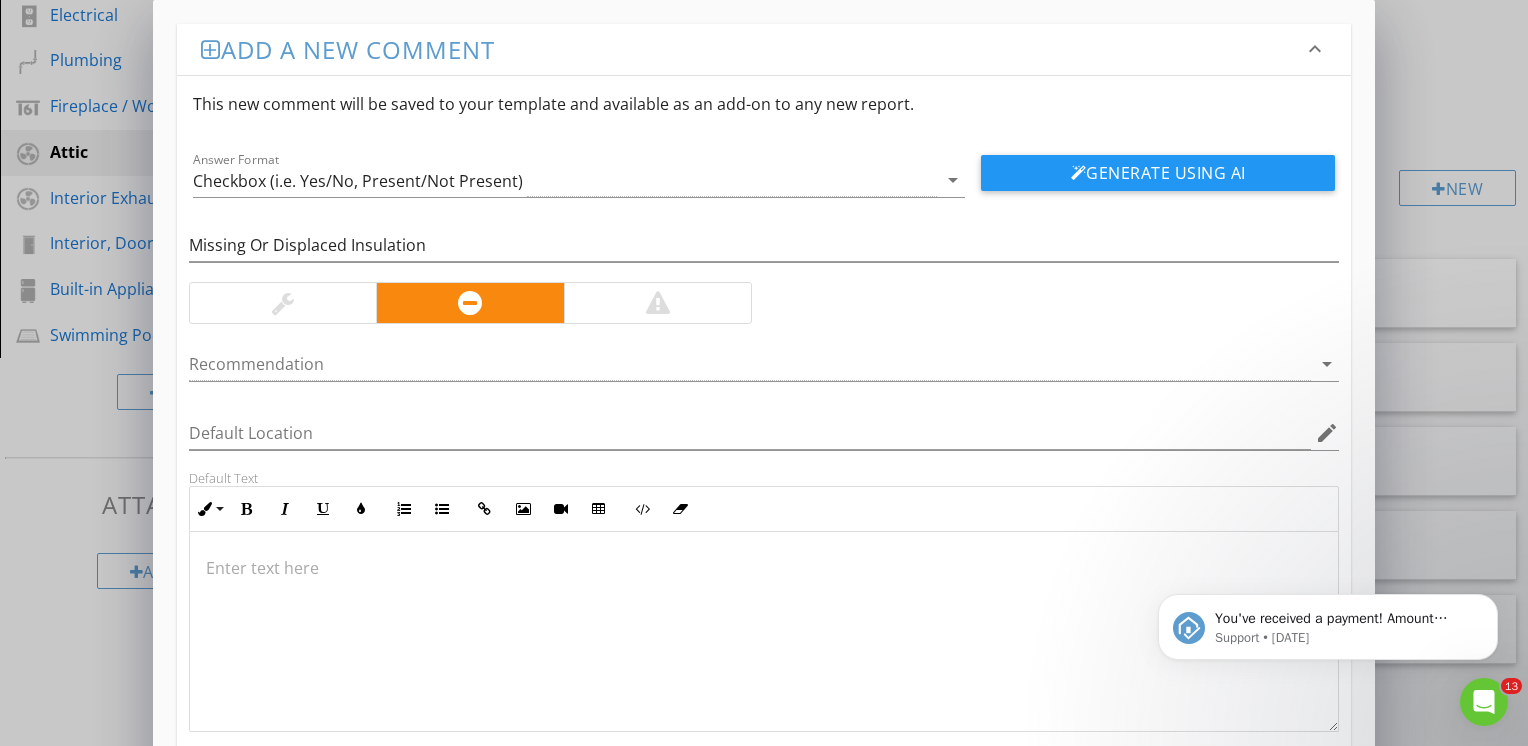 click at bounding box center [764, 568] 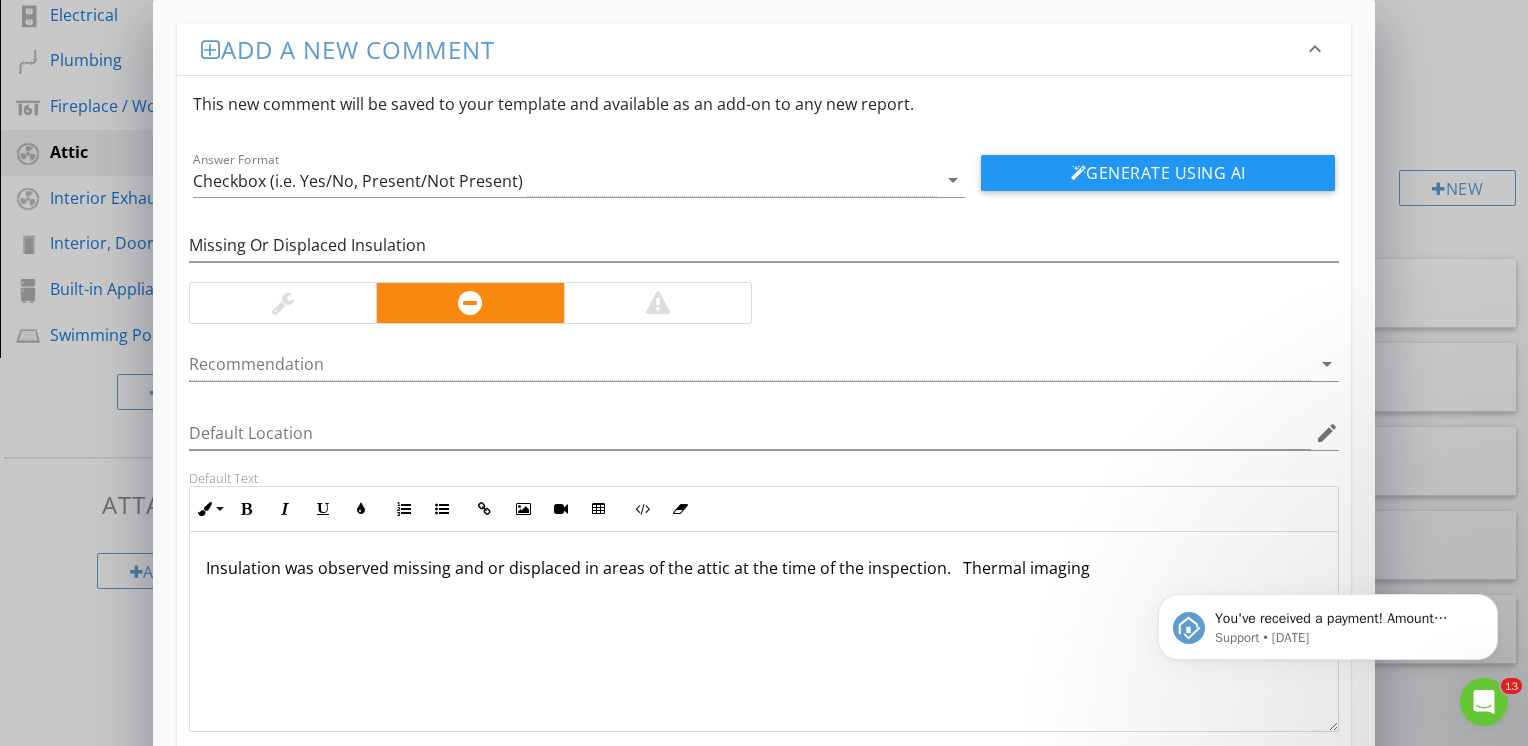 click on "Insulation was observed missing and or displaced in areas of the attic at the time of the inspection.   Thermal imaging" at bounding box center [764, 568] 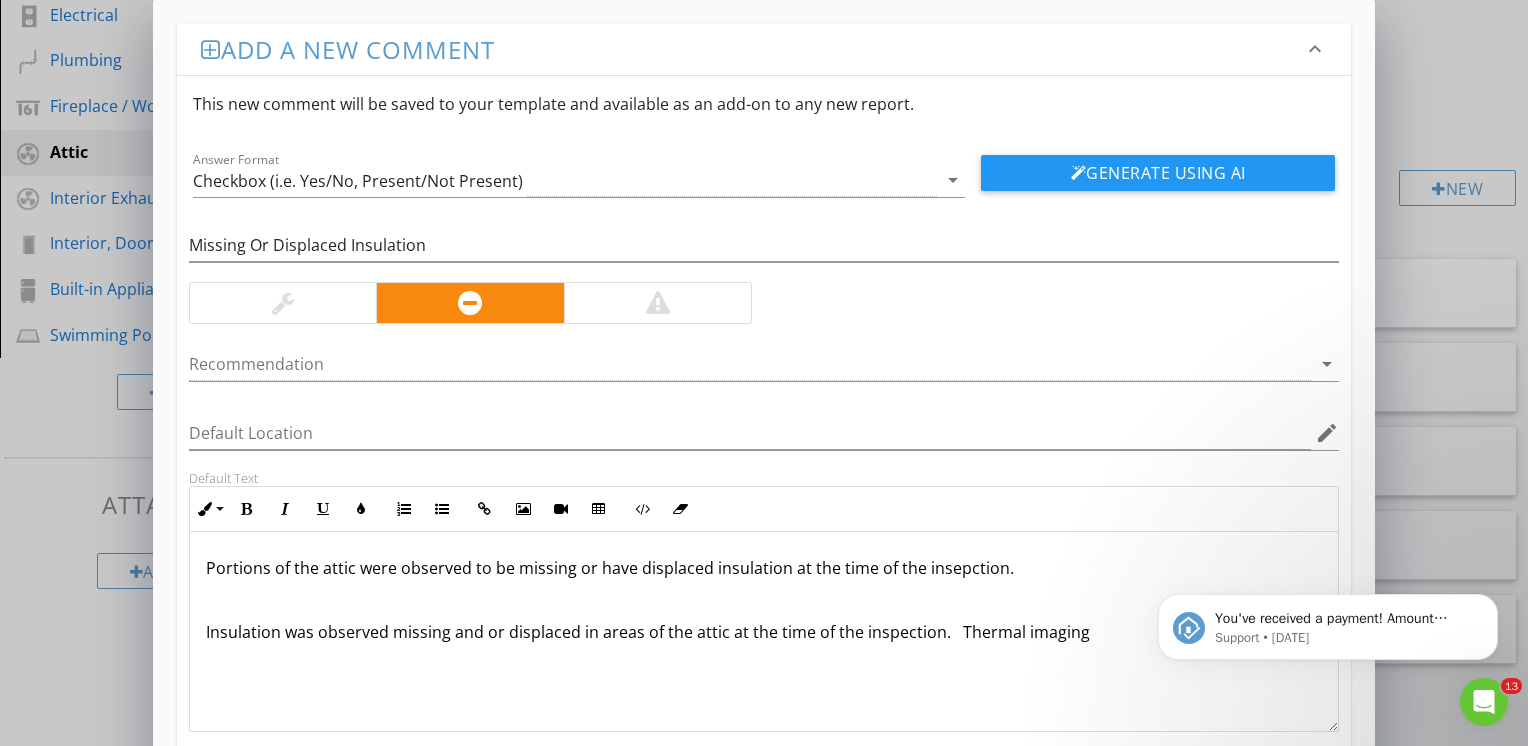click on "Portions of the attic were observed to be missing or have displaced insulation at the time of the insepction." at bounding box center (764, 568) 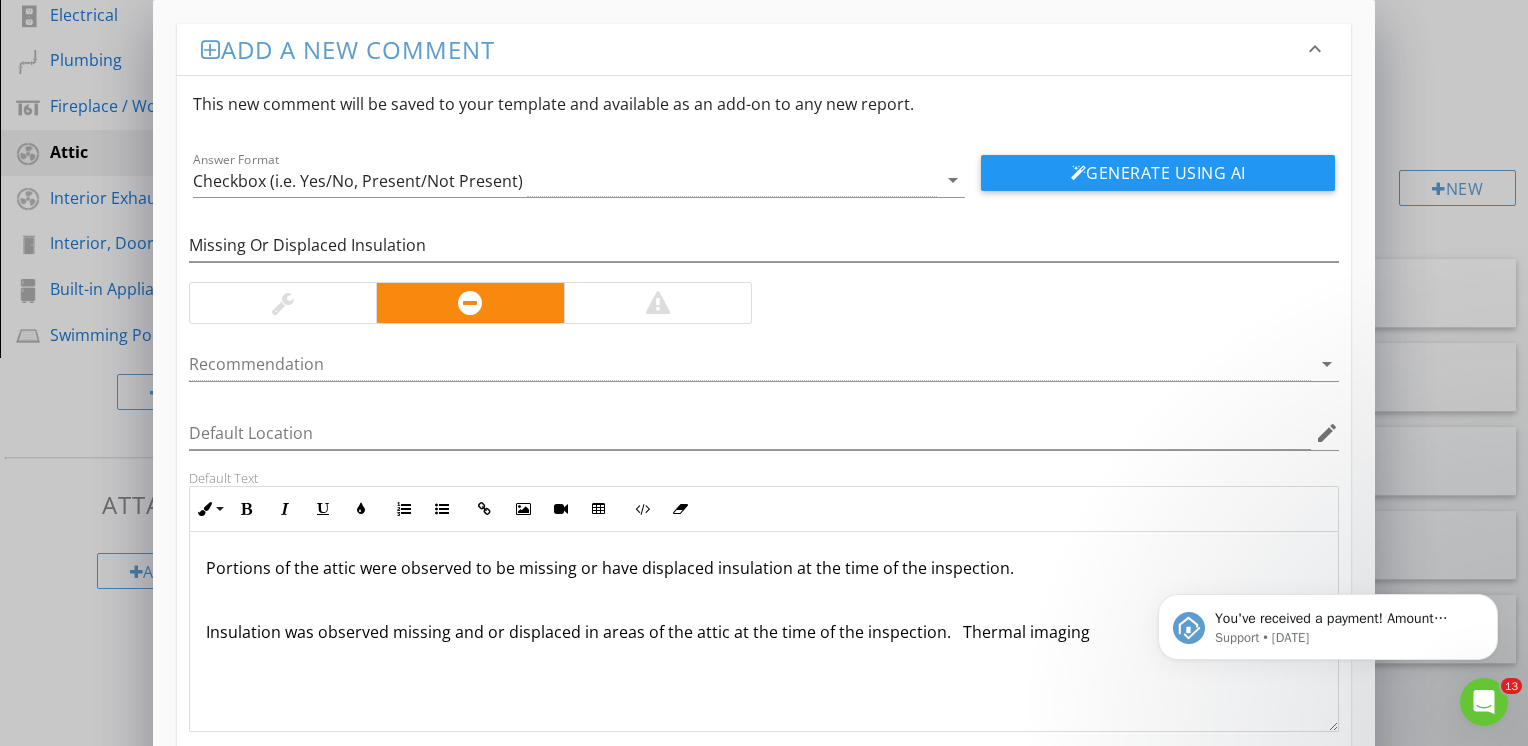 click on "Portions of the attic were observed to be missing or have displaced insulation at the time of the inspection." at bounding box center [764, 568] 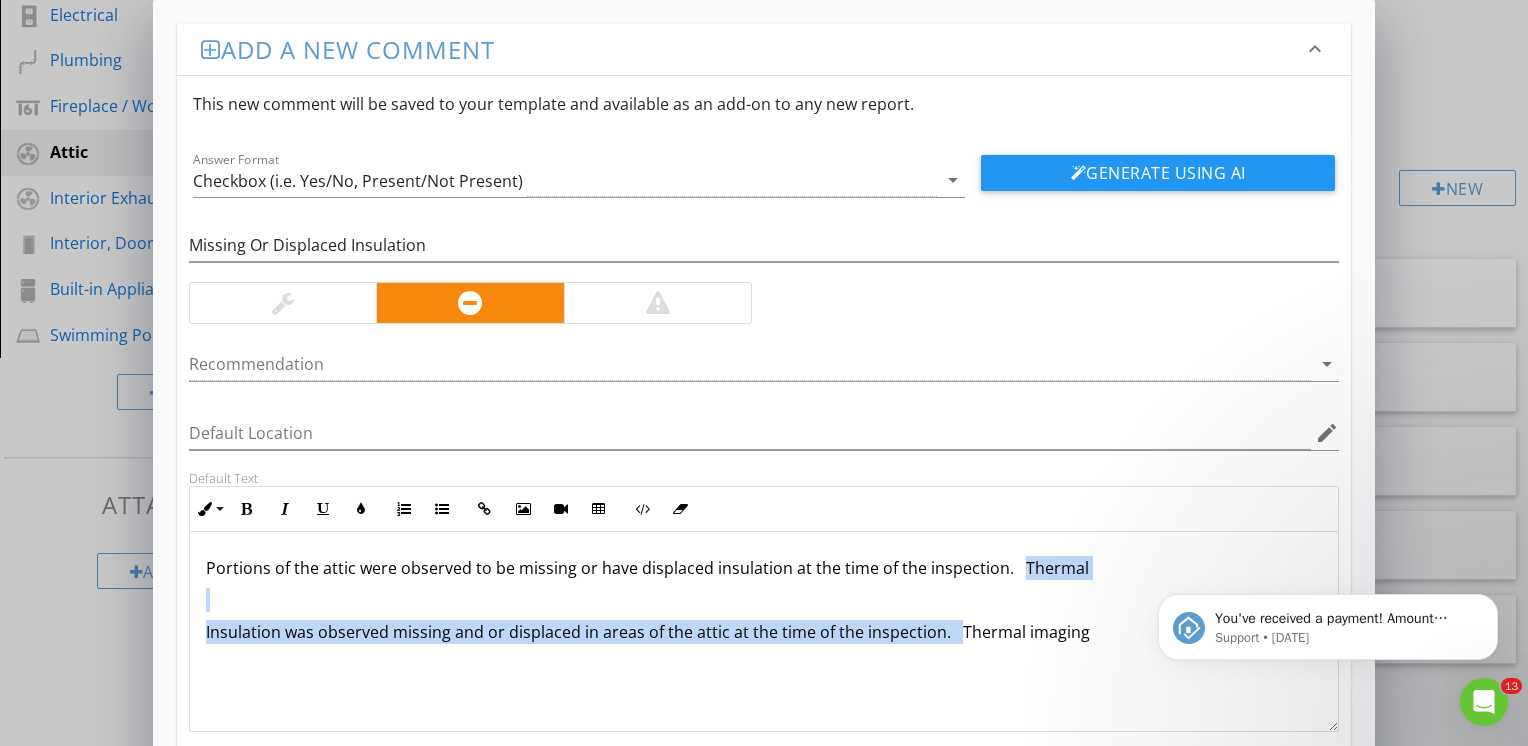 drag, startPoint x: 956, startPoint y: 626, endPoint x: 1012, endPoint y: 564, distance: 83.546394 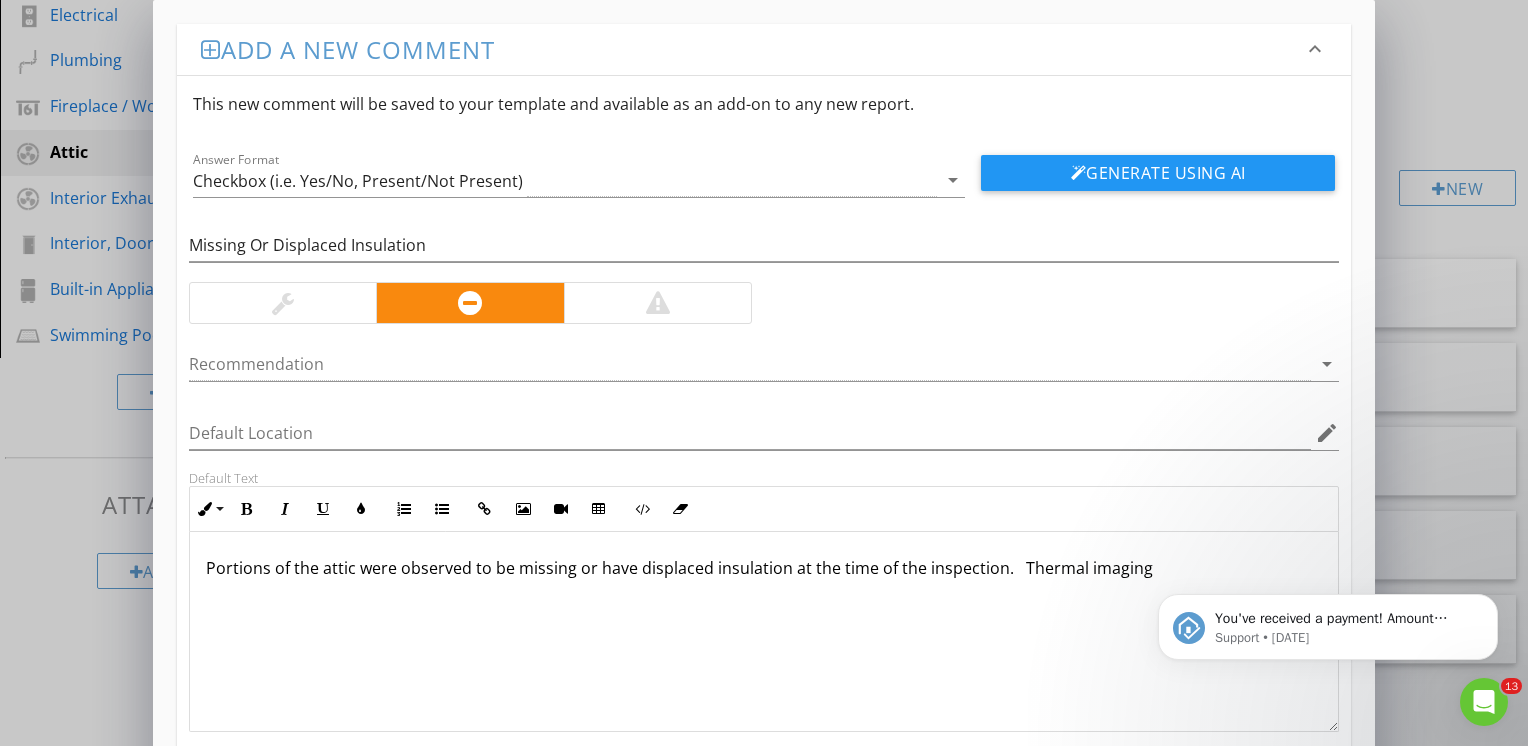 click on "You've received a payment!  Amount  CAD$339.00  Fee  CAD$0.00  Net  CAD$339.00  Transaction #    Inspection  [STREET_ADDRESS] Support • [DATE]" at bounding box center [1328, 535] 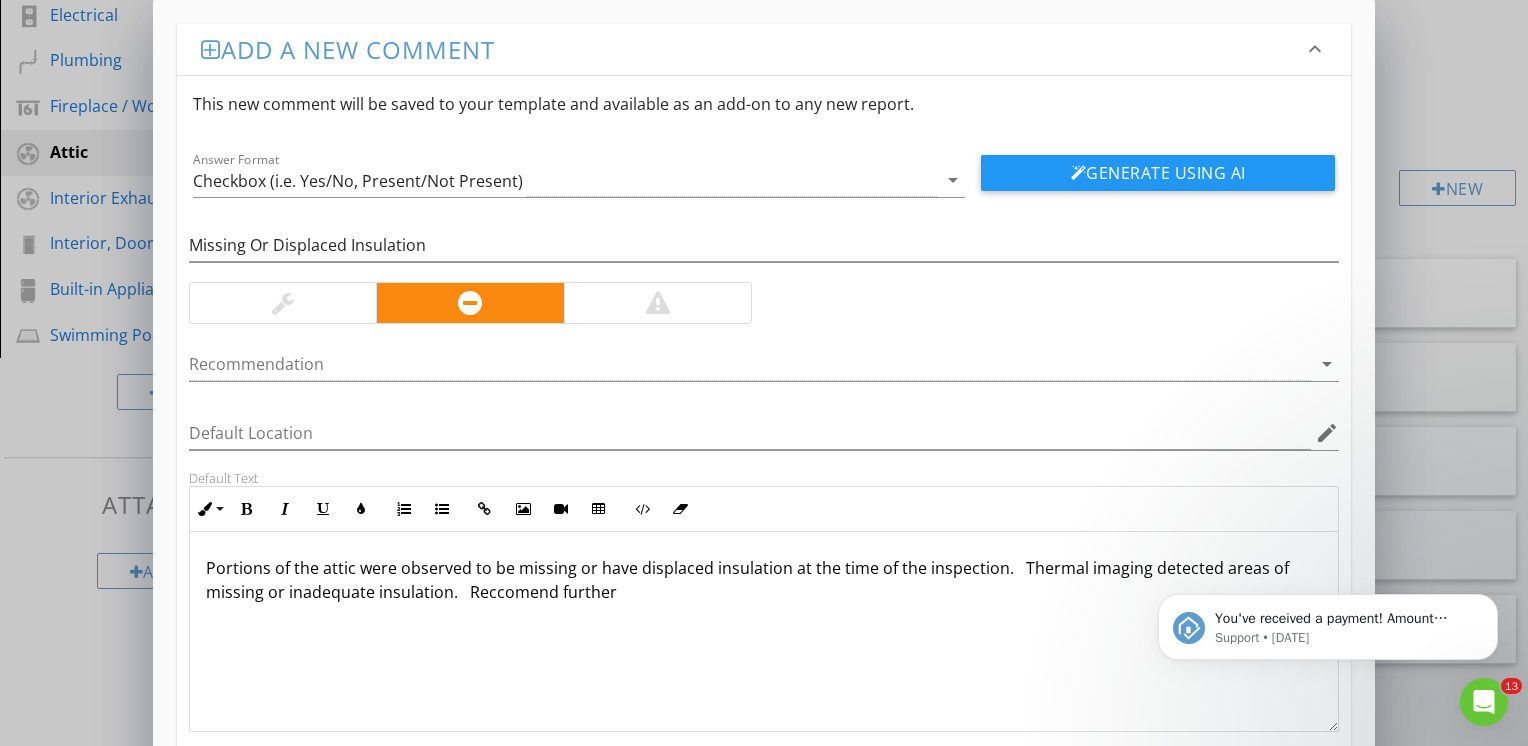 click on "Portions of the attic were observed to be missing or have displaced insulation at the time of the inspection.   Thermal imaging detected areas of missing or inadequate insulation.   Reccomend further" at bounding box center [764, 580] 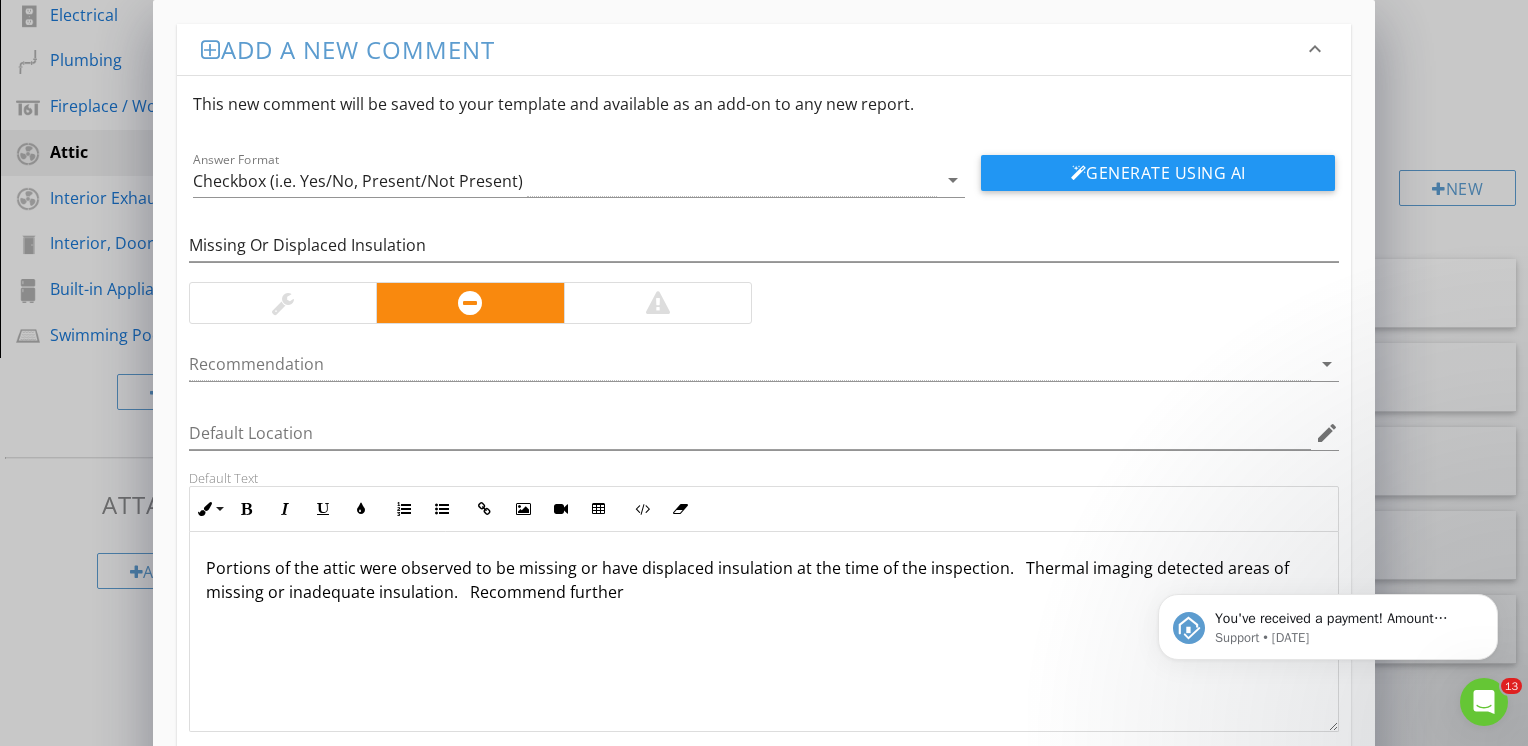 click on "Portions of the attic were observed to be missing or have displaced insulation at the time of the inspection.   Thermal imaging detected areas of missing or inadequate insulation.   Recommend further" at bounding box center [764, 580] 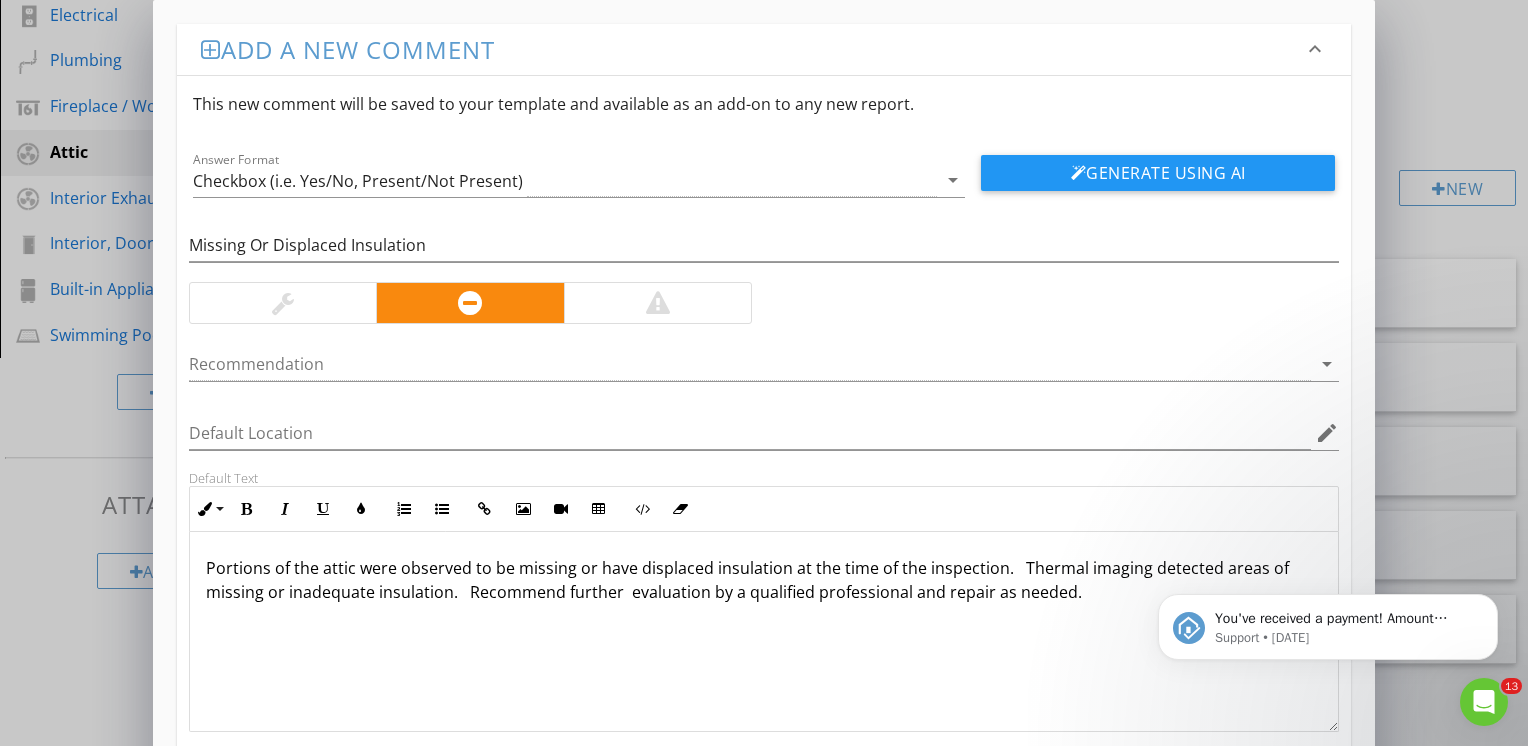 scroll, scrollTop: 0, scrollLeft: 0, axis: both 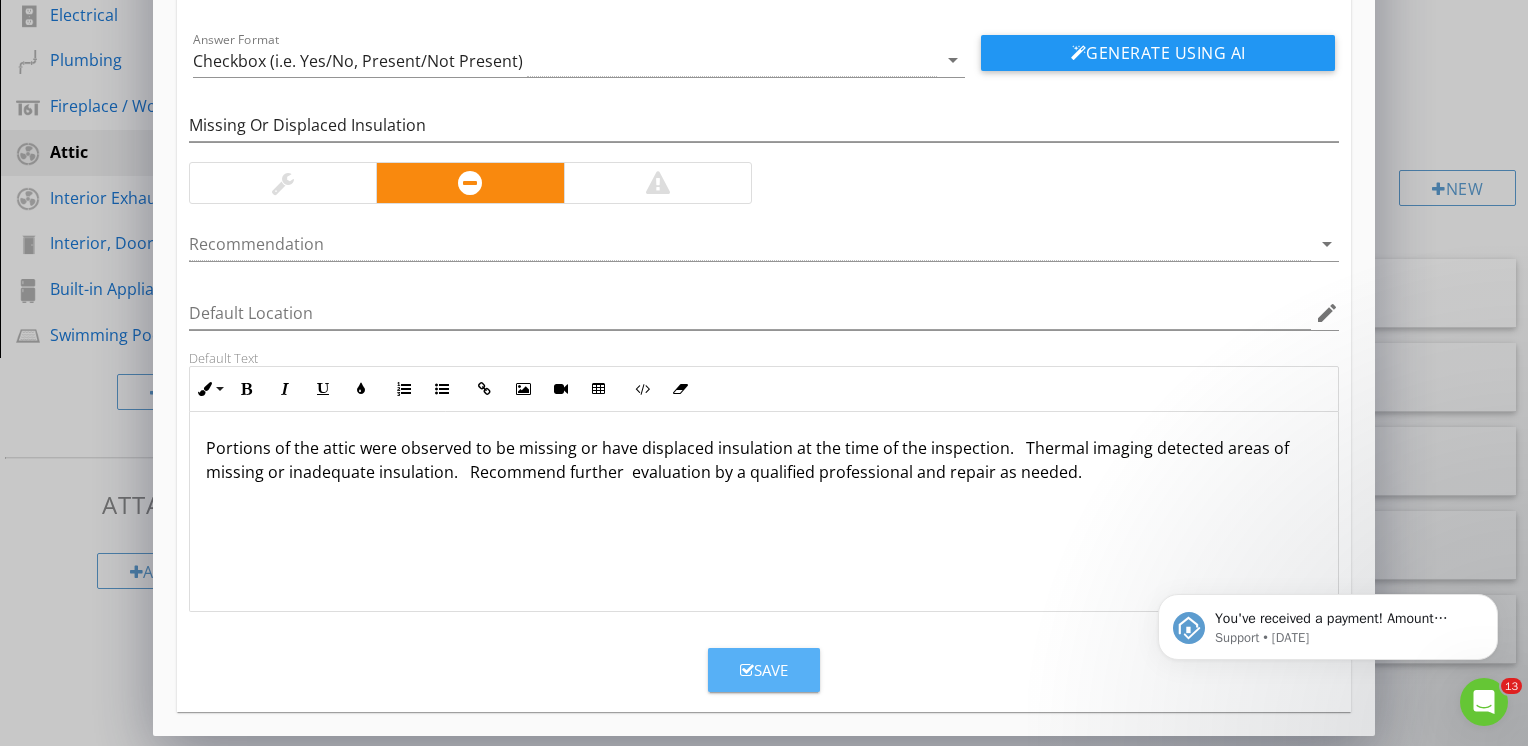 click on "Save" at bounding box center [764, 670] 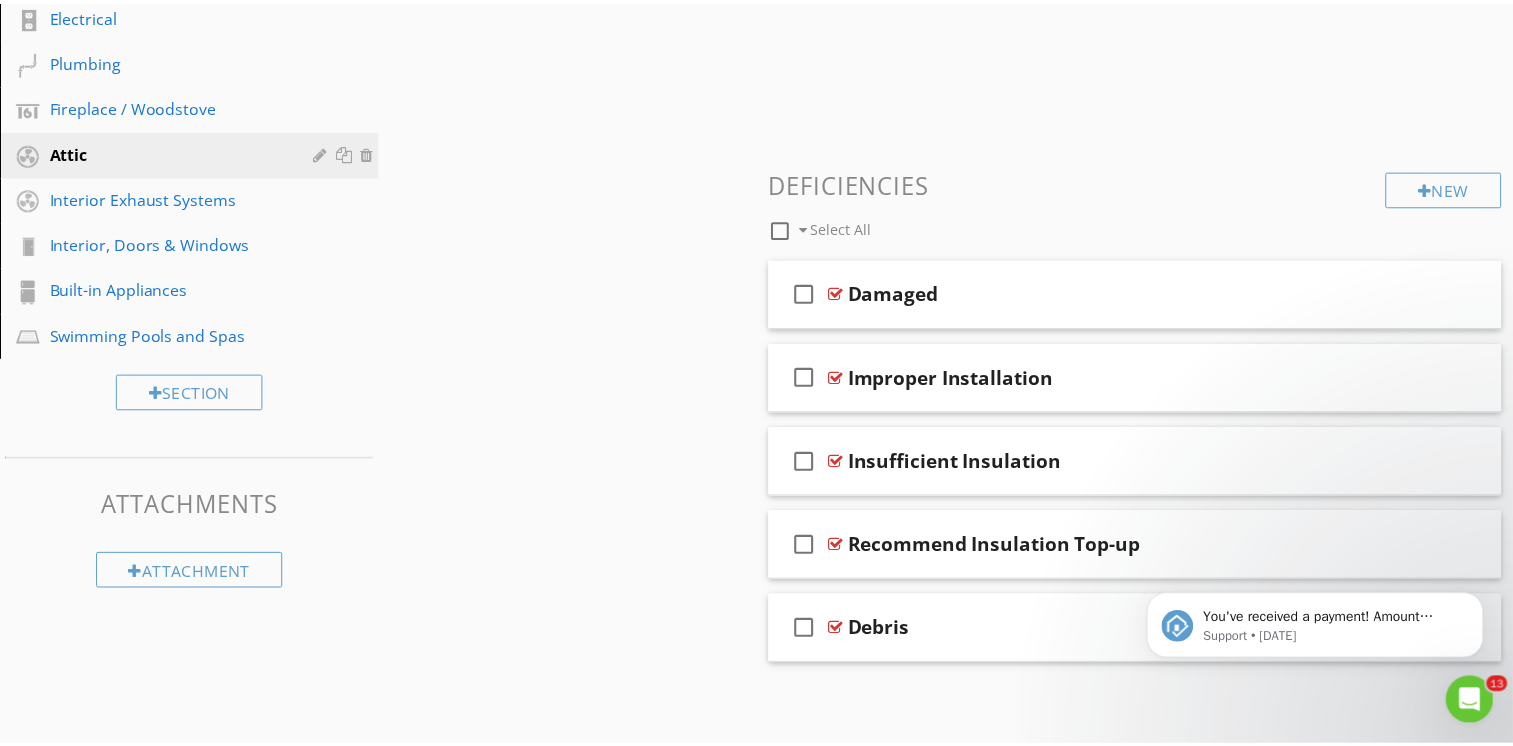 scroll, scrollTop: 24, scrollLeft: 0, axis: vertical 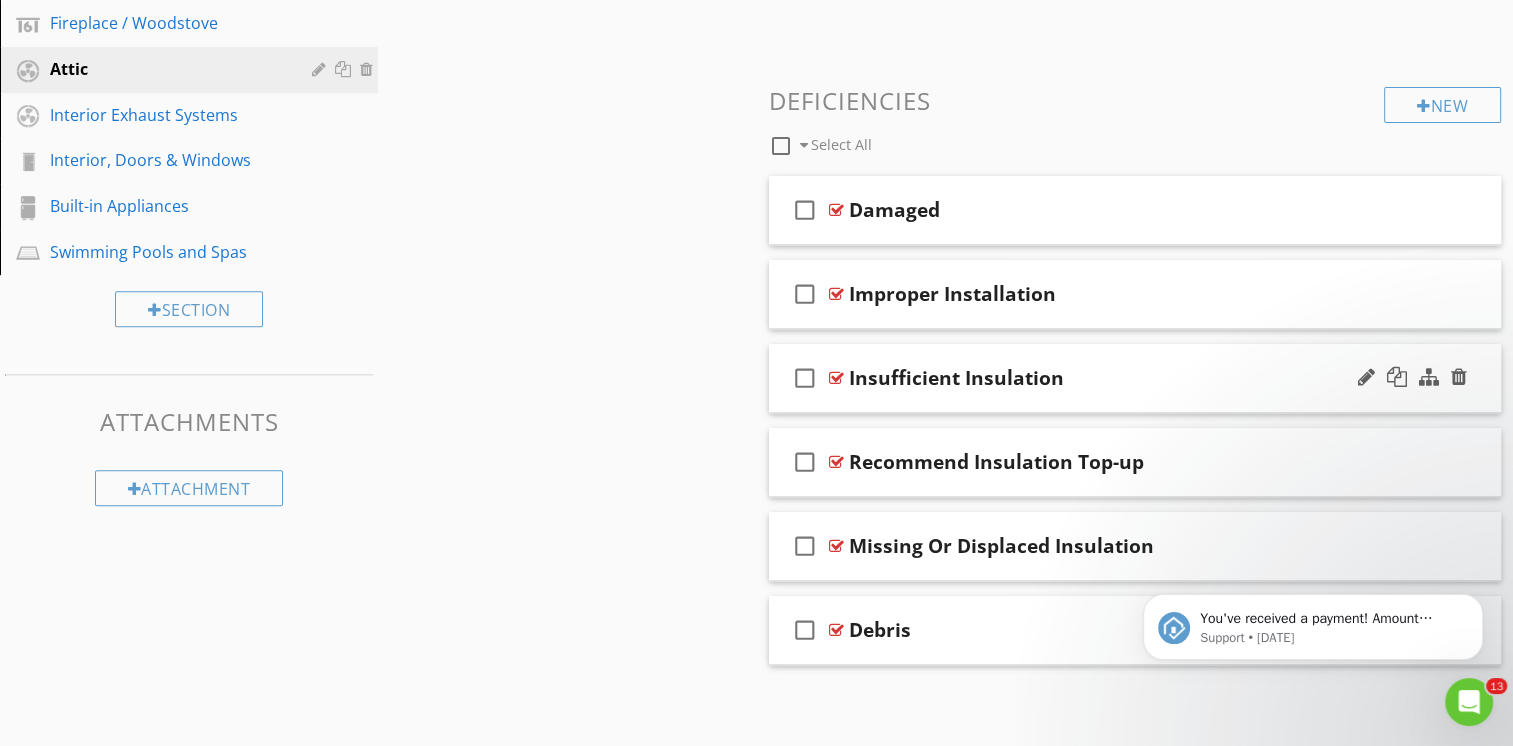 click on "check_box_outline_blank
Insufficient Insulation" at bounding box center [1135, 378] 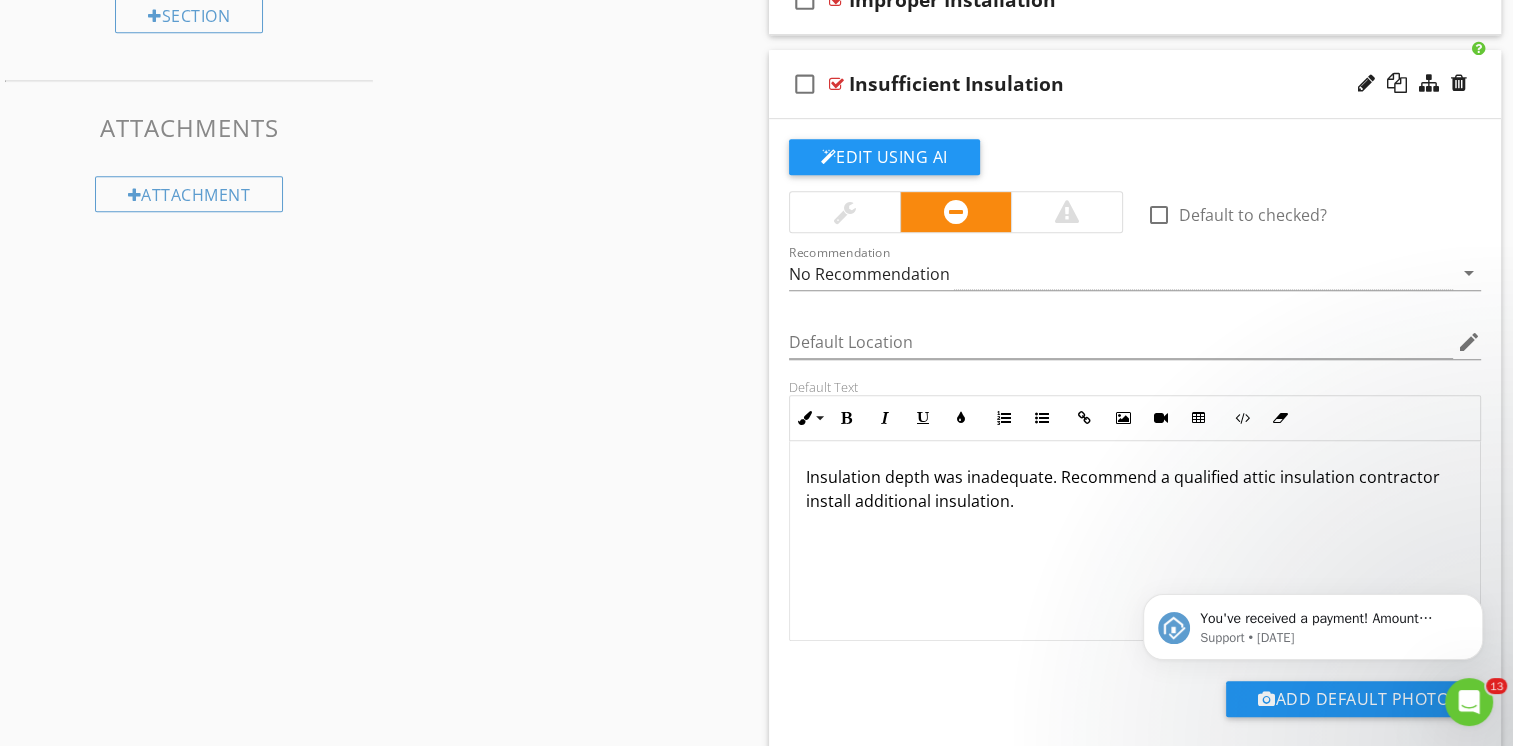 scroll, scrollTop: 1066, scrollLeft: 0, axis: vertical 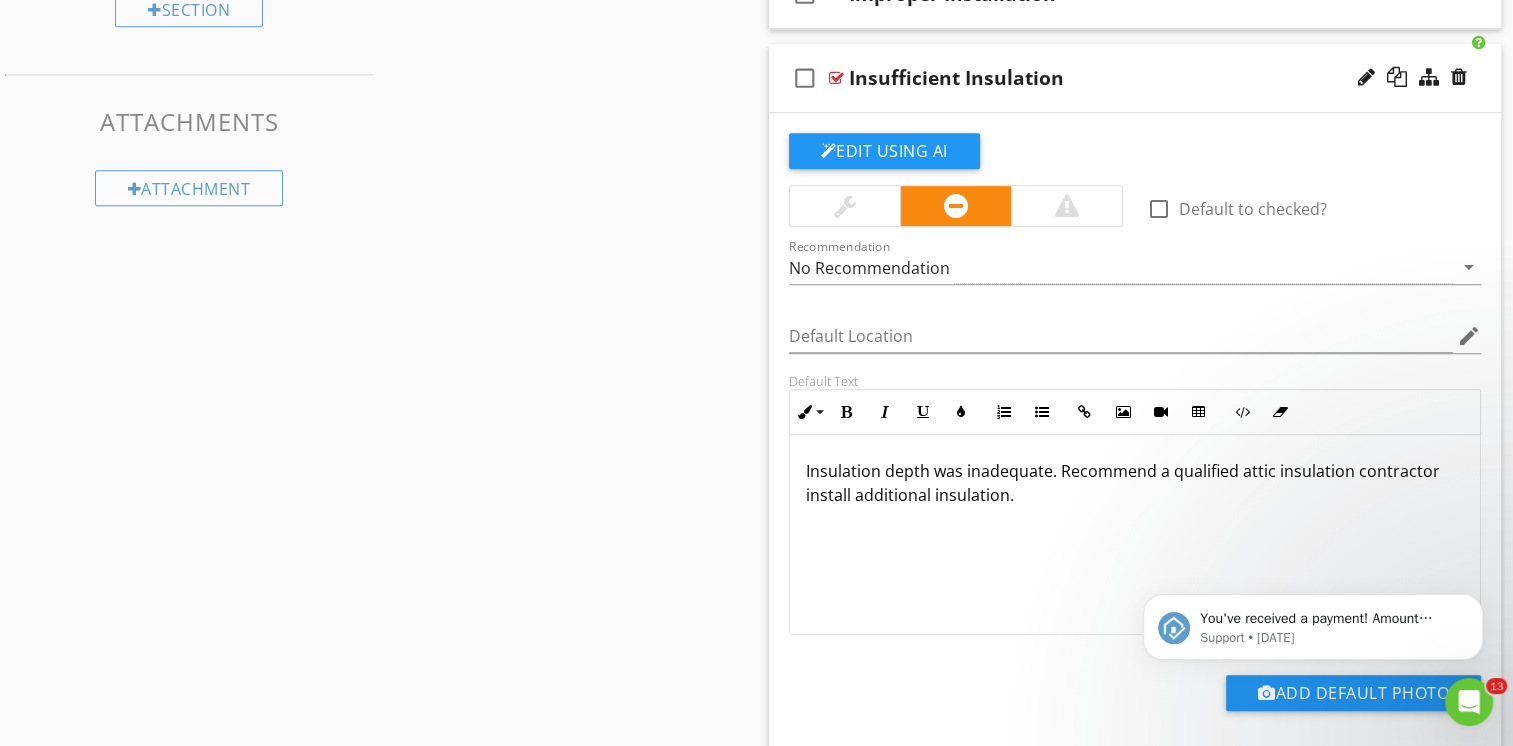 click on "Insulation depth was inadequate. Recommend a qualified attic insulation contractor install additional insulation." at bounding box center [1135, 483] 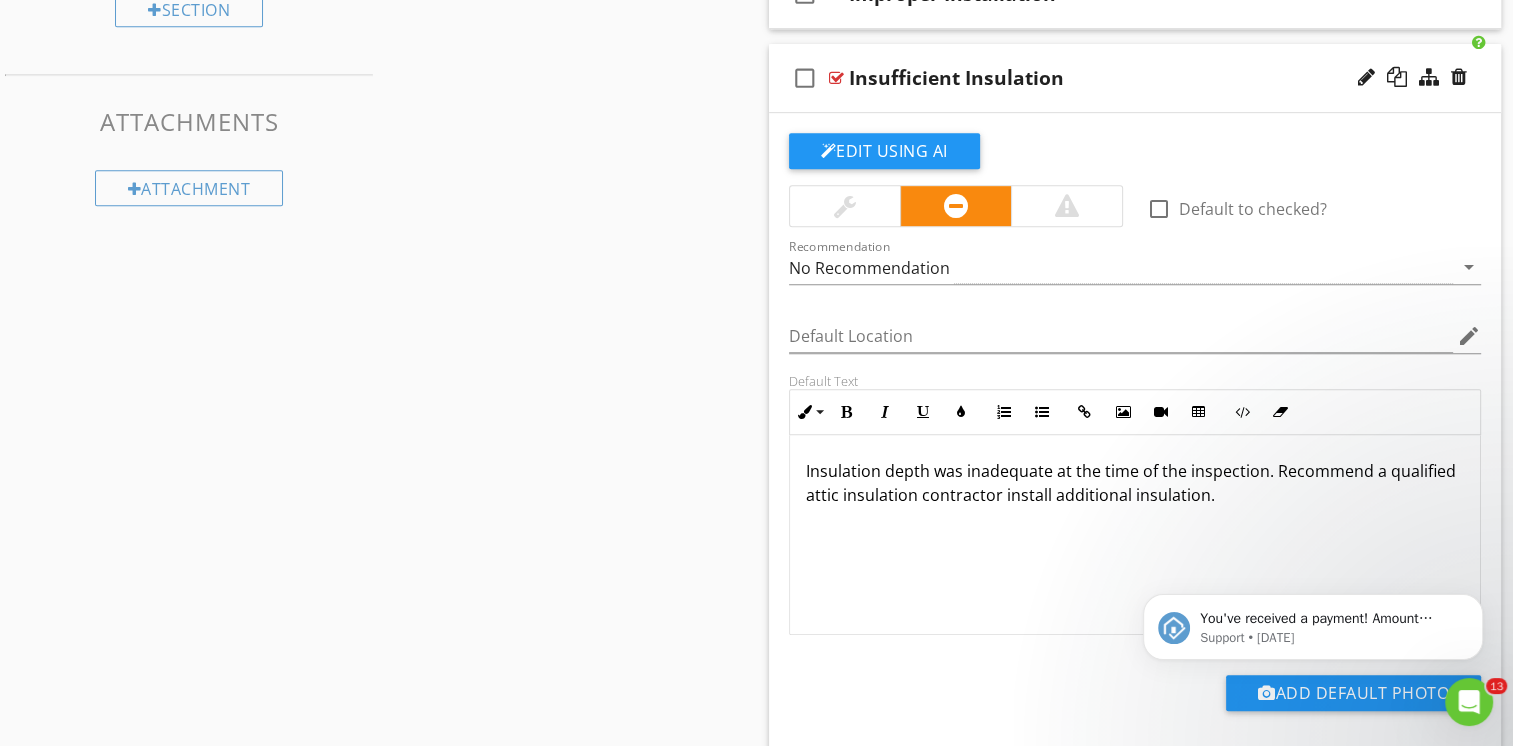 click on "Insulation depth was inadequate at the time of the inspection. Recommend a qualified attic insulation contractor install additional insulation." at bounding box center (1135, 483) 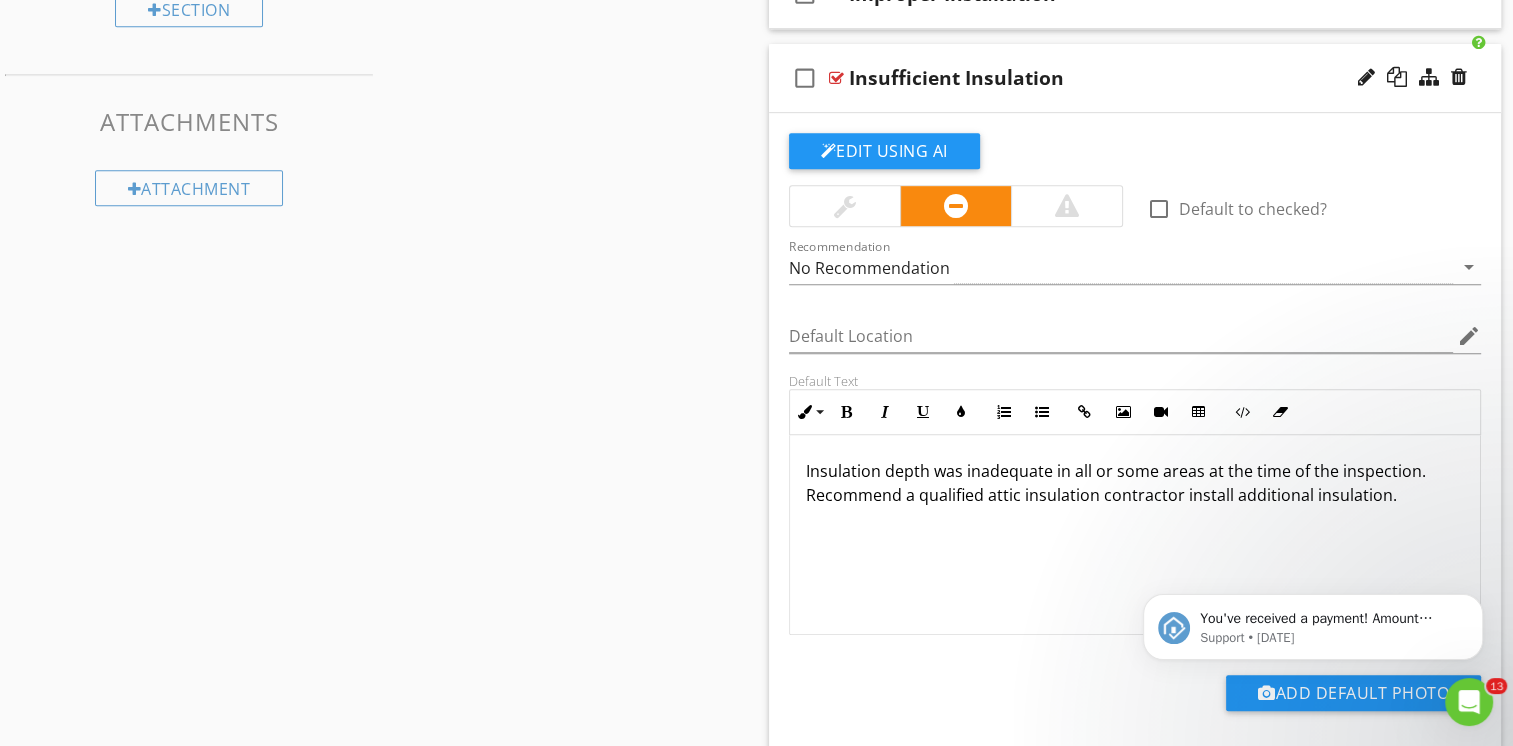 click on "Insulation depth was inadequate in all or some areas at the time of the inspection. Recommend a qualified attic insulation contractor install additional insulation." at bounding box center [1135, 483] 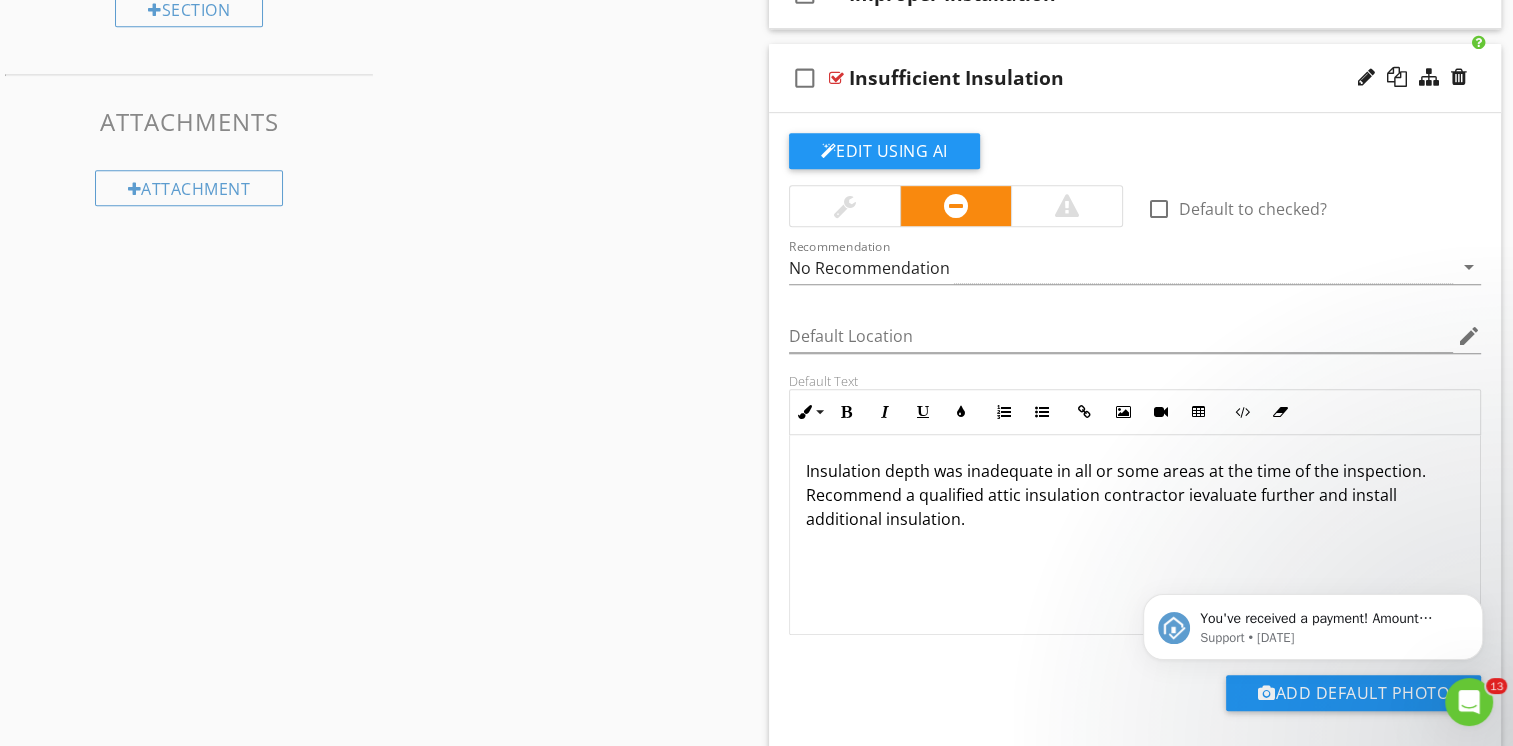click on "Insulation depth was inadequate in all or some areas at the time of the inspection. Recommend a qualified attic insulation contractor ievaluate further and install additional insulation." at bounding box center [1135, 495] 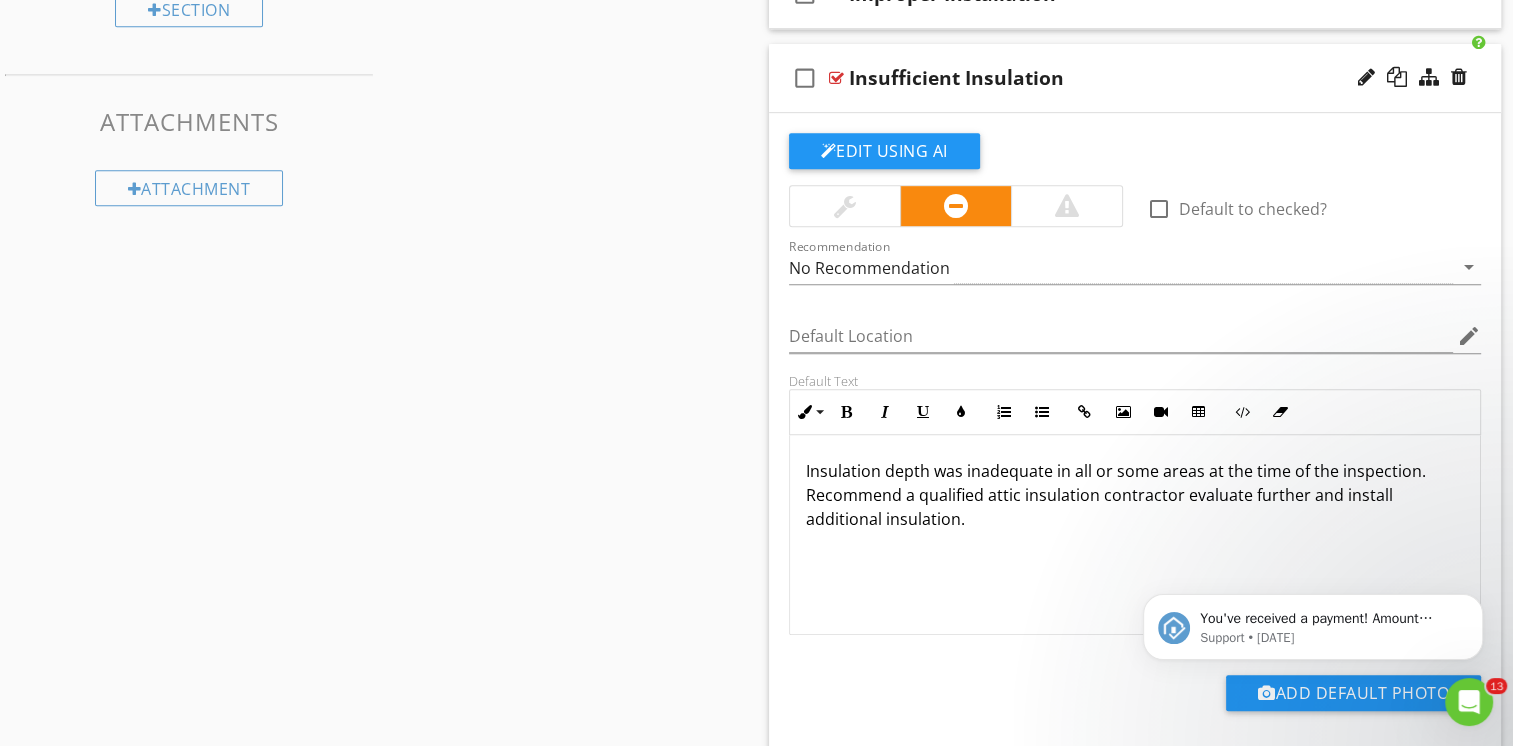 click on "check_box_outline_blank
Insufficient Insulation" at bounding box center [1135, 78] 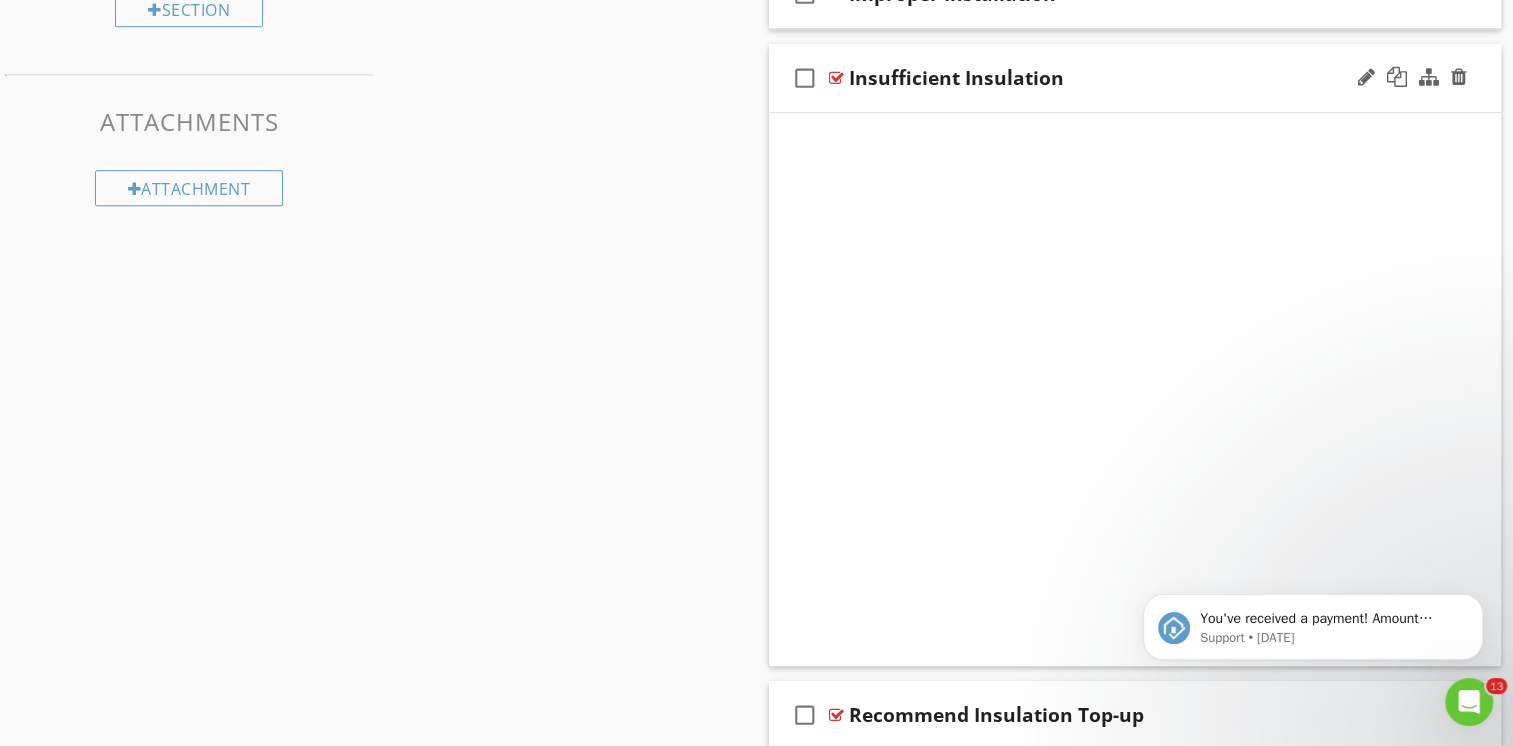 scroll, scrollTop: 766, scrollLeft: 0, axis: vertical 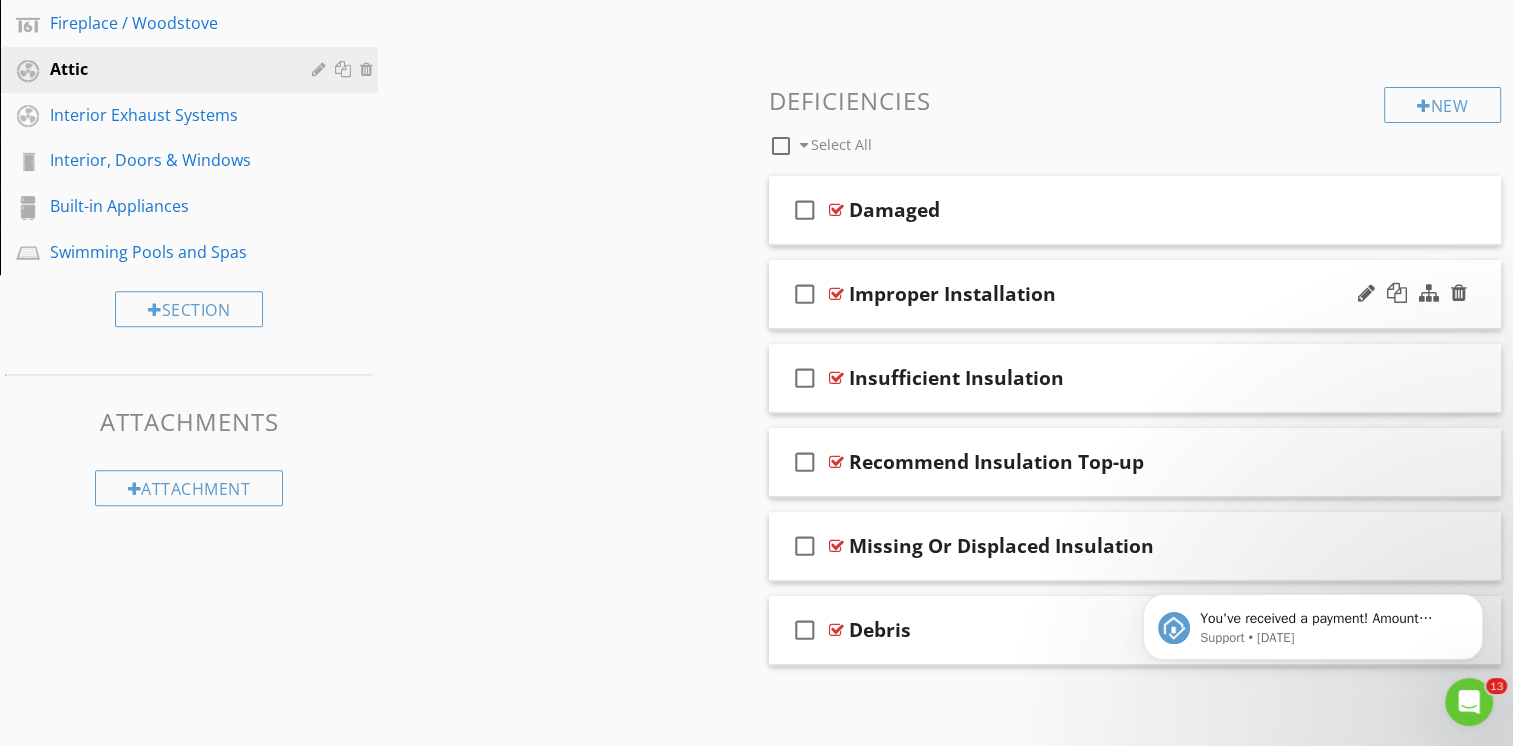 click on "check_box_outline_blank
Improper Installation" at bounding box center [1135, 294] 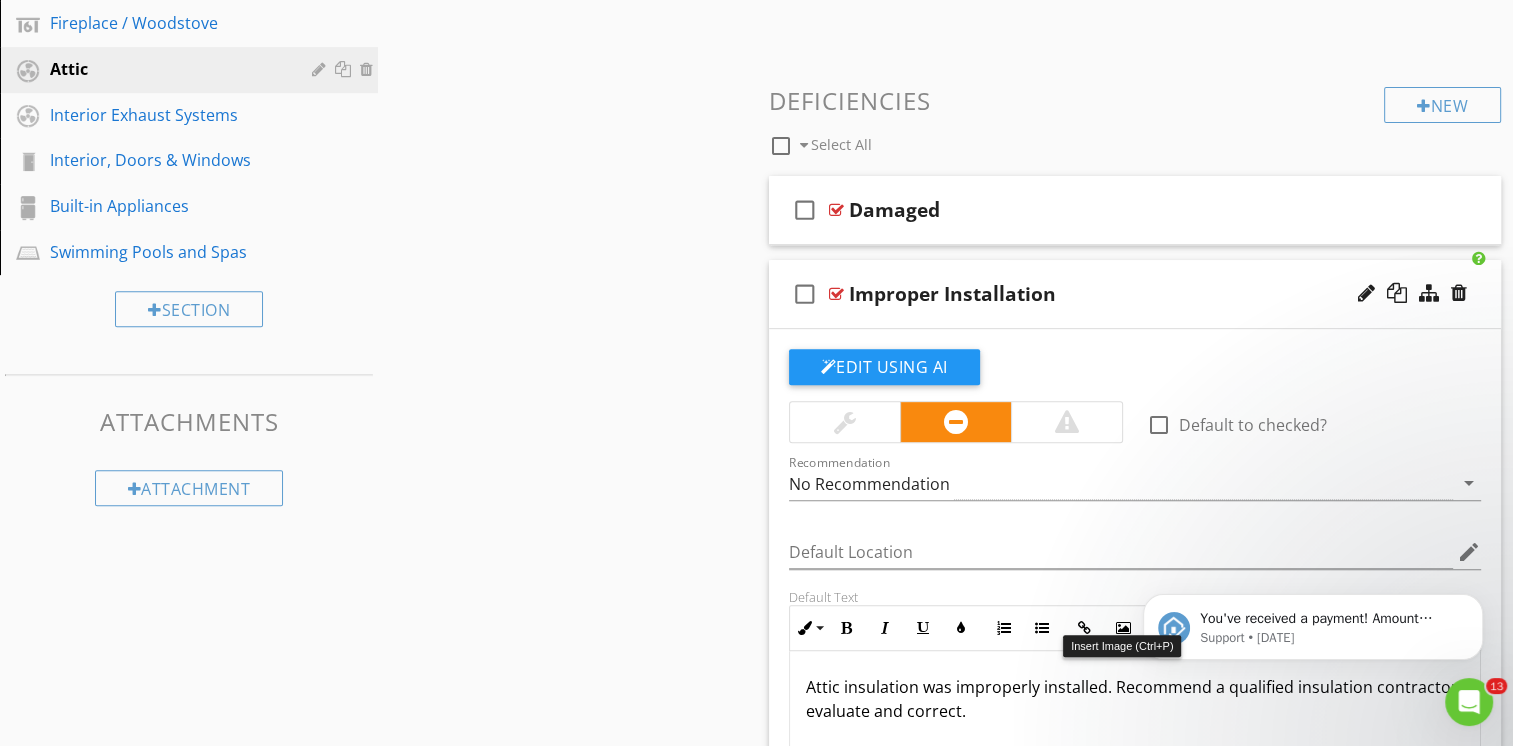 scroll, scrollTop: 1066, scrollLeft: 0, axis: vertical 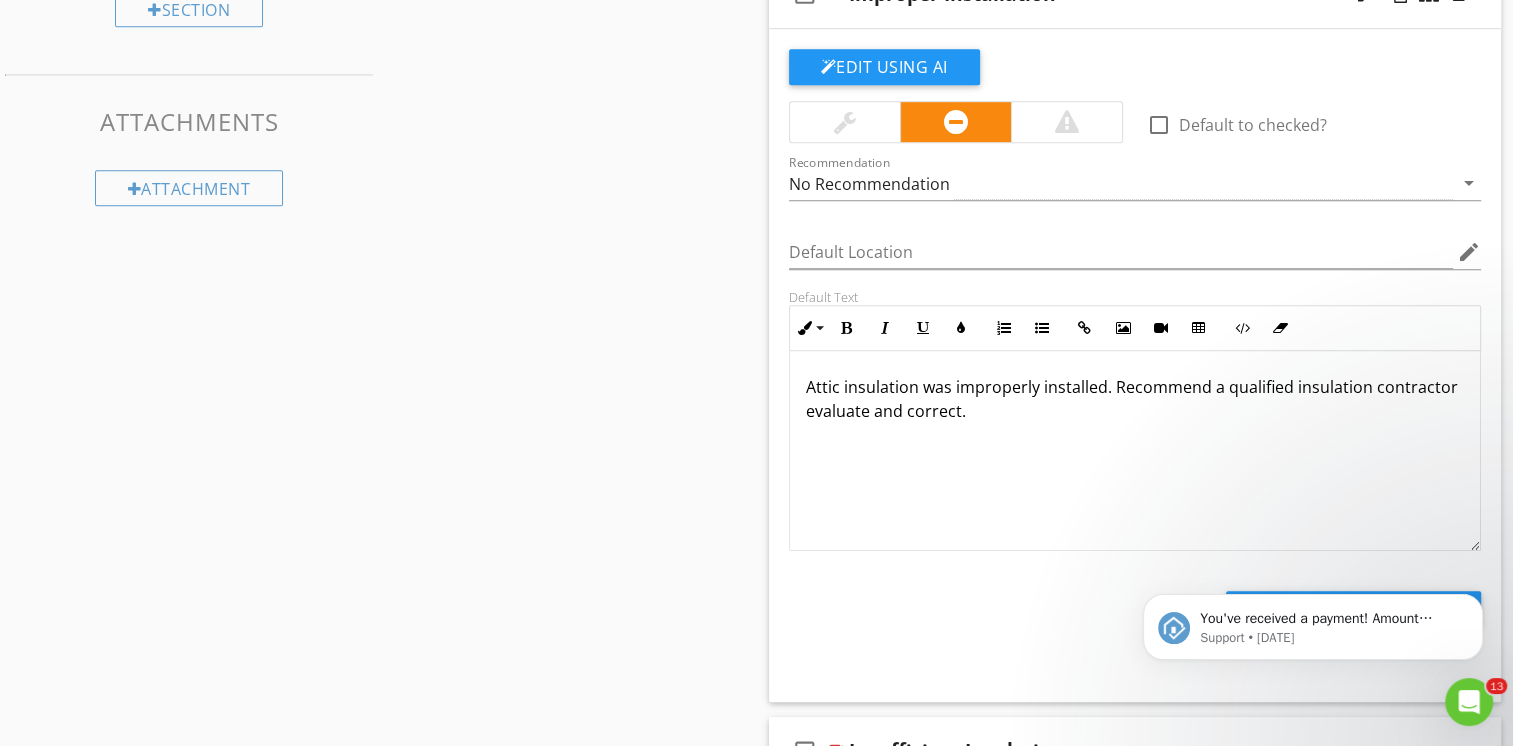 click on "Attic insulation was improperly installed. Recommend a qualified insulation contractor evaluate and correct." at bounding box center (1135, 399) 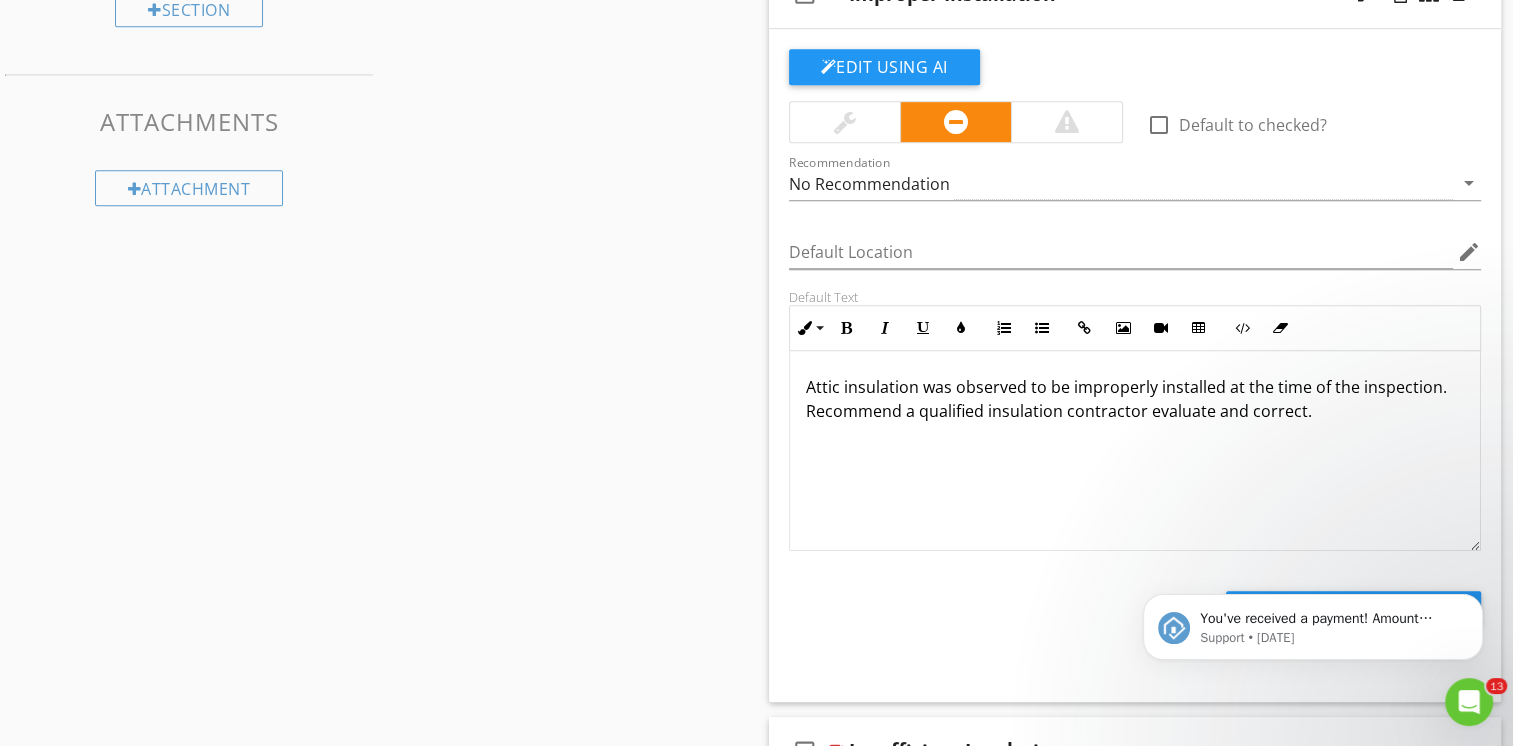 scroll, scrollTop: 0, scrollLeft: 0, axis: both 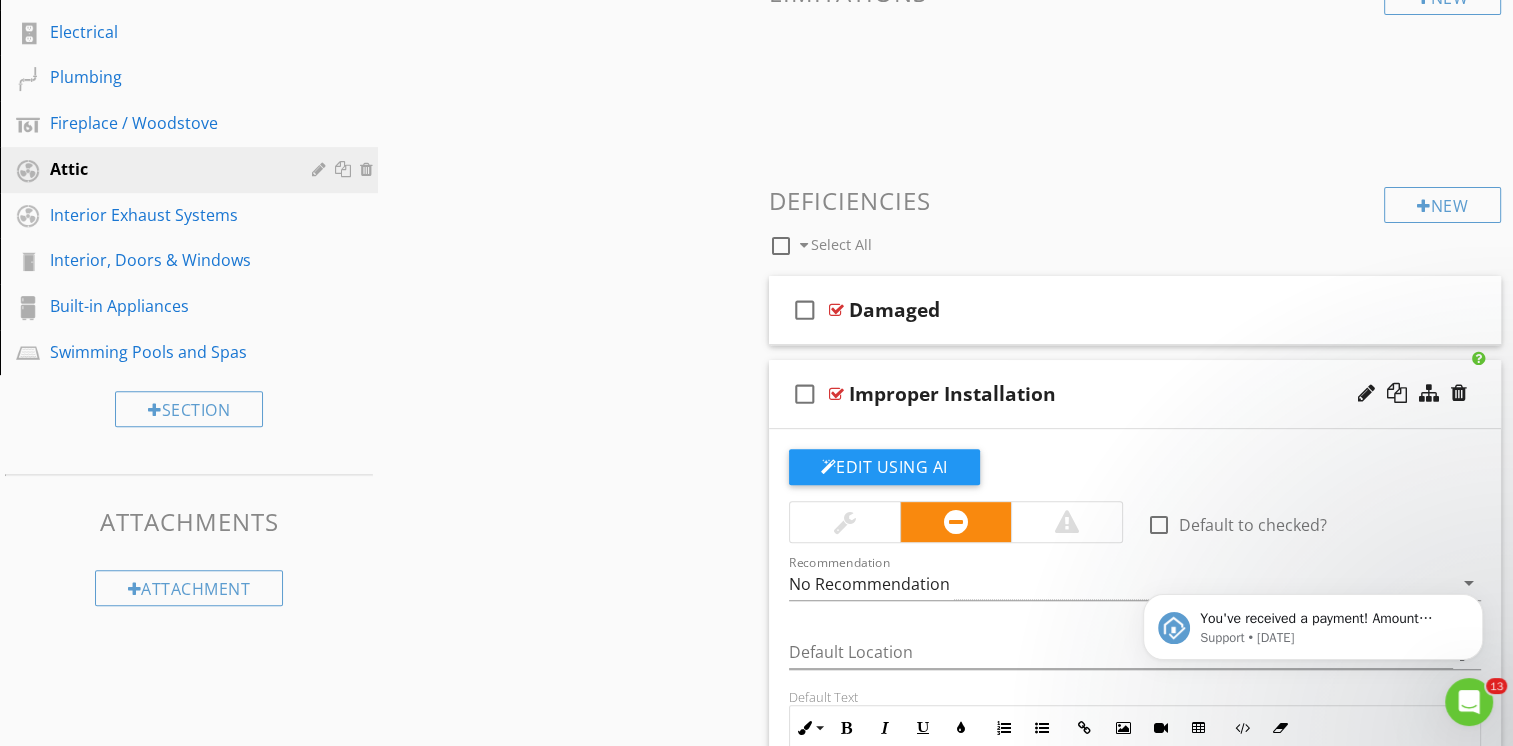 click on "check_box_outline_blank
Improper Installation" at bounding box center [1135, 394] 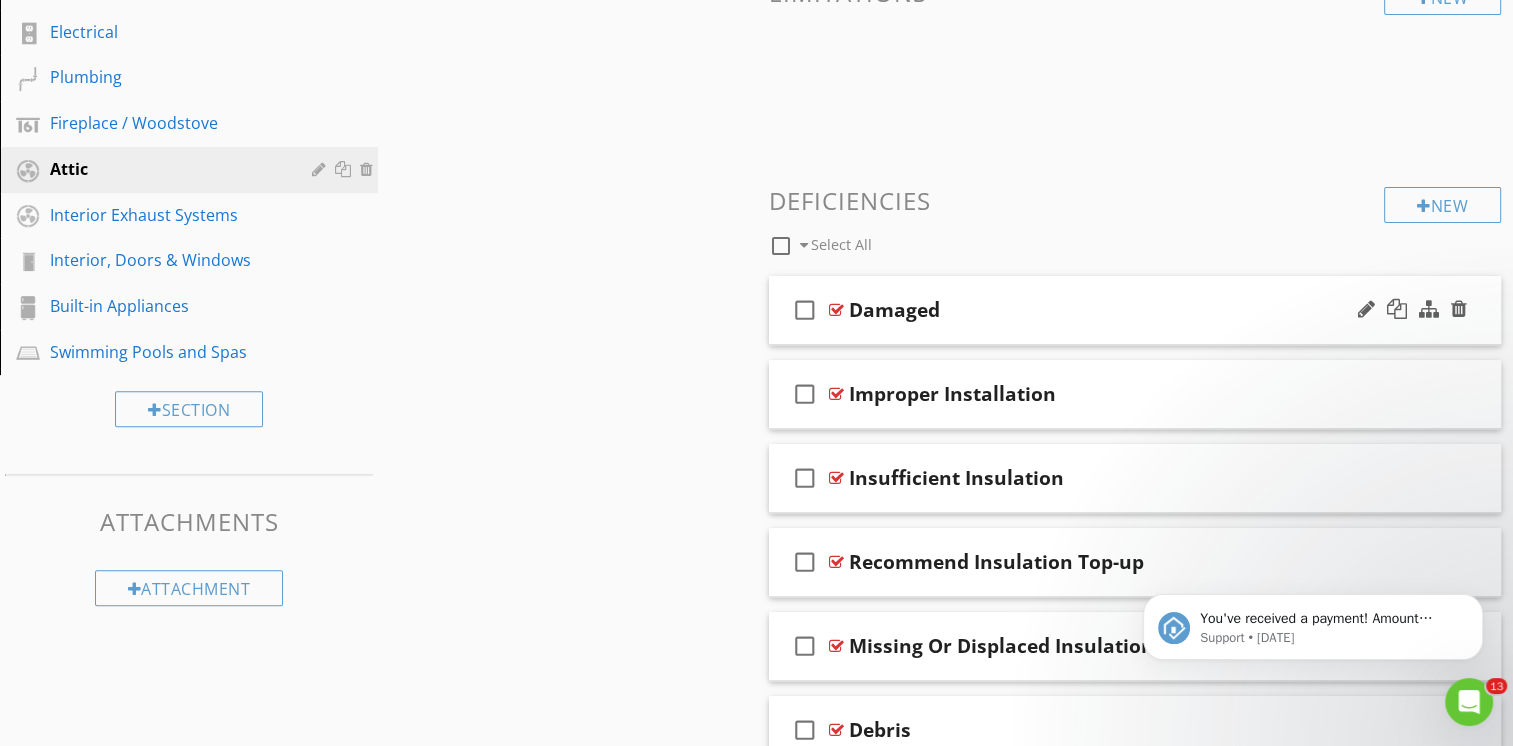 click on "check_box_outline_blank
Damaged" at bounding box center (1135, 310) 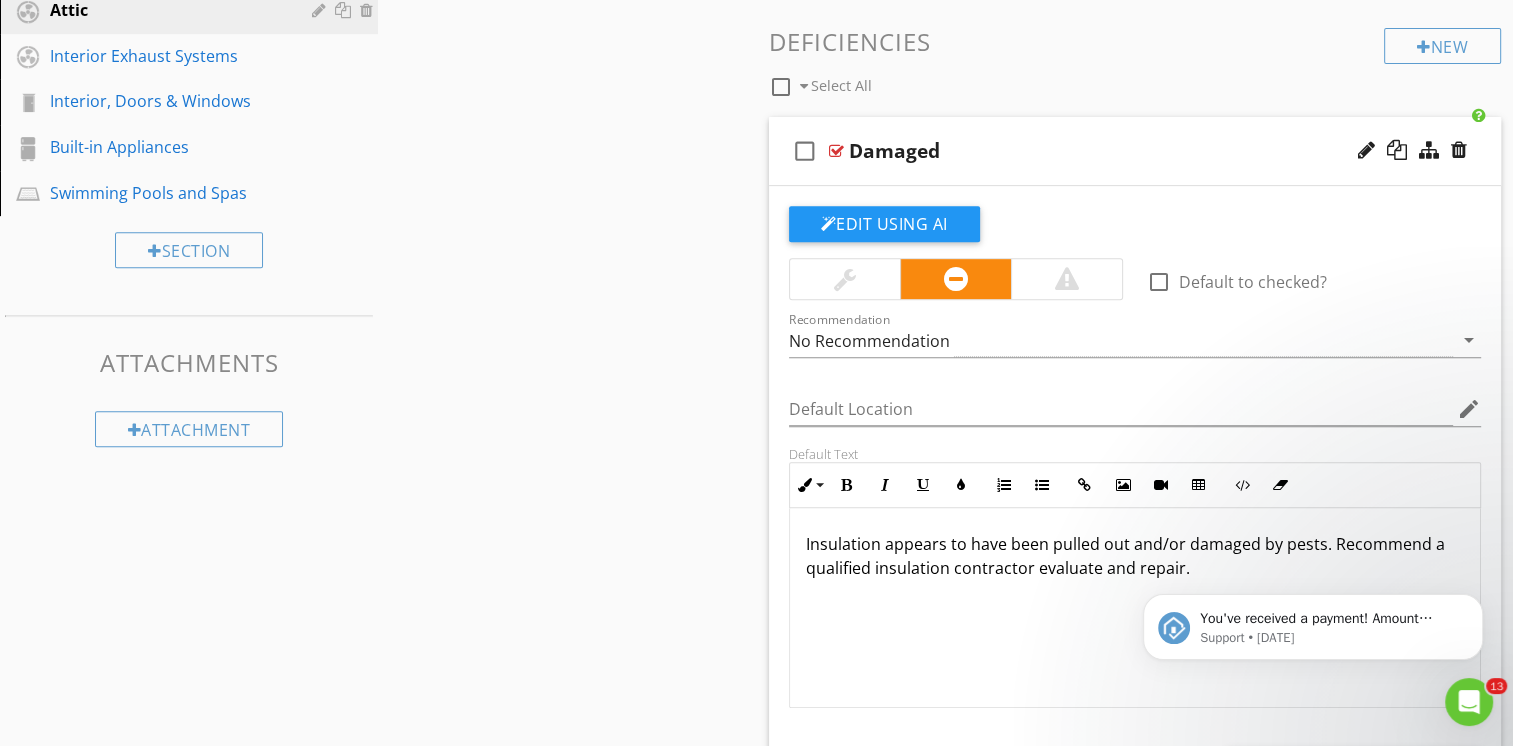 scroll, scrollTop: 866, scrollLeft: 0, axis: vertical 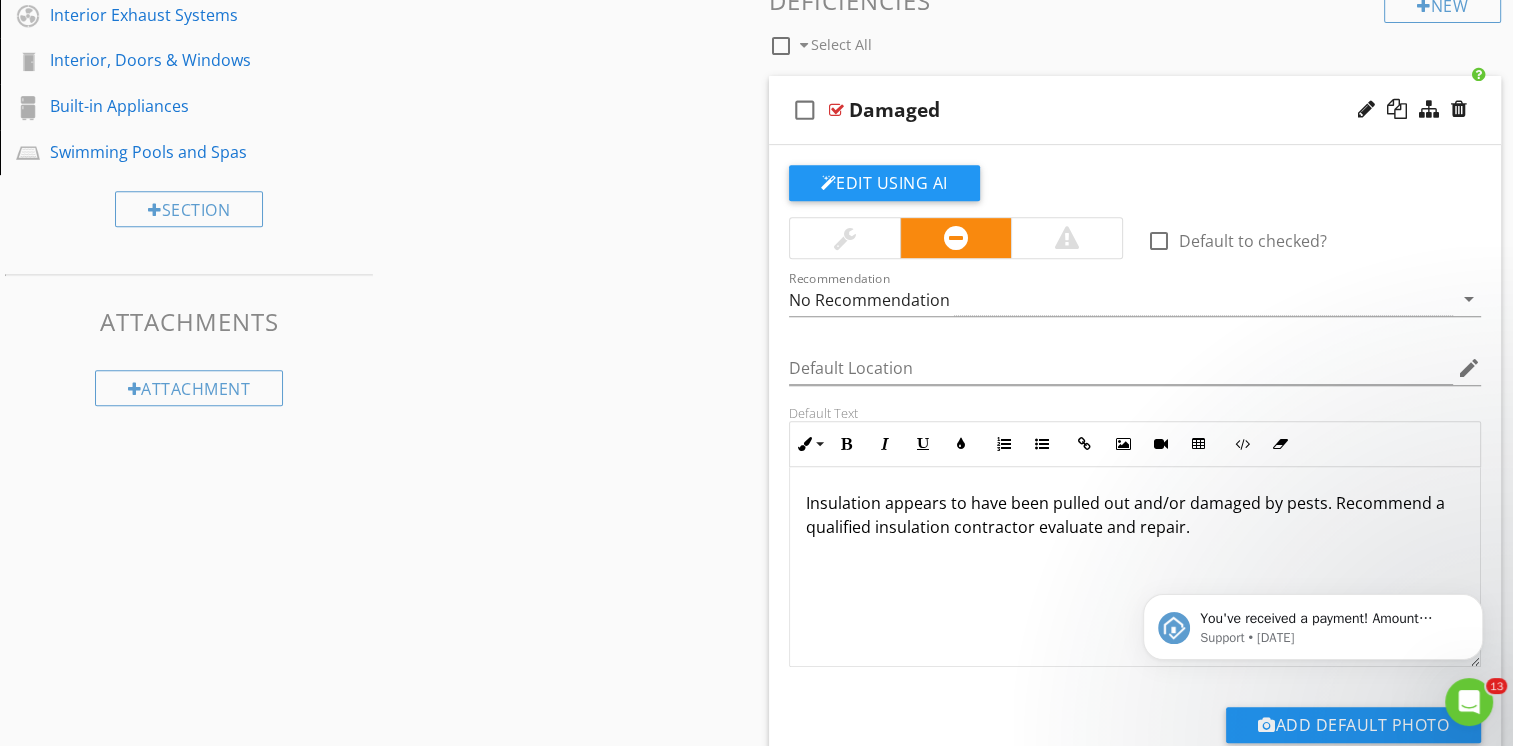 click on "Insulation appears to have been pulled out and/or damaged by pests. Recommend a qualified insulation contractor evaluate and repair." at bounding box center [1135, 515] 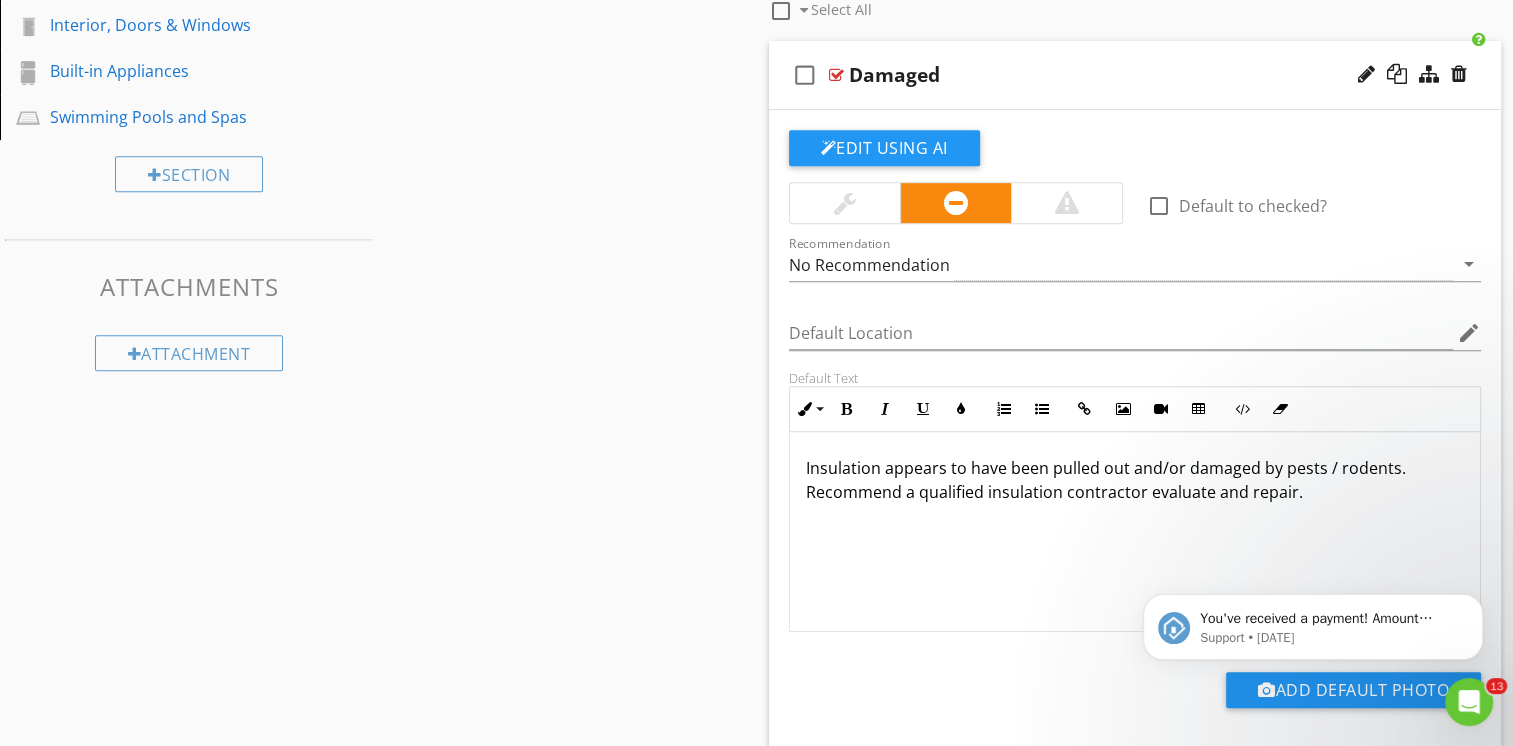 scroll, scrollTop: 866, scrollLeft: 0, axis: vertical 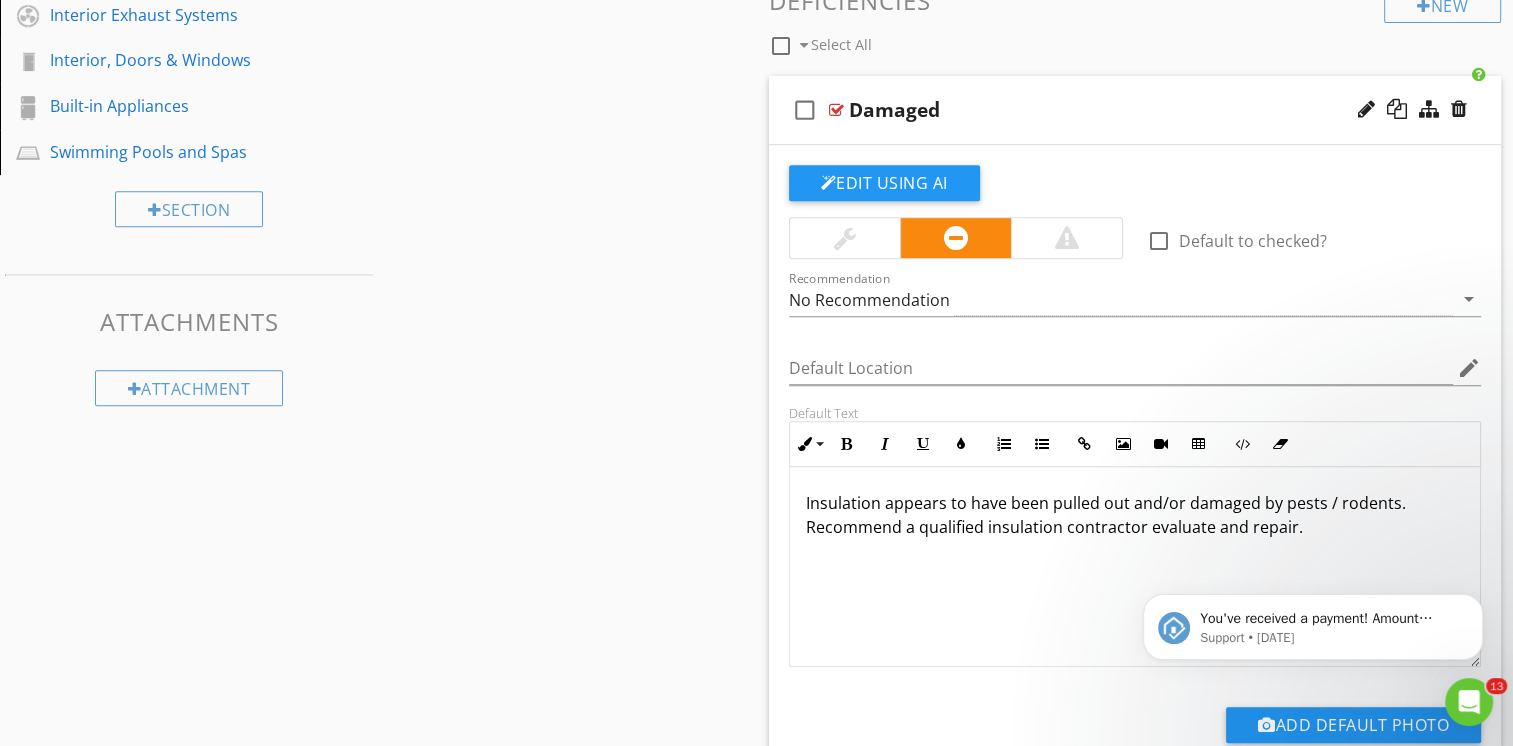 click on "check_box_outline_blank
Damaged" at bounding box center (1135, 110) 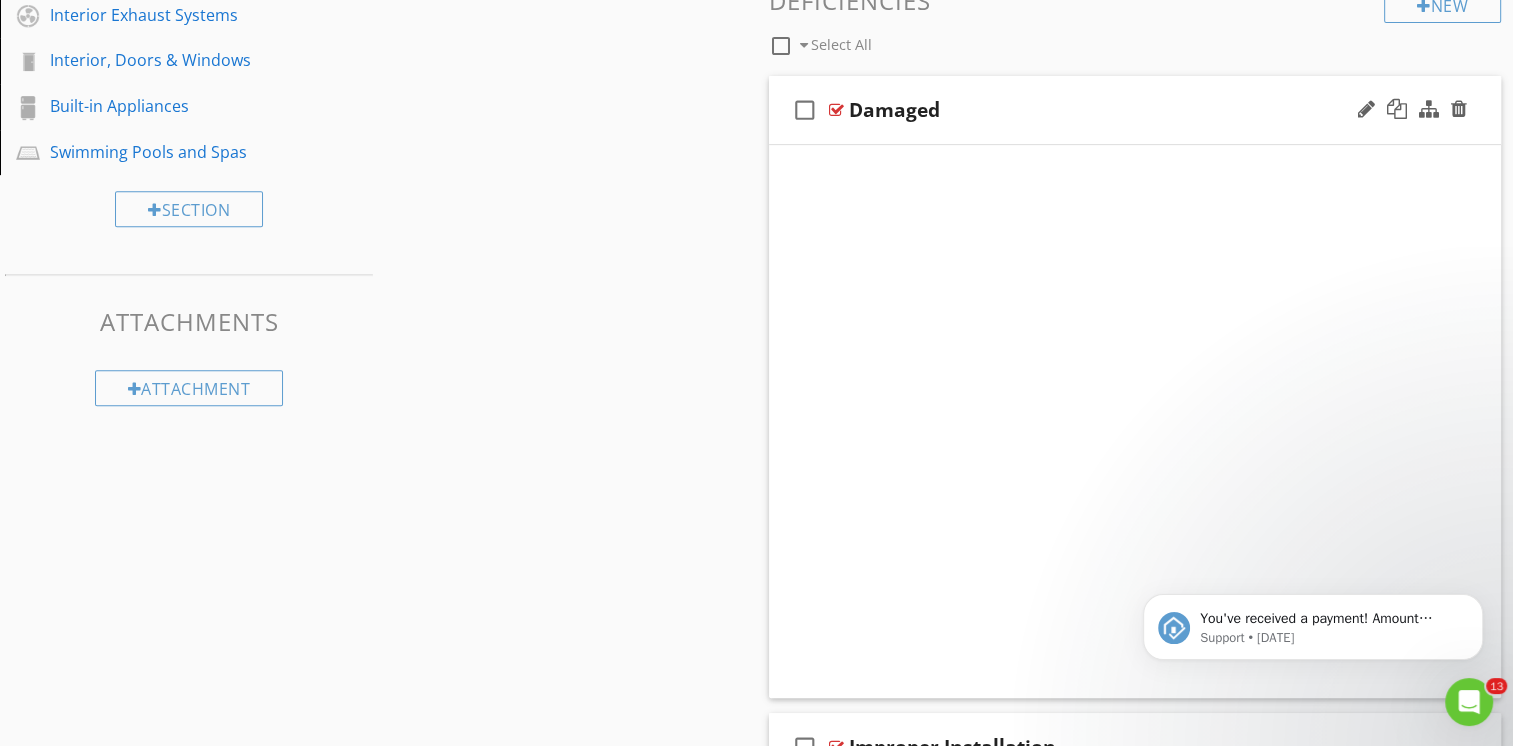 scroll, scrollTop: 766, scrollLeft: 0, axis: vertical 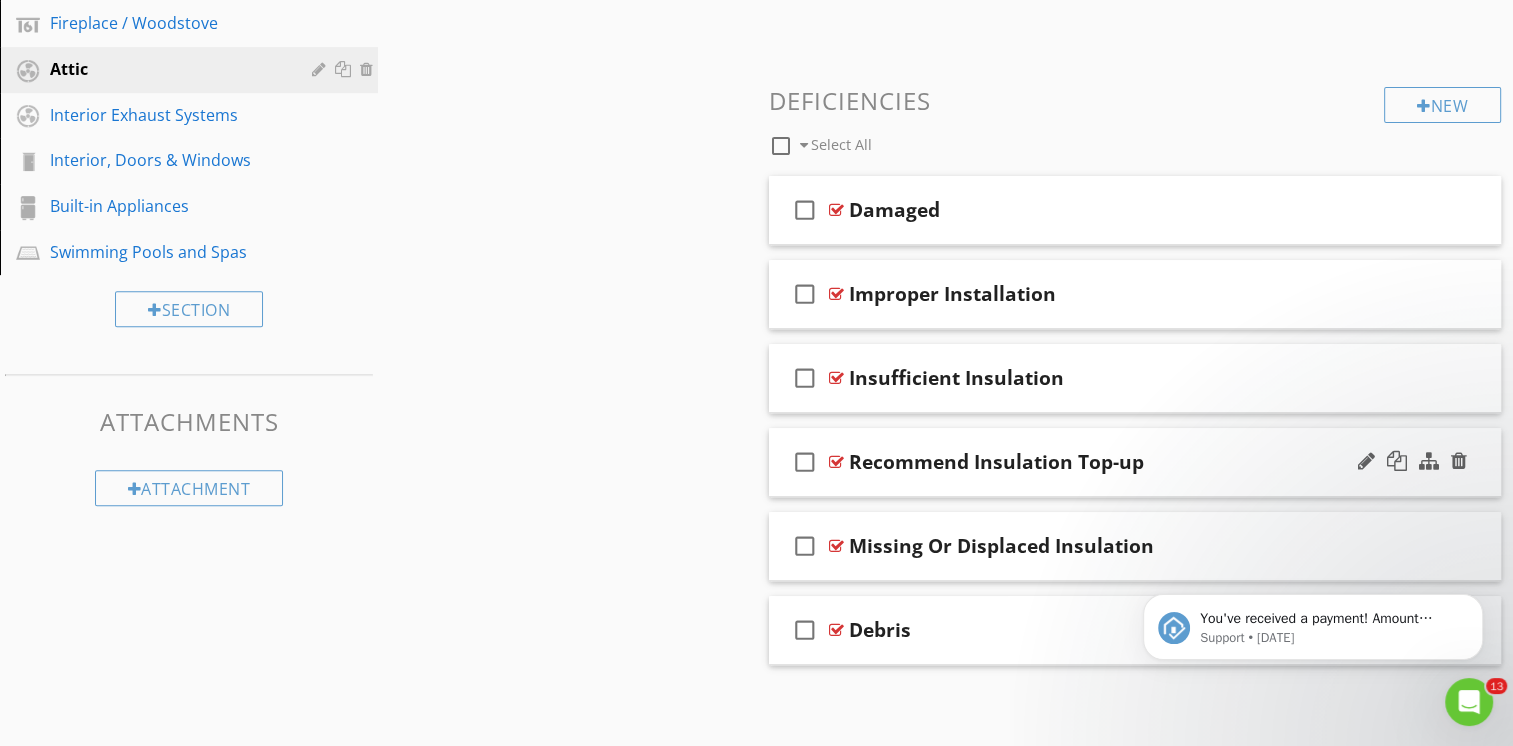 click on "check_box_outline_blank
Recommend Insulation Top-up" at bounding box center (1135, 462) 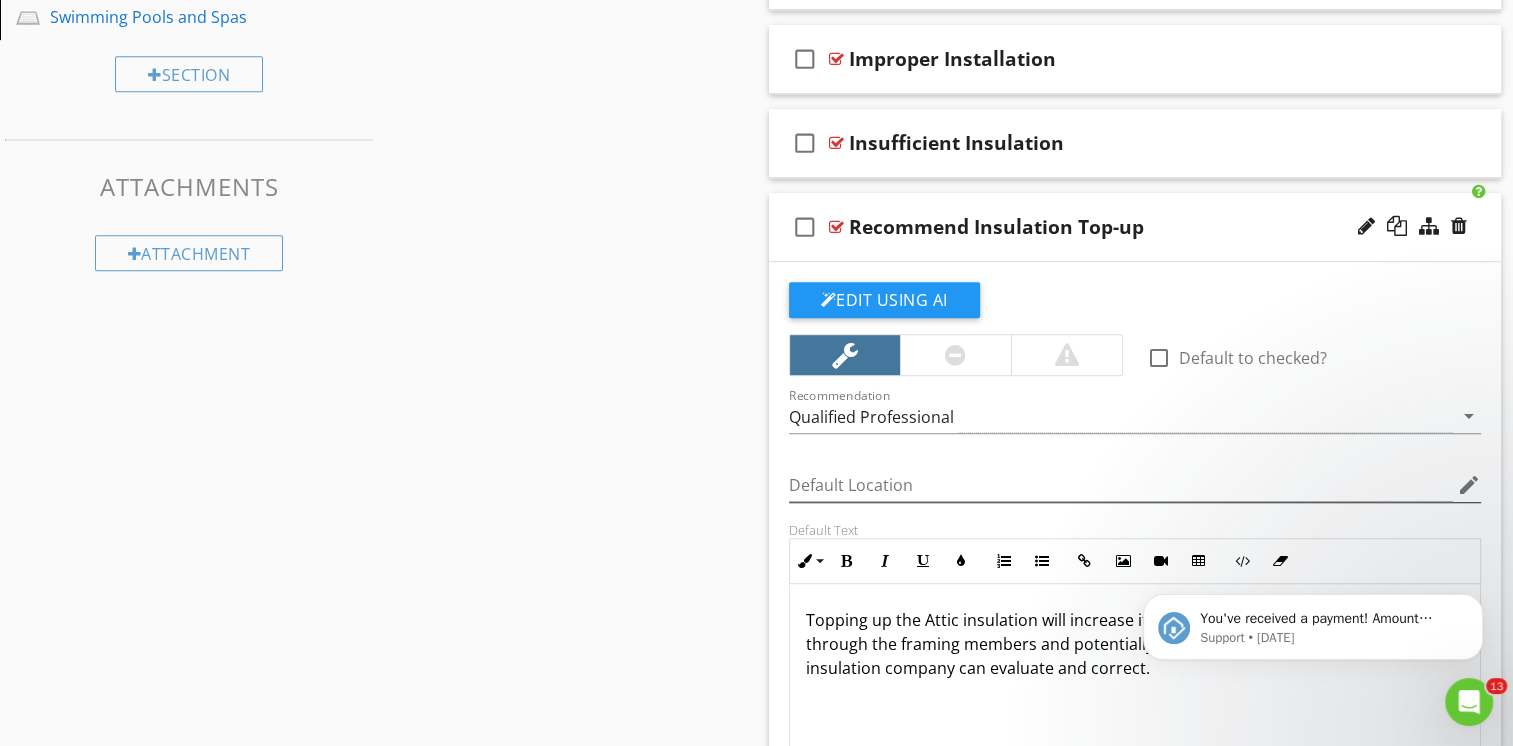 scroll, scrollTop: 966, scrollLeft: 0, axis: vertical 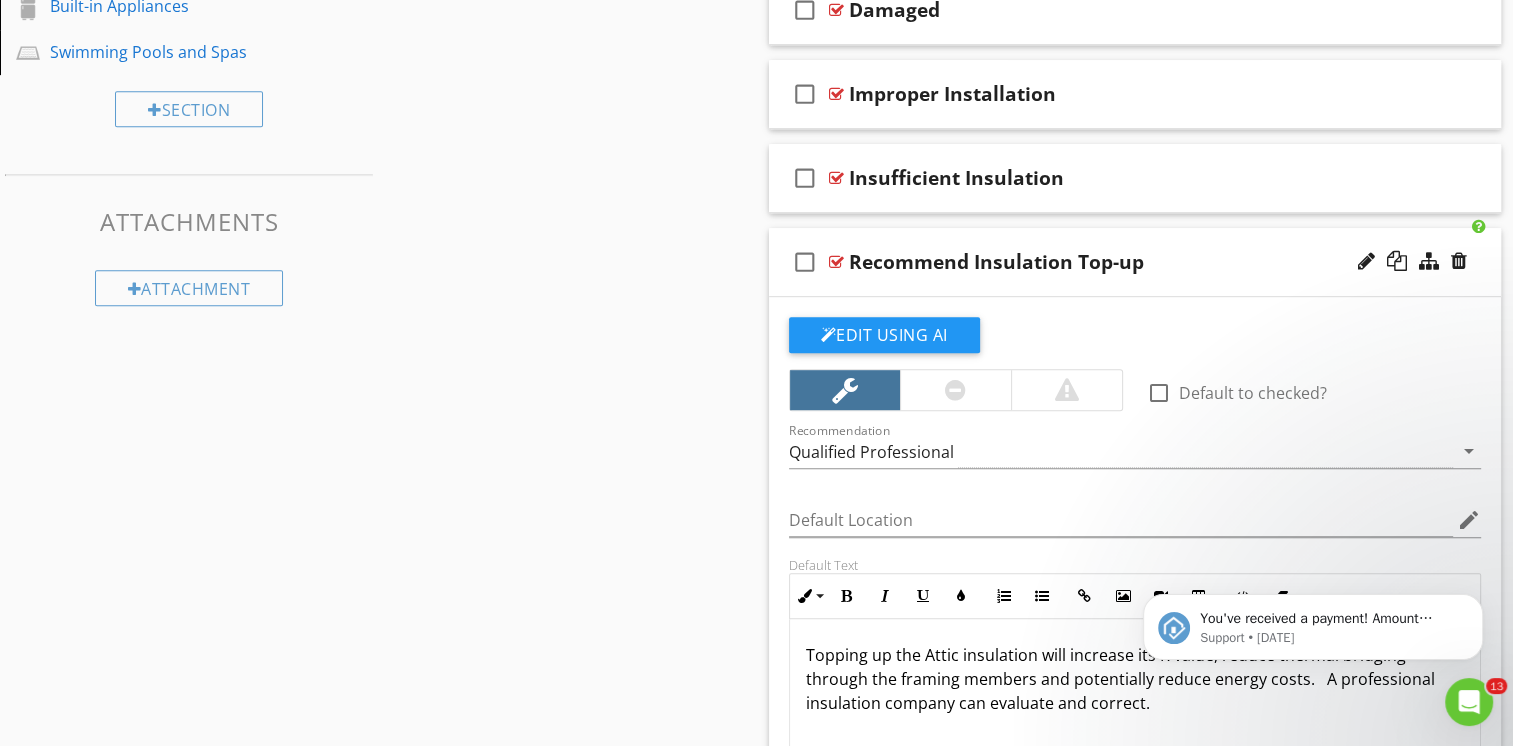 click on "check_box_outline_blank
Recommend Insulation Top-up" at bounding box center (1135, 262) 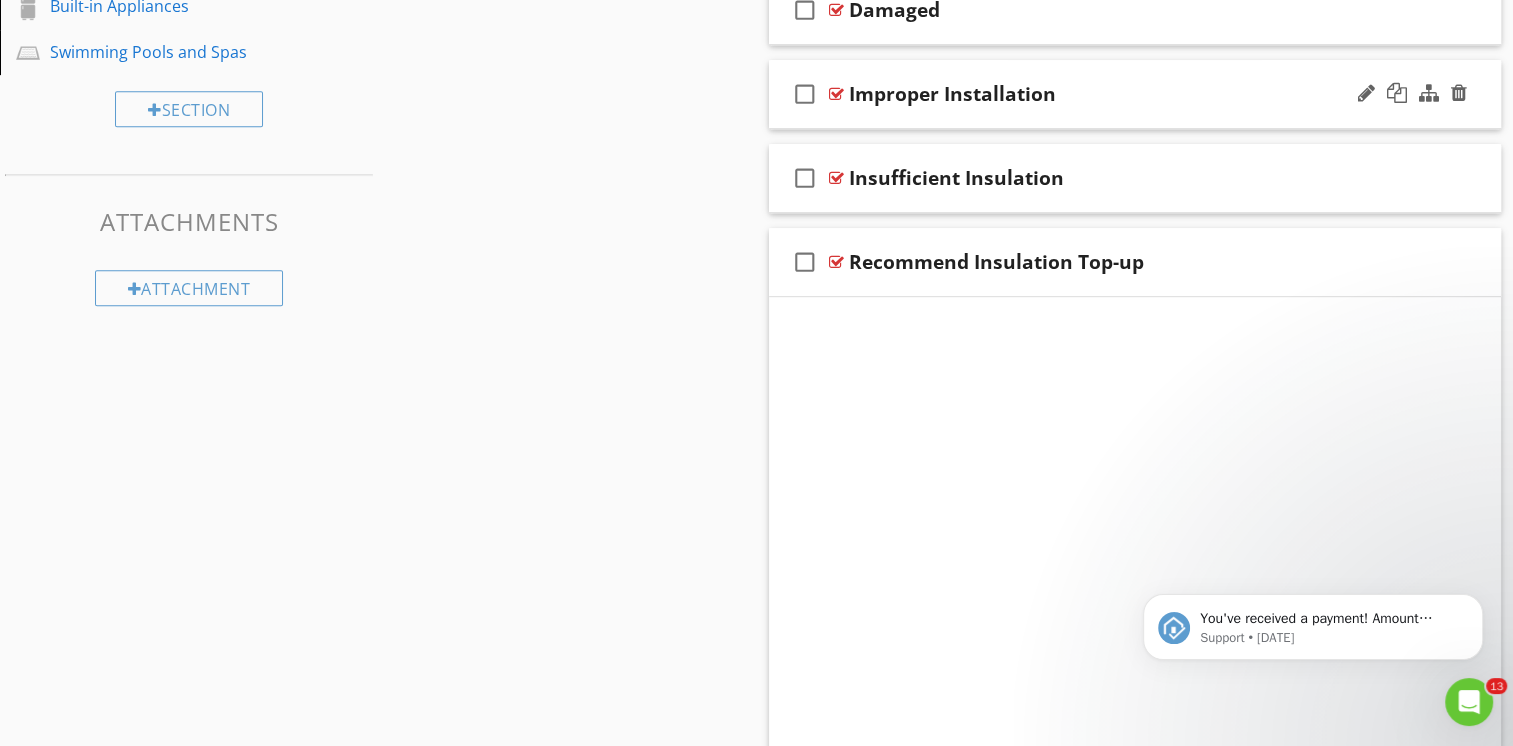 scroll, scrollTop: 766, scrollLeft: 0, axis: vertical 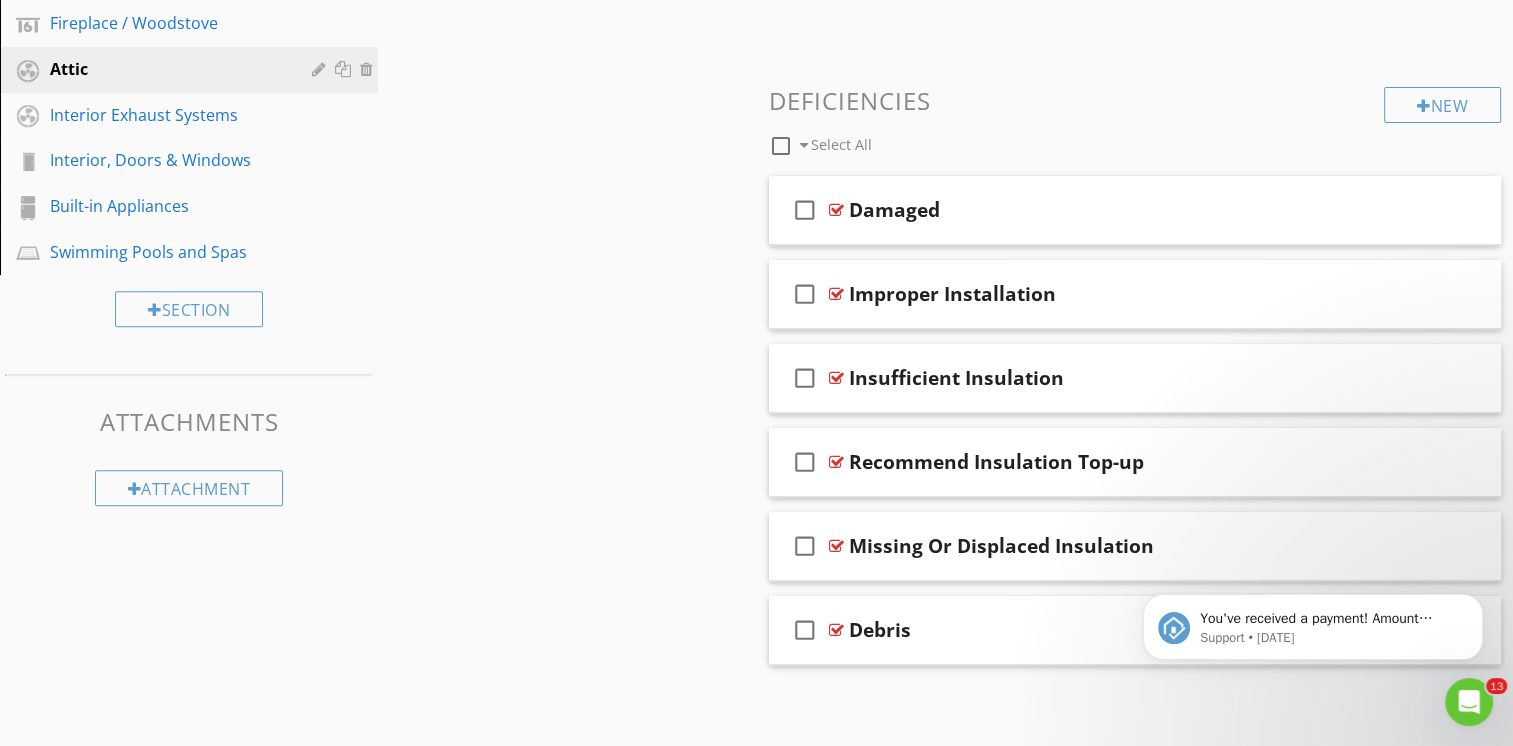 click on "check_box_outline_blank
Debris" at bounding box center [1135, 630] 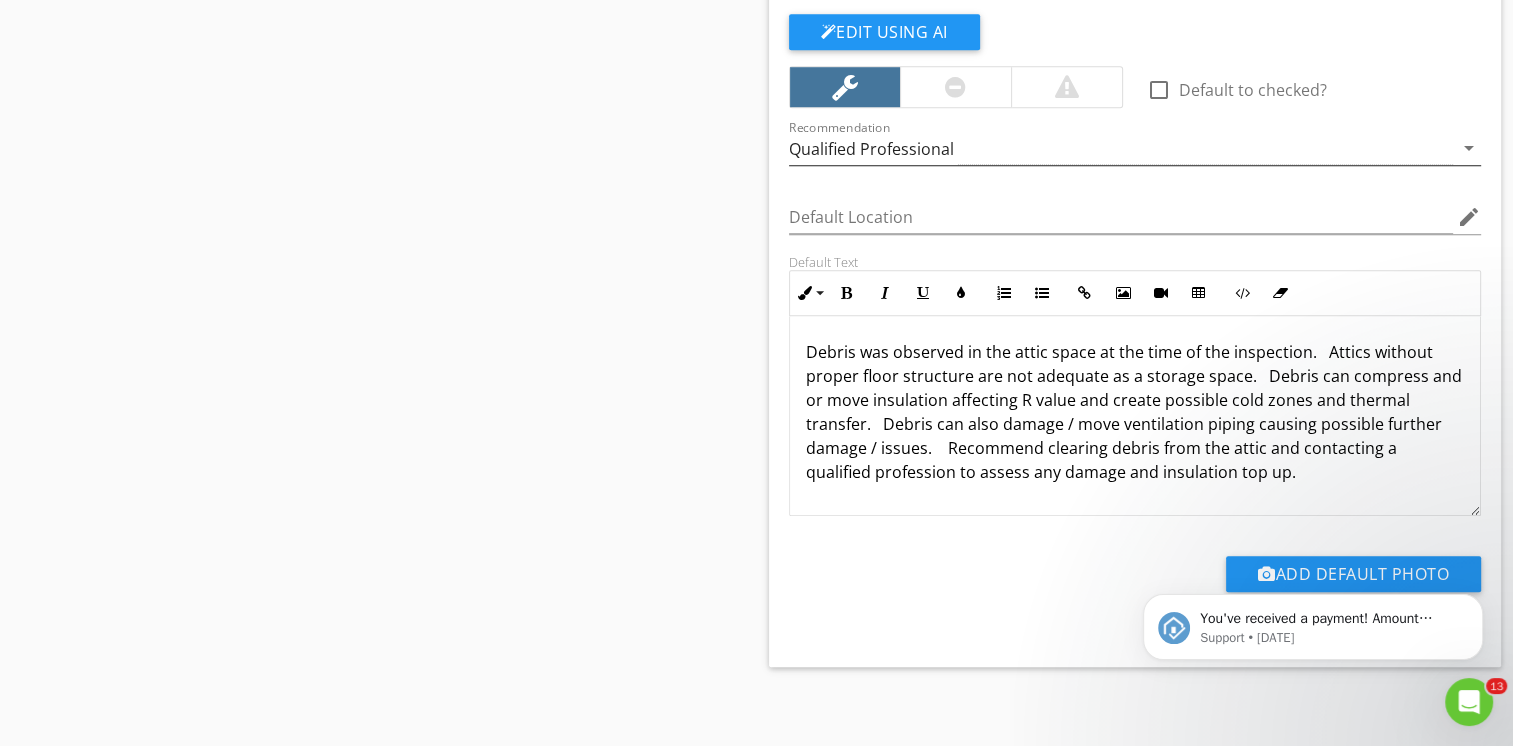 scroll, scrollTop: 1438, scrollLeft: 0, axis: vertical 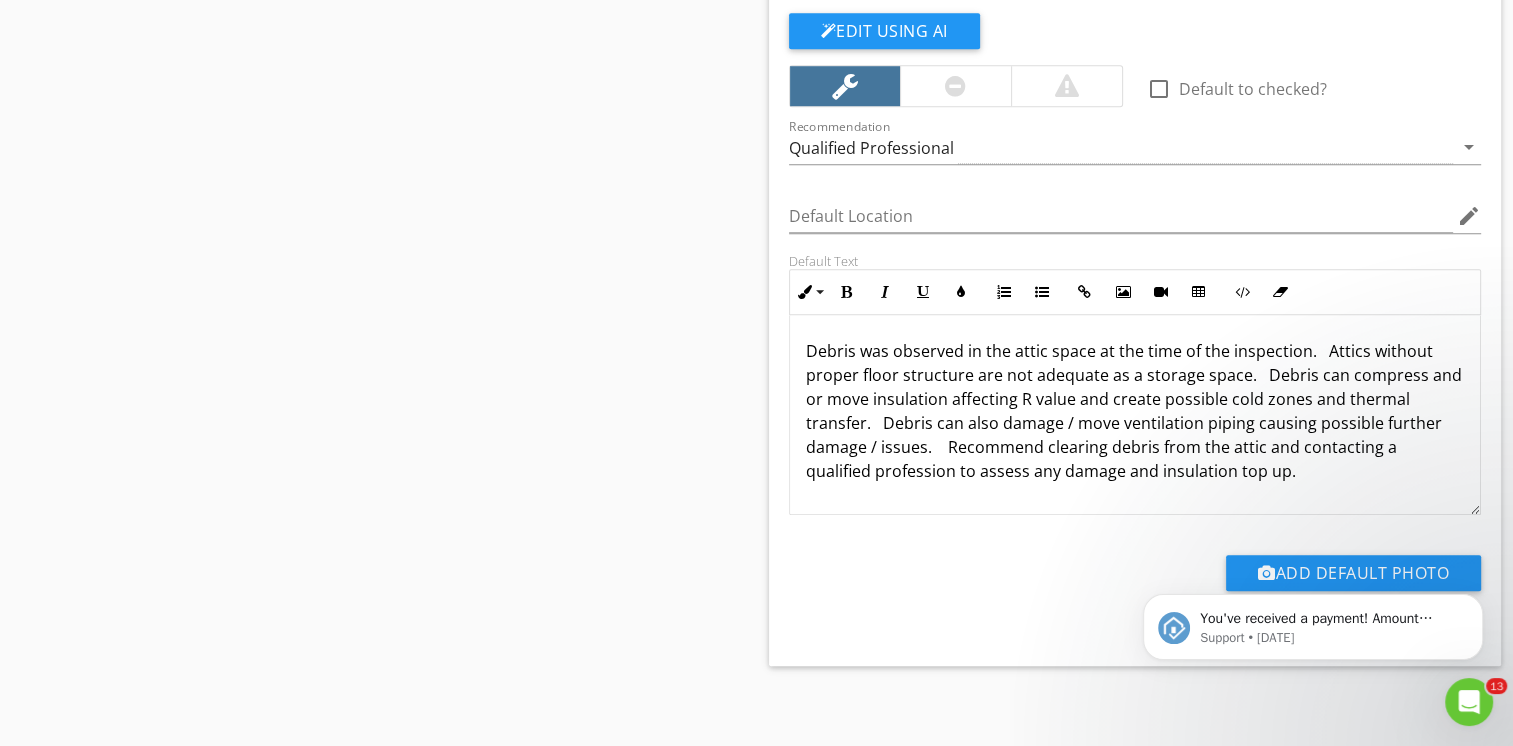 click on "Debris was observed in the attic space at the time of the inspection.   Attics without proper floor structure are not adequate as a storage space.   Debris can compress and or move insulation affecting R value and create possible cold zones and thermal transfer.   Debris can also damage / move ventilation piping causing possible further damage / issues.    Recommend clearing debris from the attic and contacting a qualified profession to assess any damage and insulation top up." at bounding box center [1135, 411] 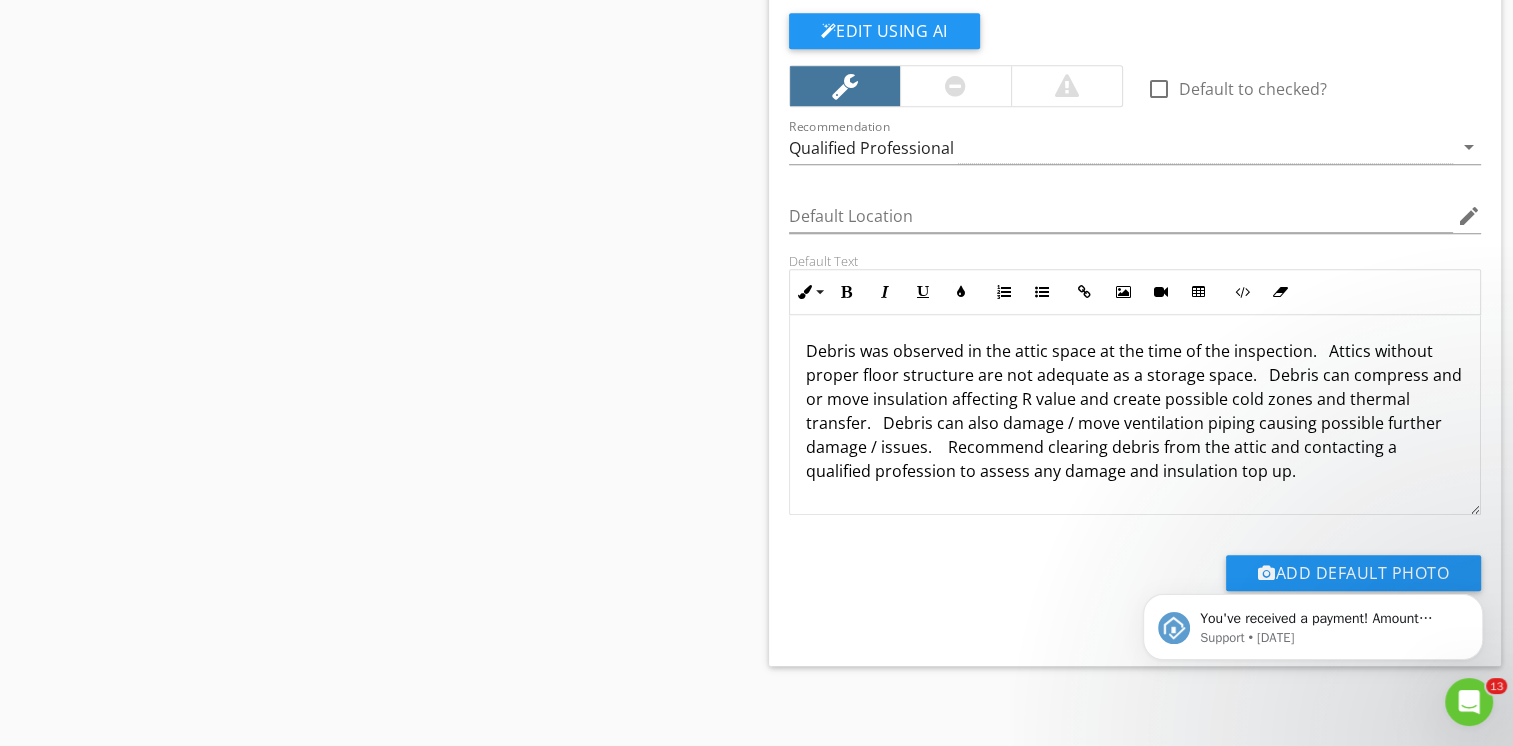 type 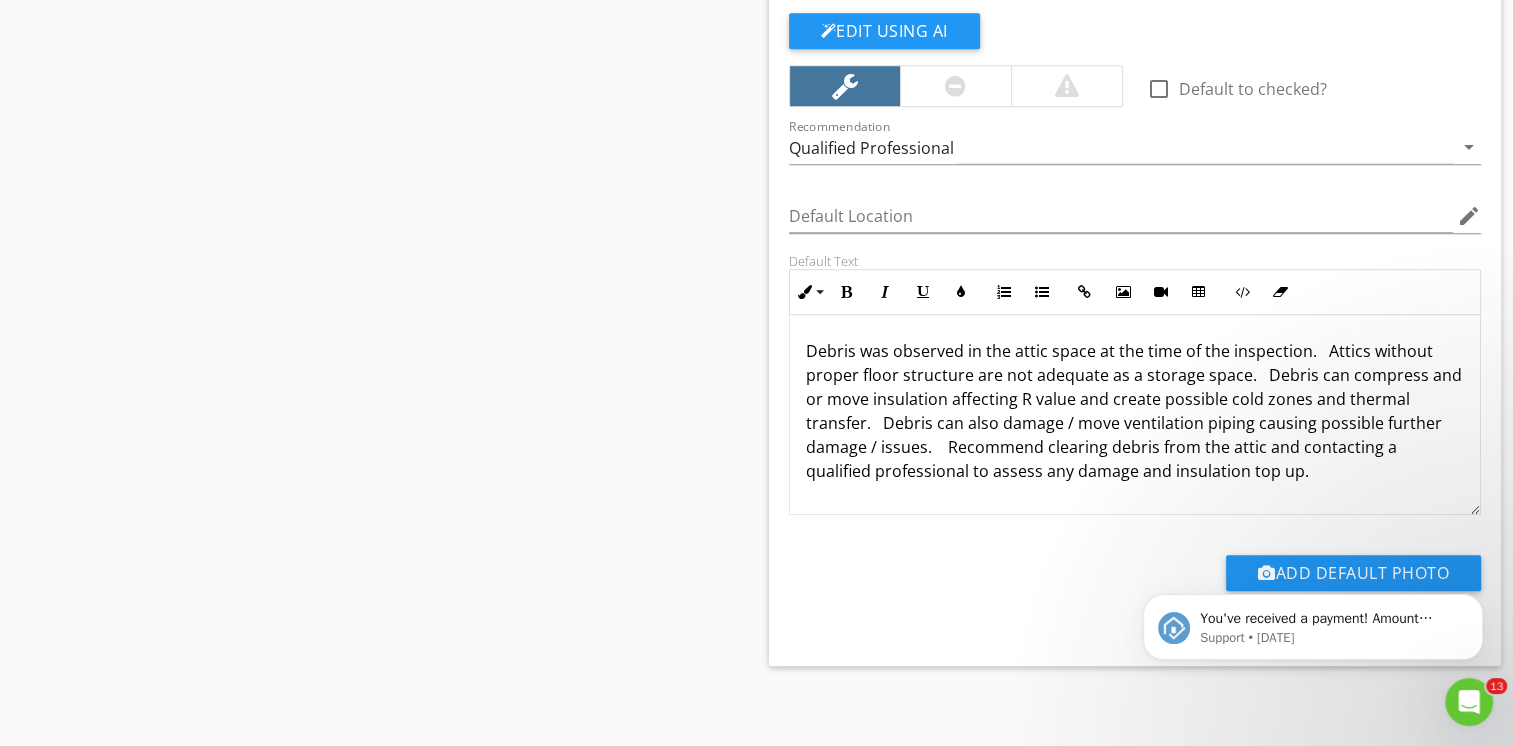 scroll, scrollTop: 0, scrollLeft: 0, axis: both 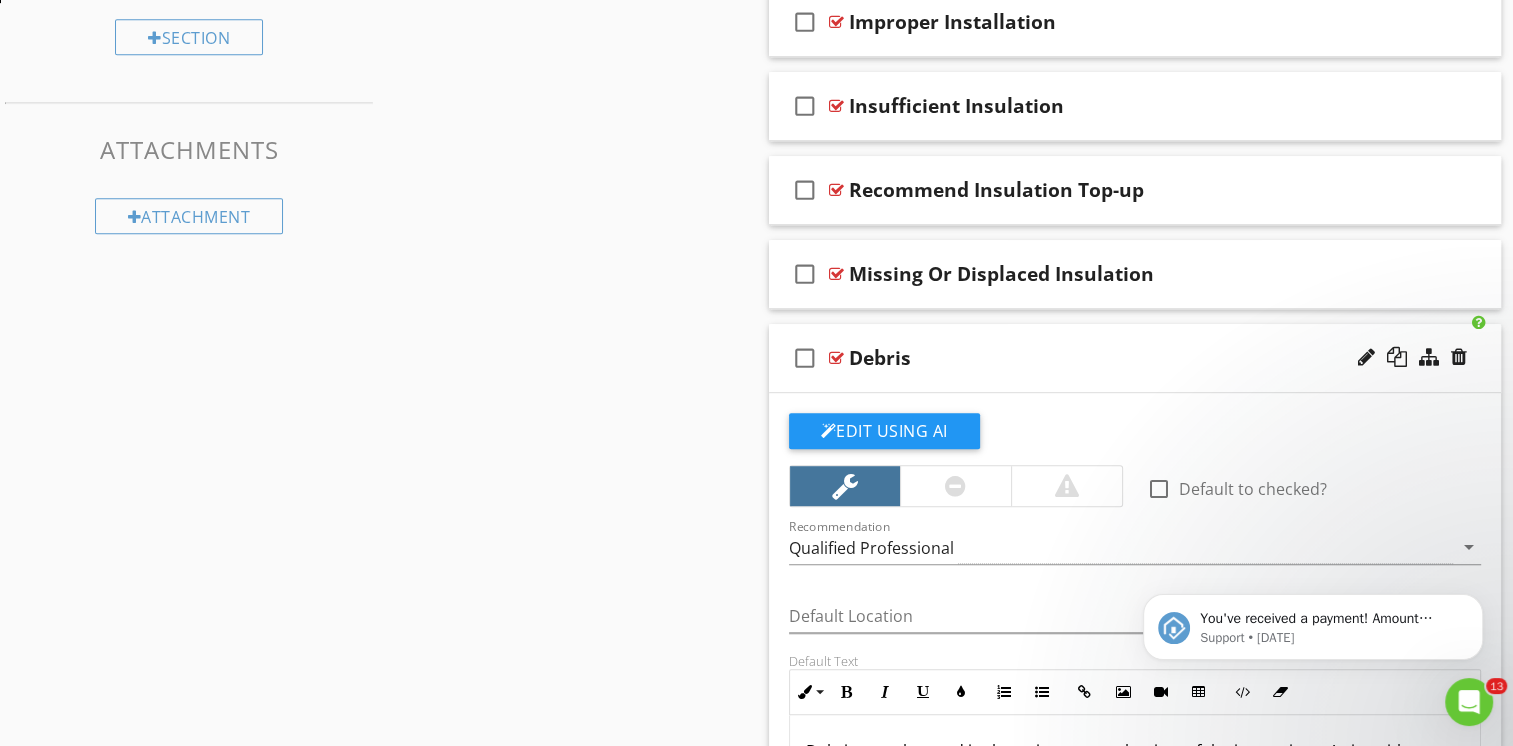 click on "check_box_outline_blank
Debris" at bounding box center (1135, 358) 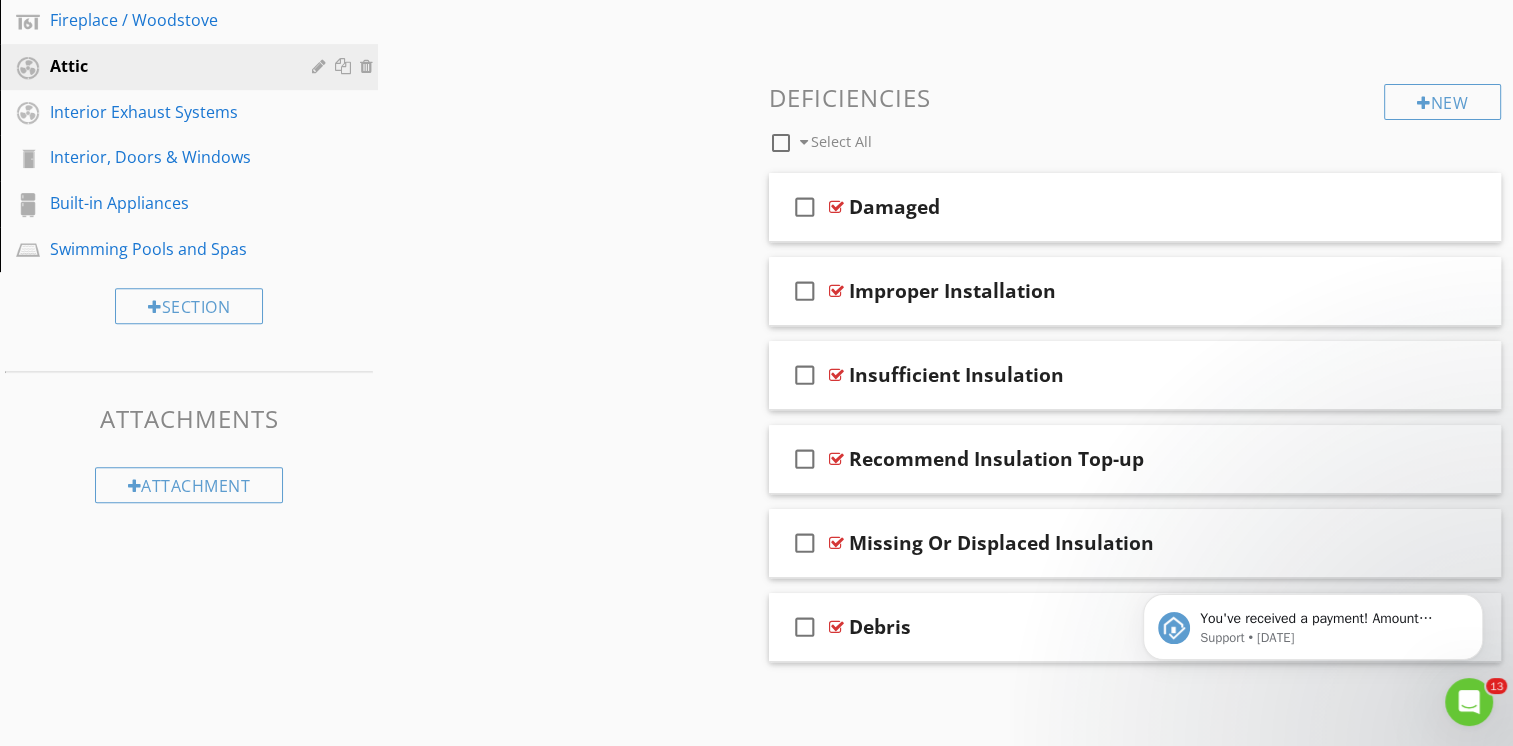 scroll, scrollTop: 766, scrollLeft: 0, axis: vertical 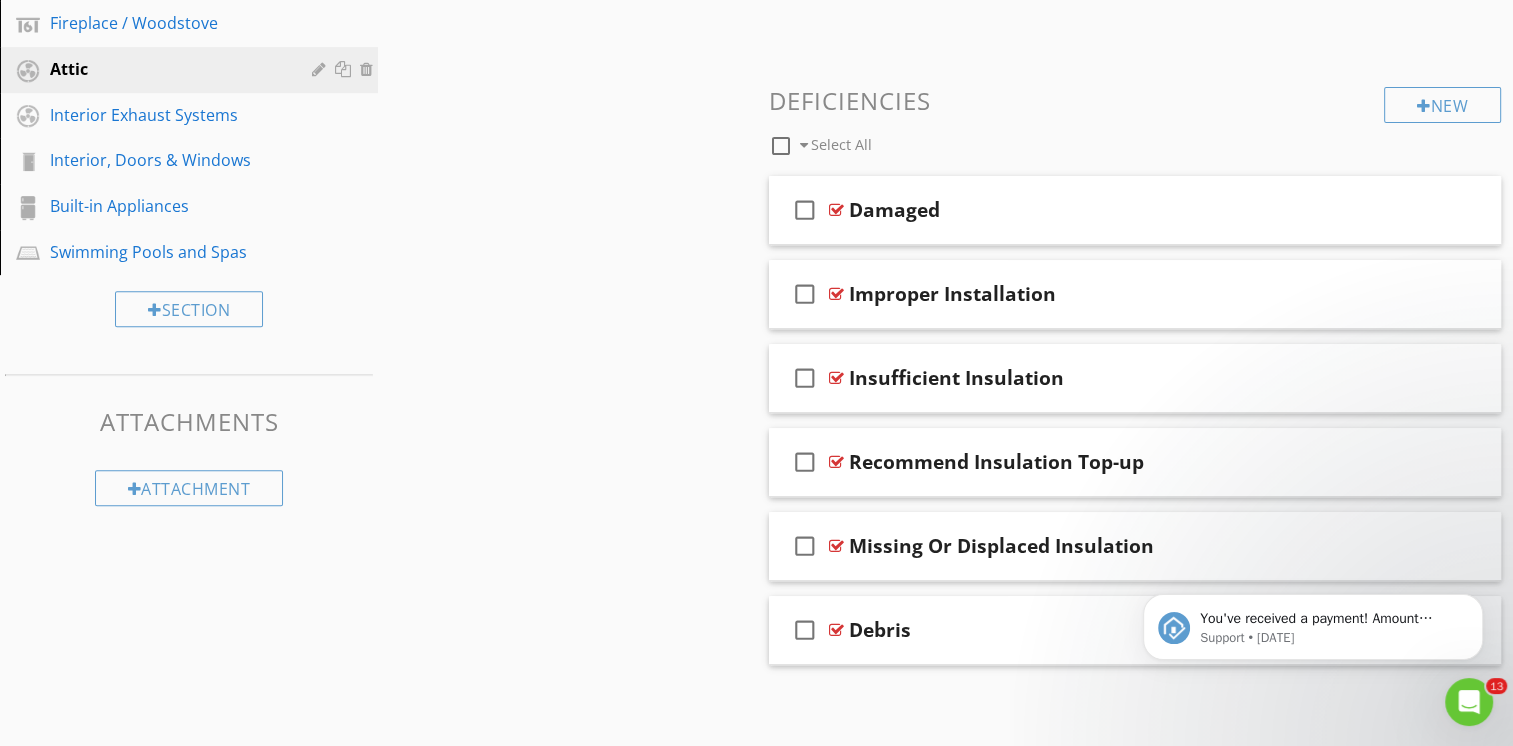 click on "You've received a payment!  Amount  CAD$339.00  Fee  CAD$0.00  Net  CAD$339.00  Transaction #    Inspection  [STREET_ADDRESS] Support • [DATE]" at bounding box center [1313, 535] 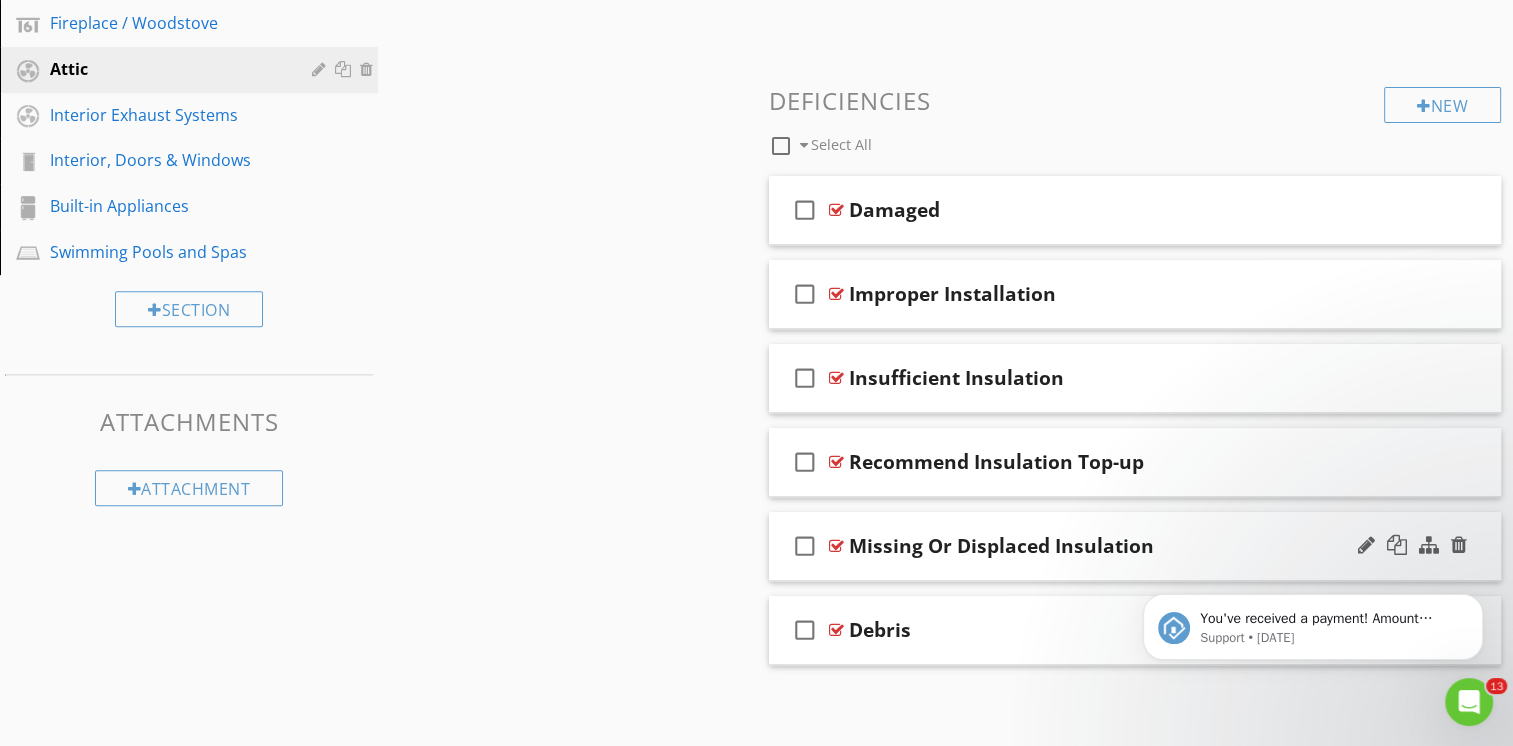 click on "check_box_outline_blank
Missing Or Displaced Insulation" at bounding box center [1135, 546] 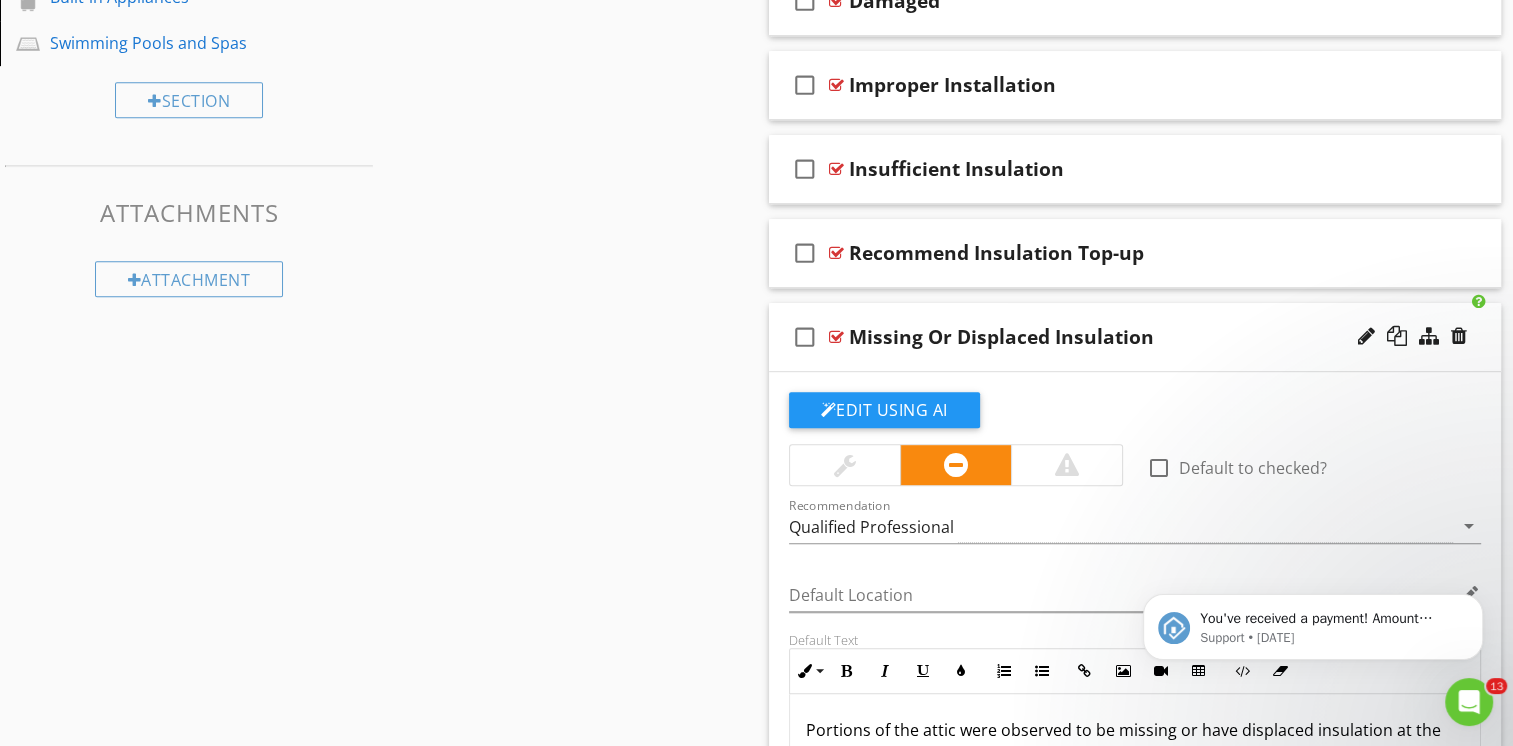 scroll, scrollTop: 938, scrollLeft: 0, axis: vertical 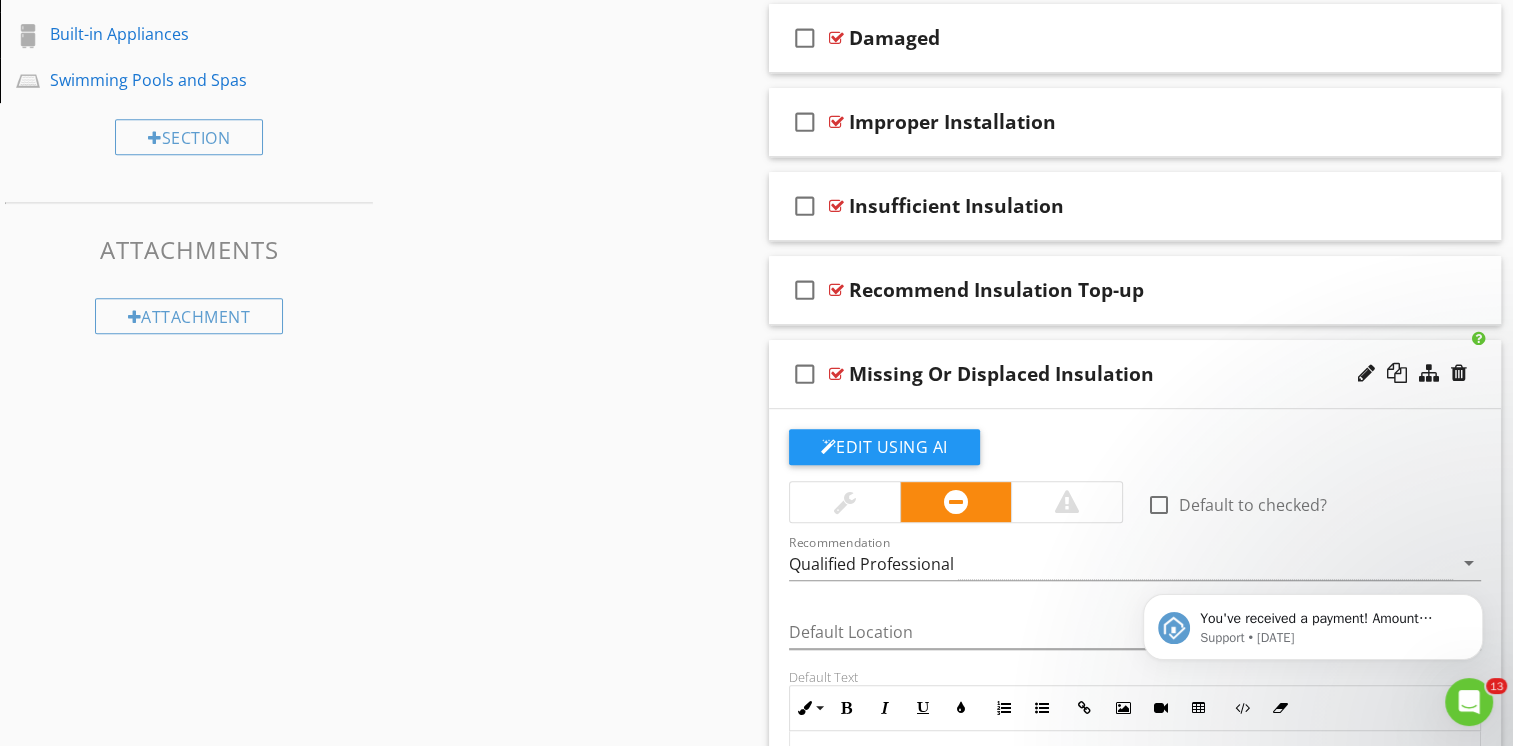 click on "check_box_outline_blank
Missing Or Displaced Insulation" at bounding box center [1135, 374] 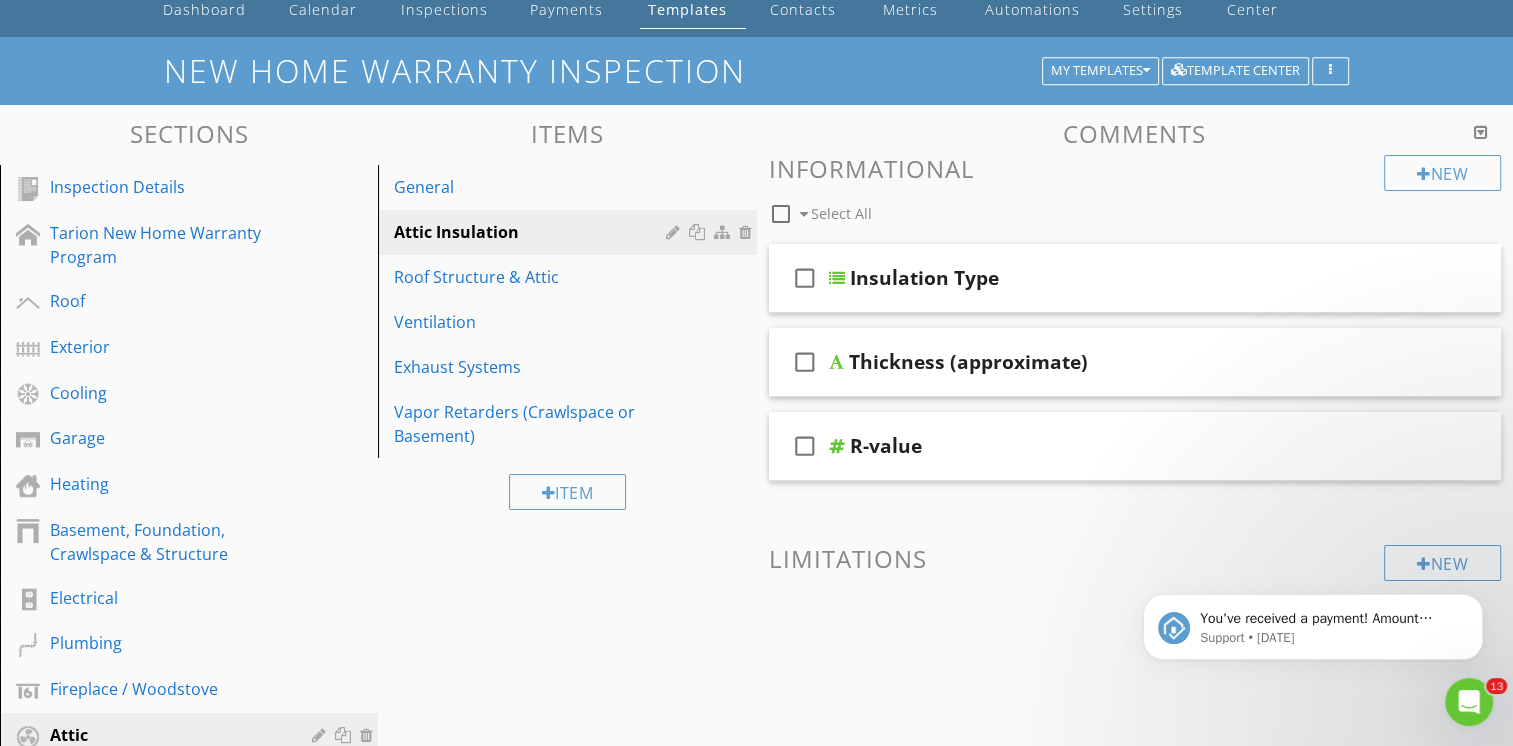 scroll, scrollTop: 66, scrollLeft: 0, axis: vertical 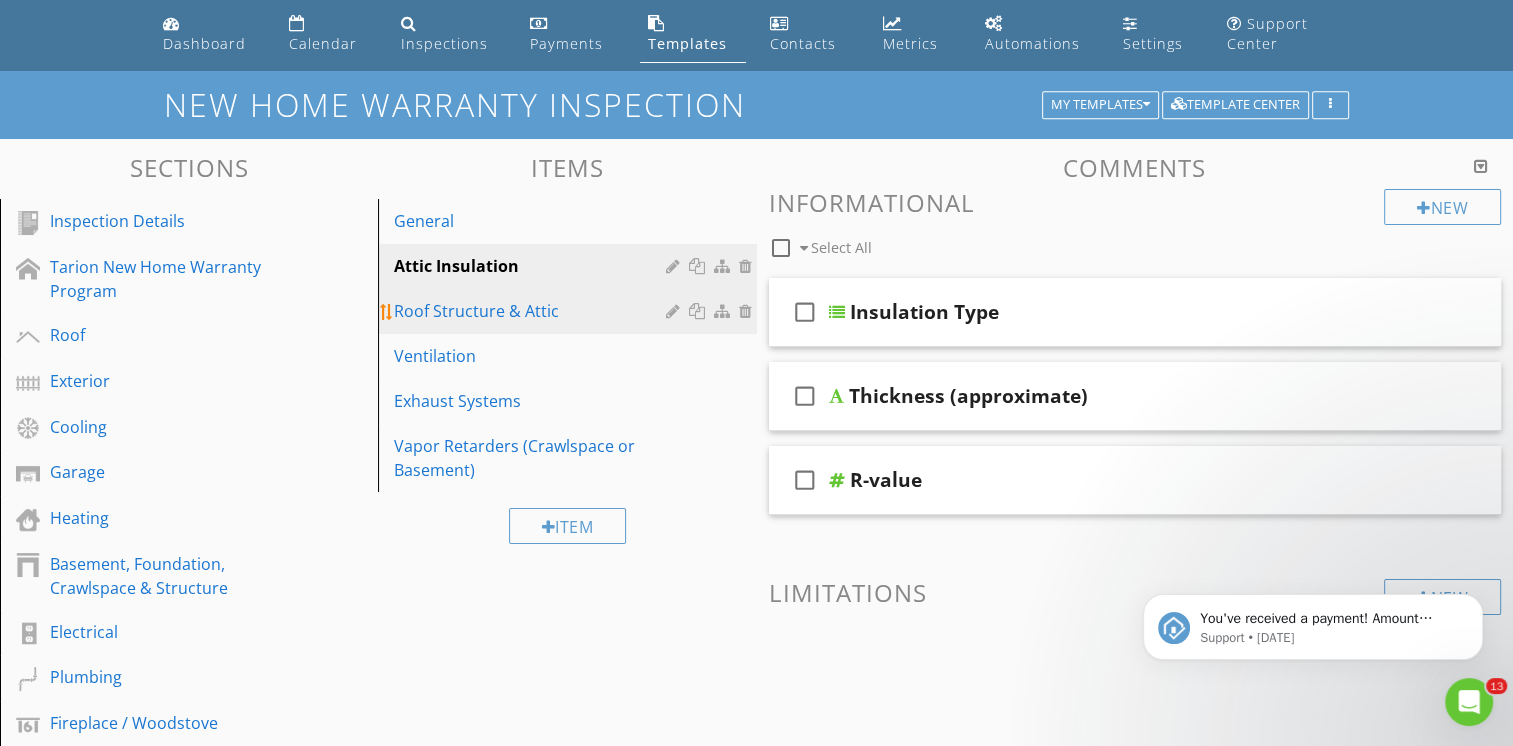 click on "Roof Structure & Attic" at bounding box center [532, 311] 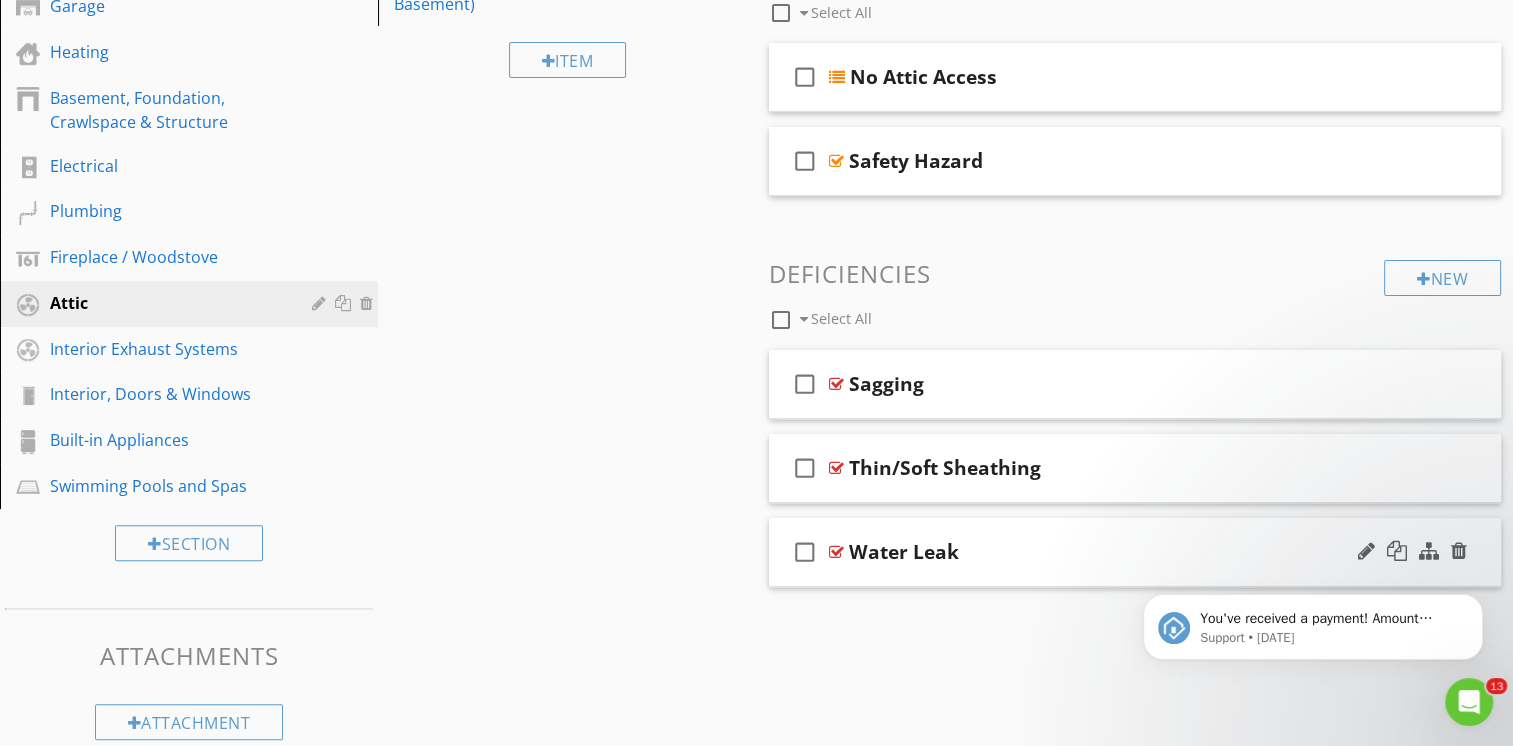scroll, scrollTop: 554, scrollLeft: 0, axis: vertical 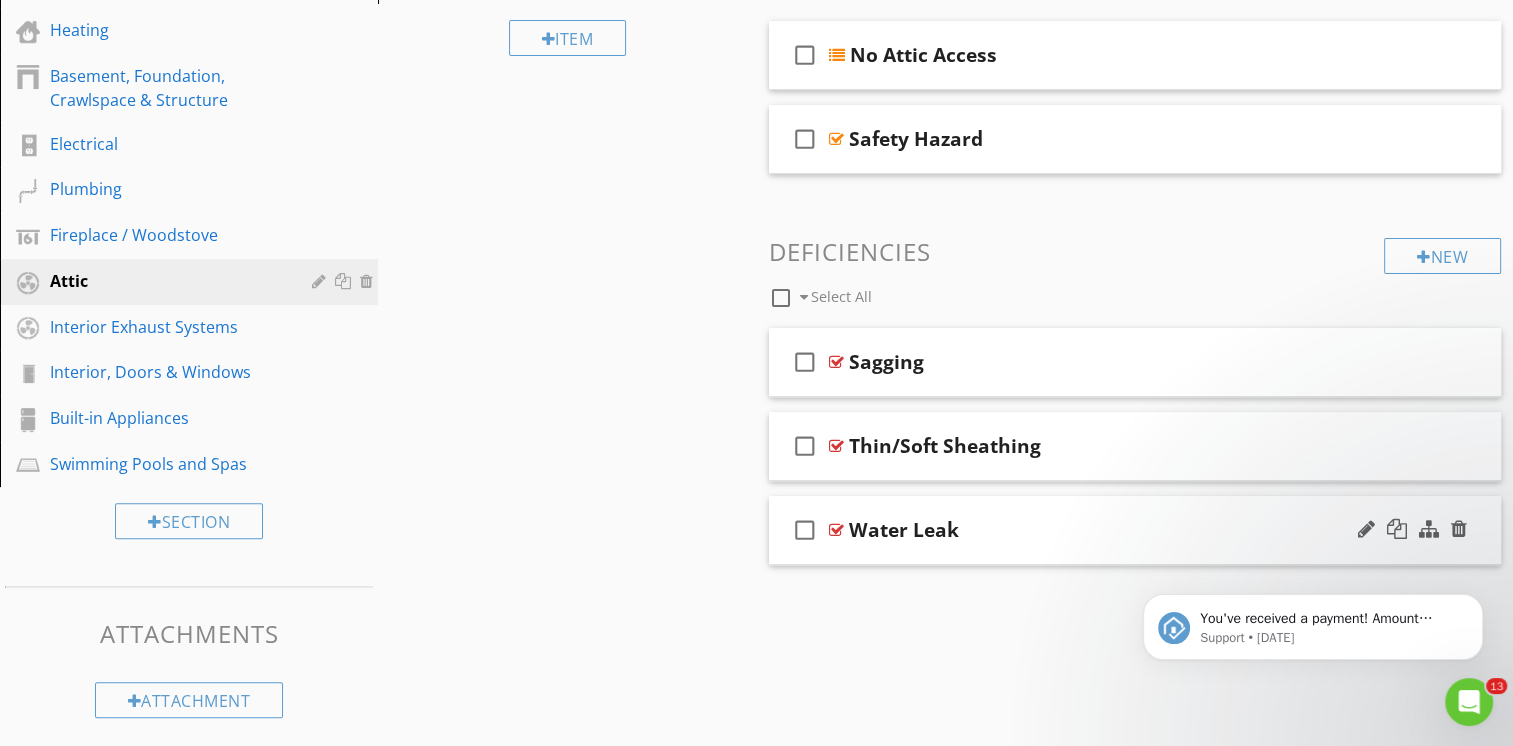 click on "check_box_outline_blank
Water Leak" at bounding box center (1135, 530) 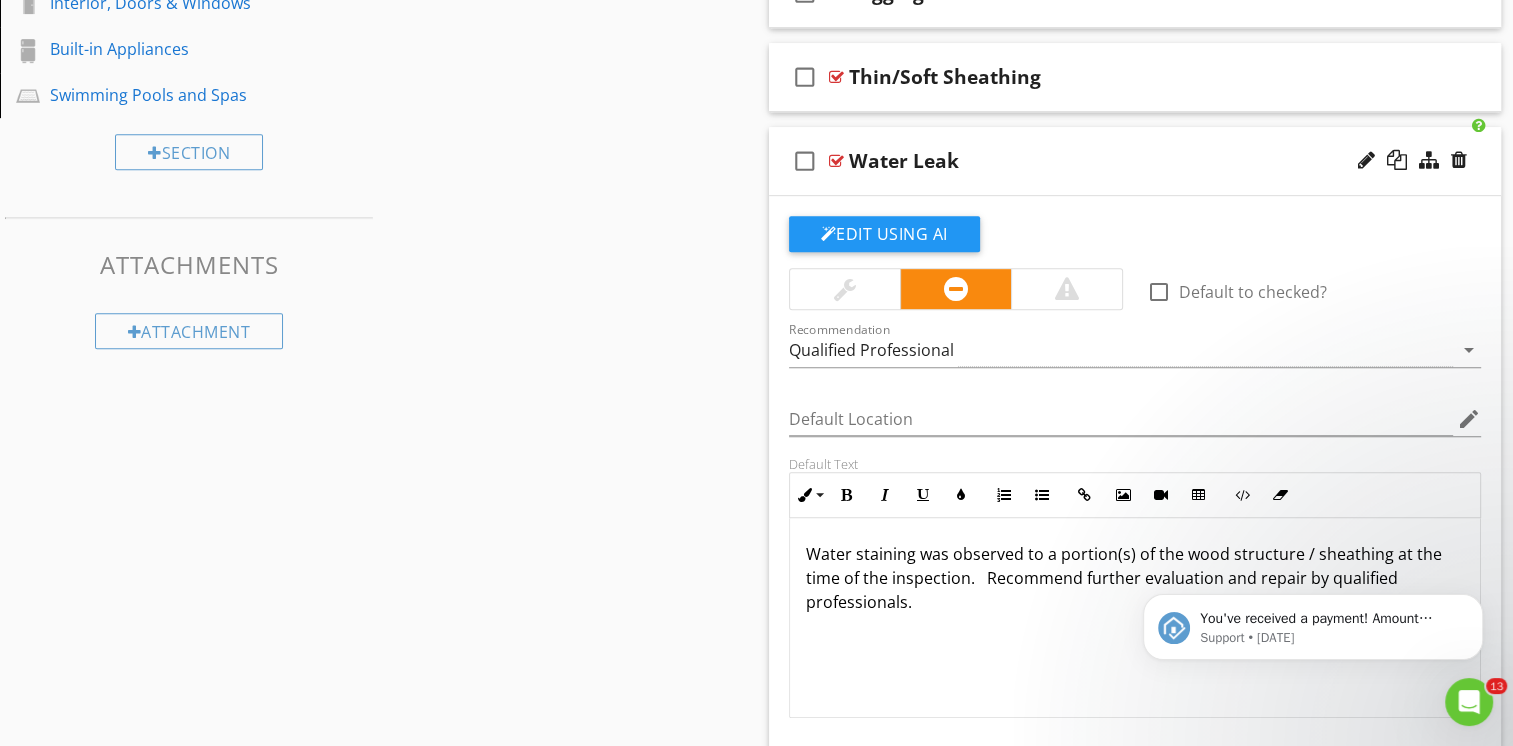 scroll, scrollTop: 954, scrollLeft: 0, axis: vertical 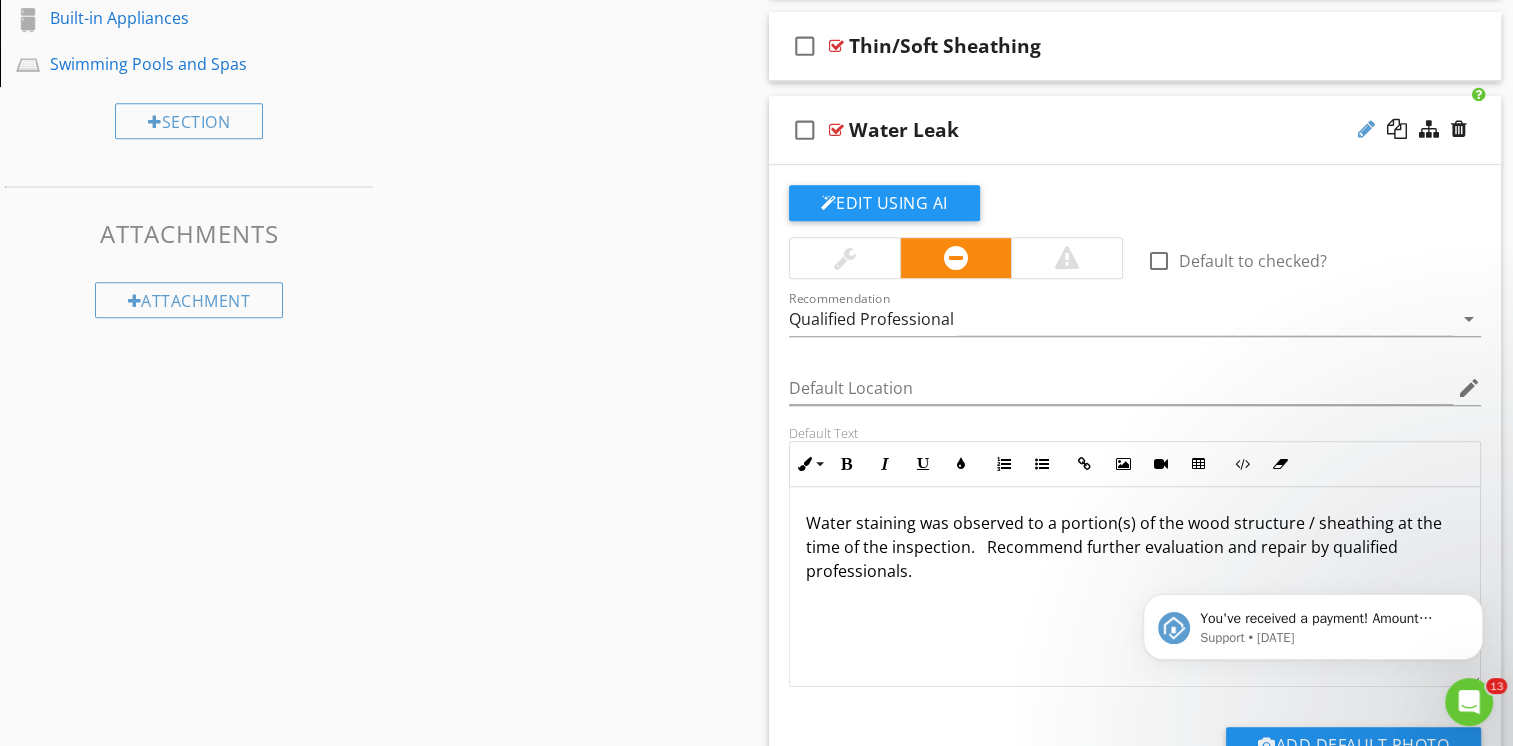click at bounding box center [1366, 129] 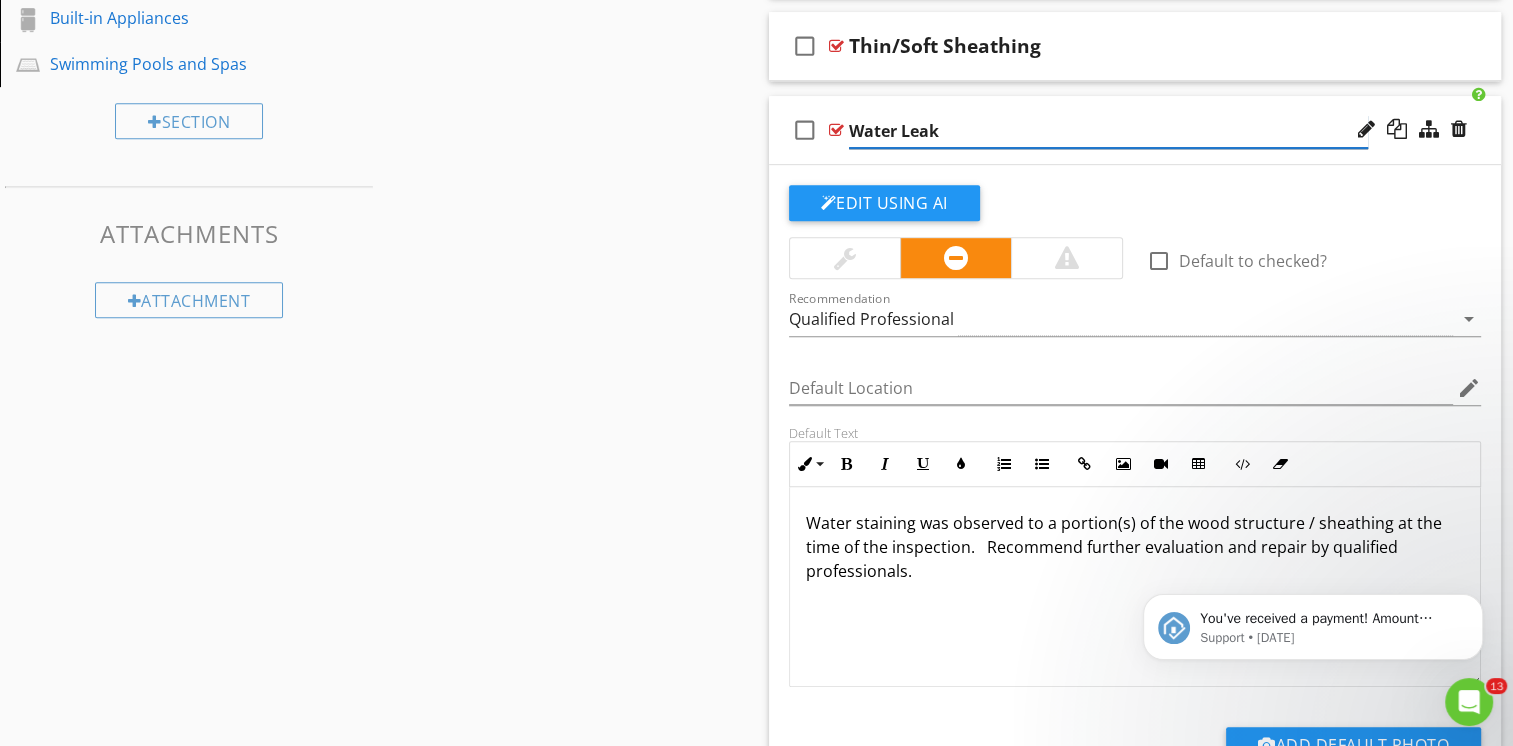 click on "Water Leak" at bounding box center [1108, 131] 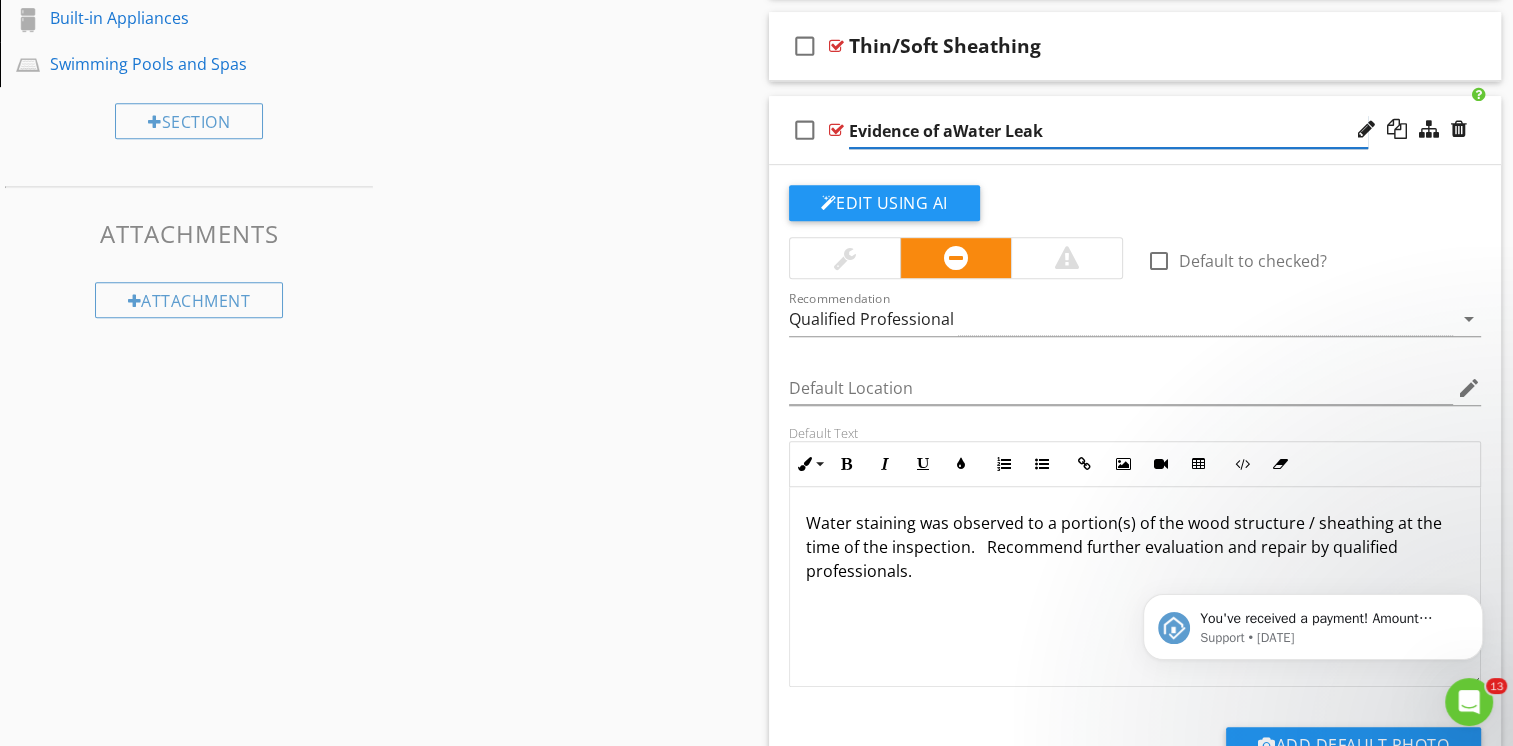 type on "Evidence of a Water Leak" 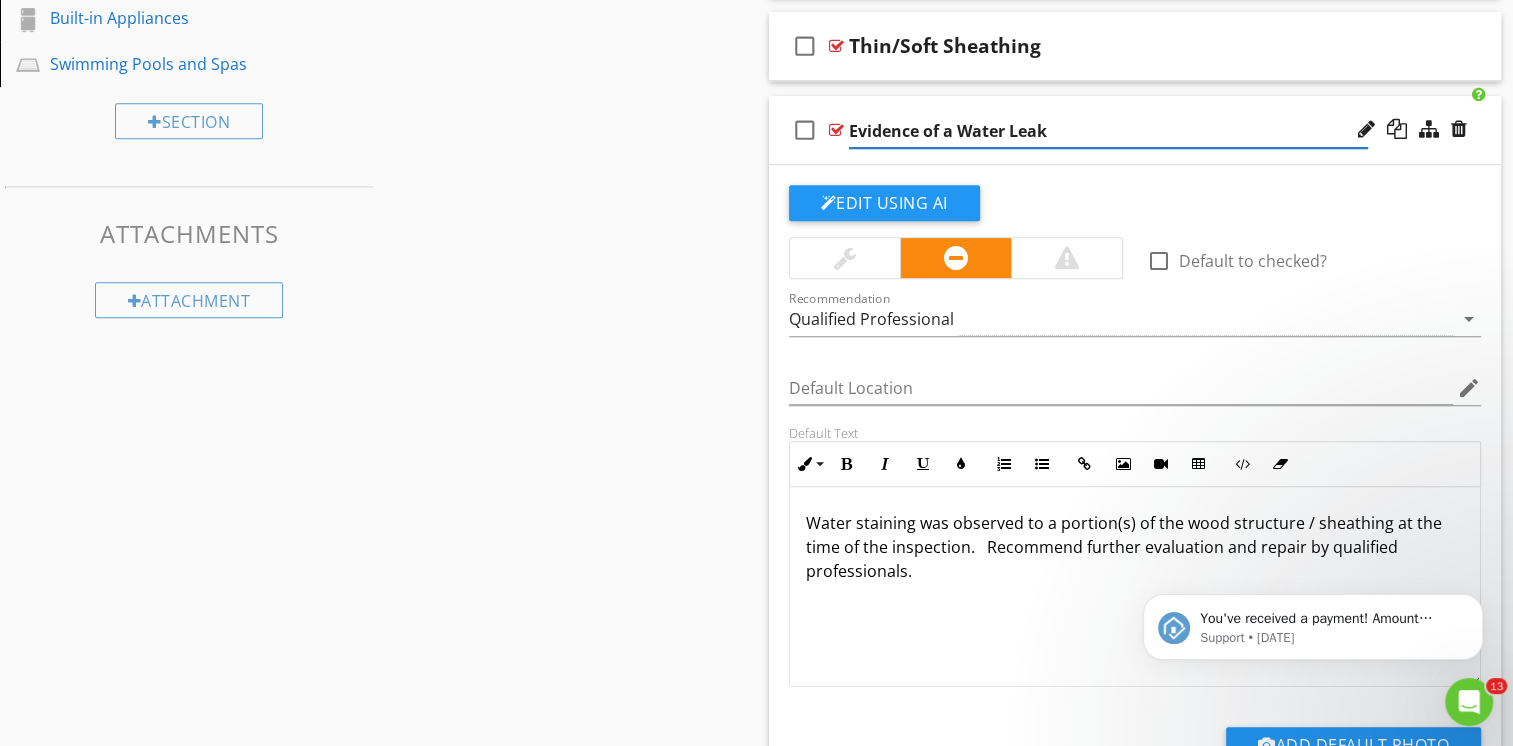 click on "Water staining was observed to a portion(s) of the wood structure / sheathing at the time of the inspection.   Recommend further evaluation and repair by qualified professionals." at bounding box center [1135, 547] 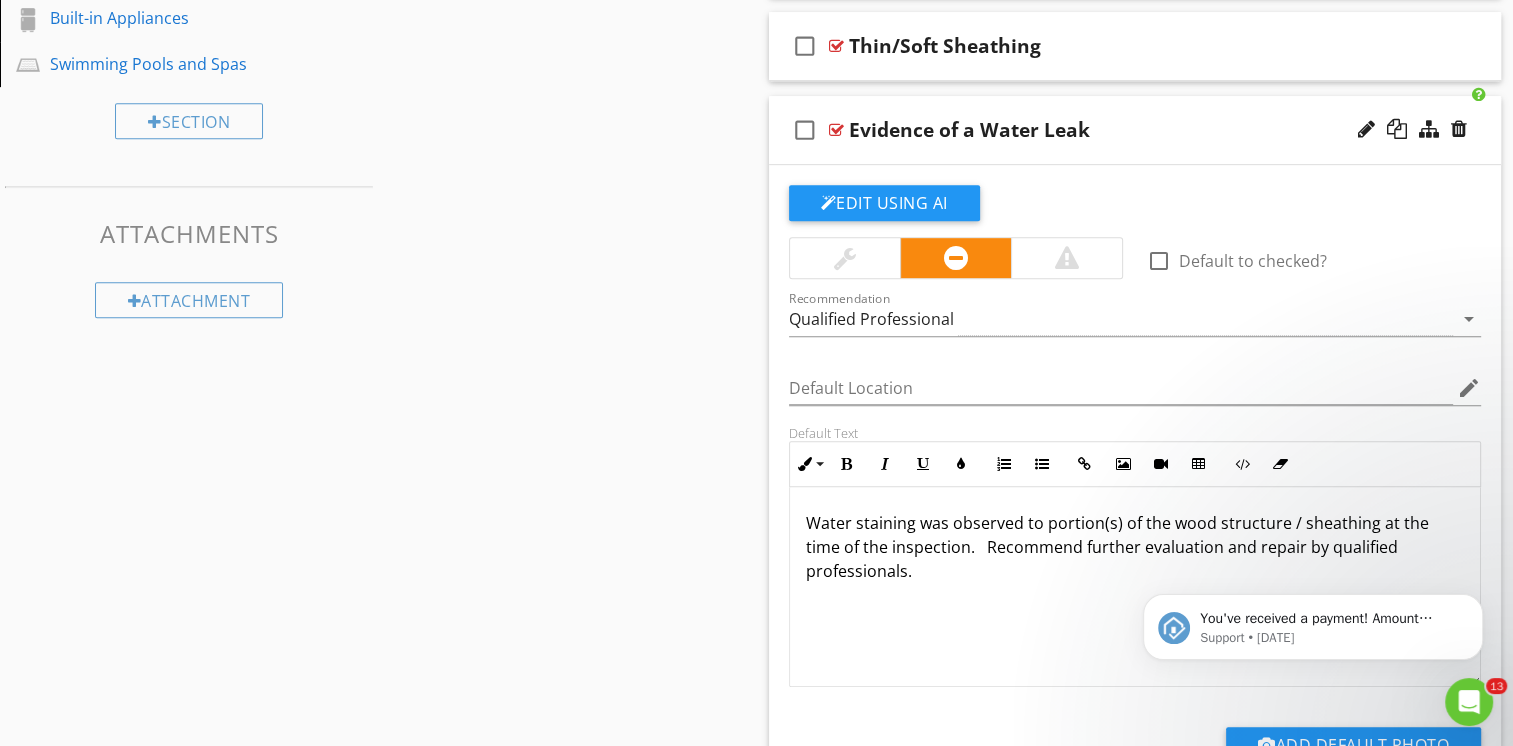 type 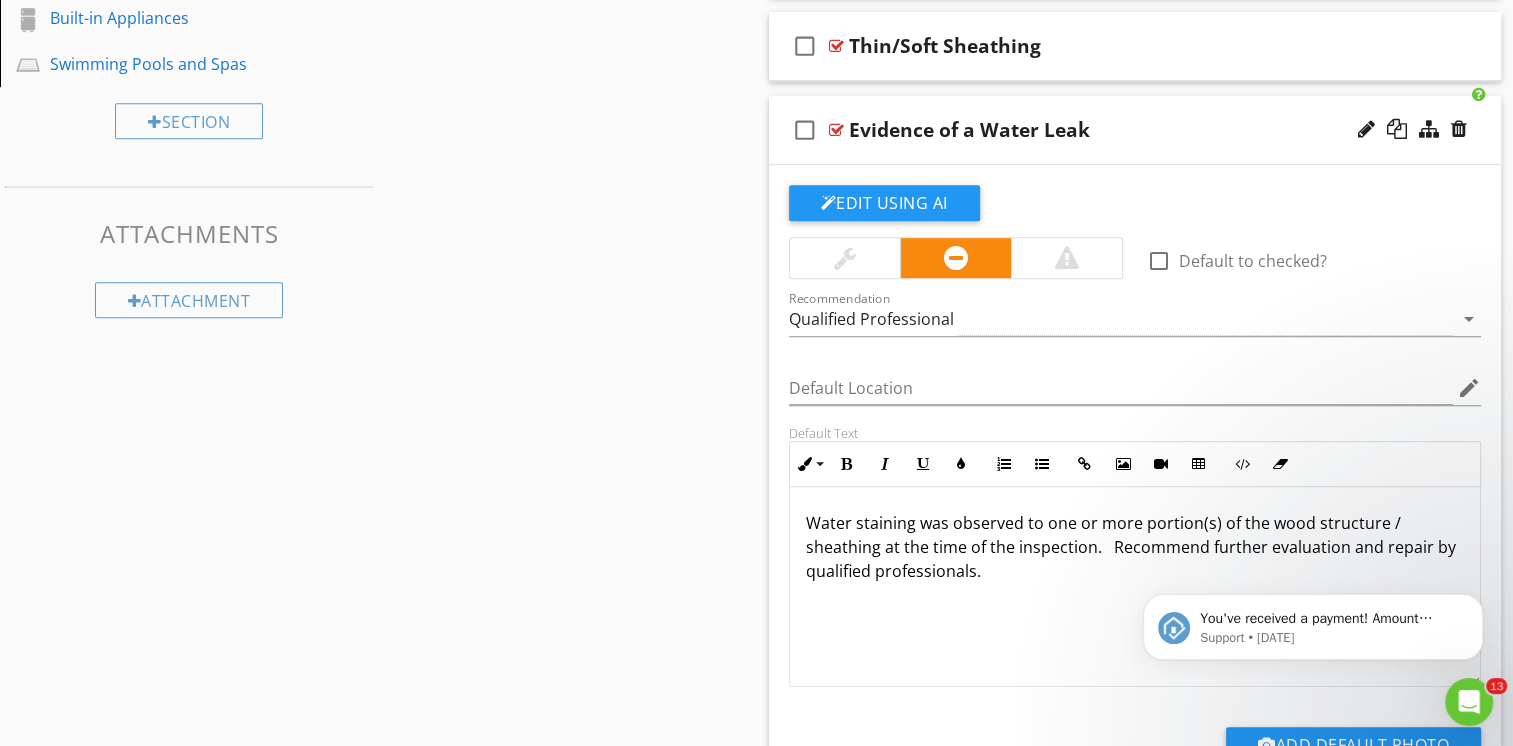 click on "Water staining was observed to one or more portion(s) of the wood structure / sheathing at the time of the inspection.   Recommend further evaluation and repair by qualified professionals." at bounding box center (1135, 547) 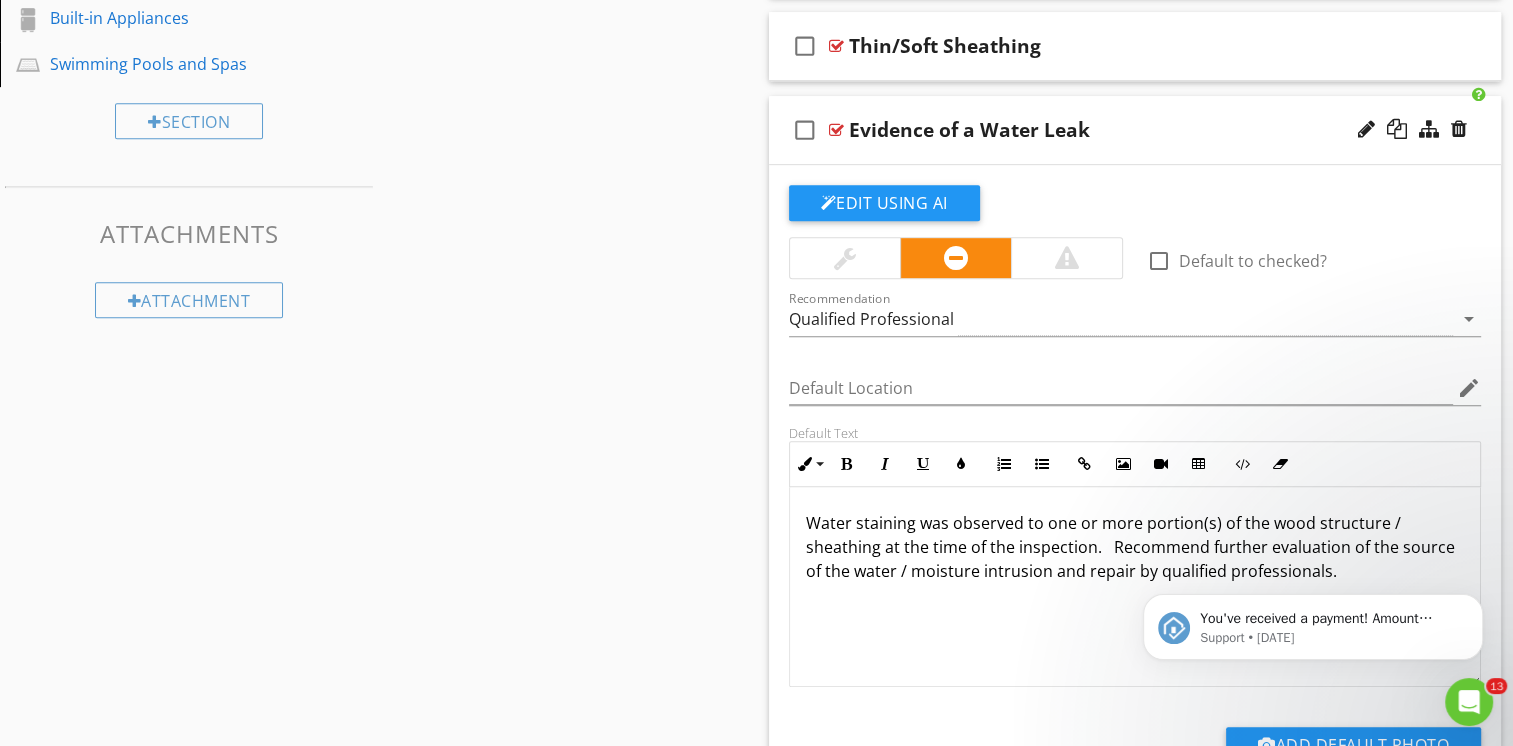 click on "check_box_outline_blank
Evidence of a Water Leak" at bounding box center [1135, 130] 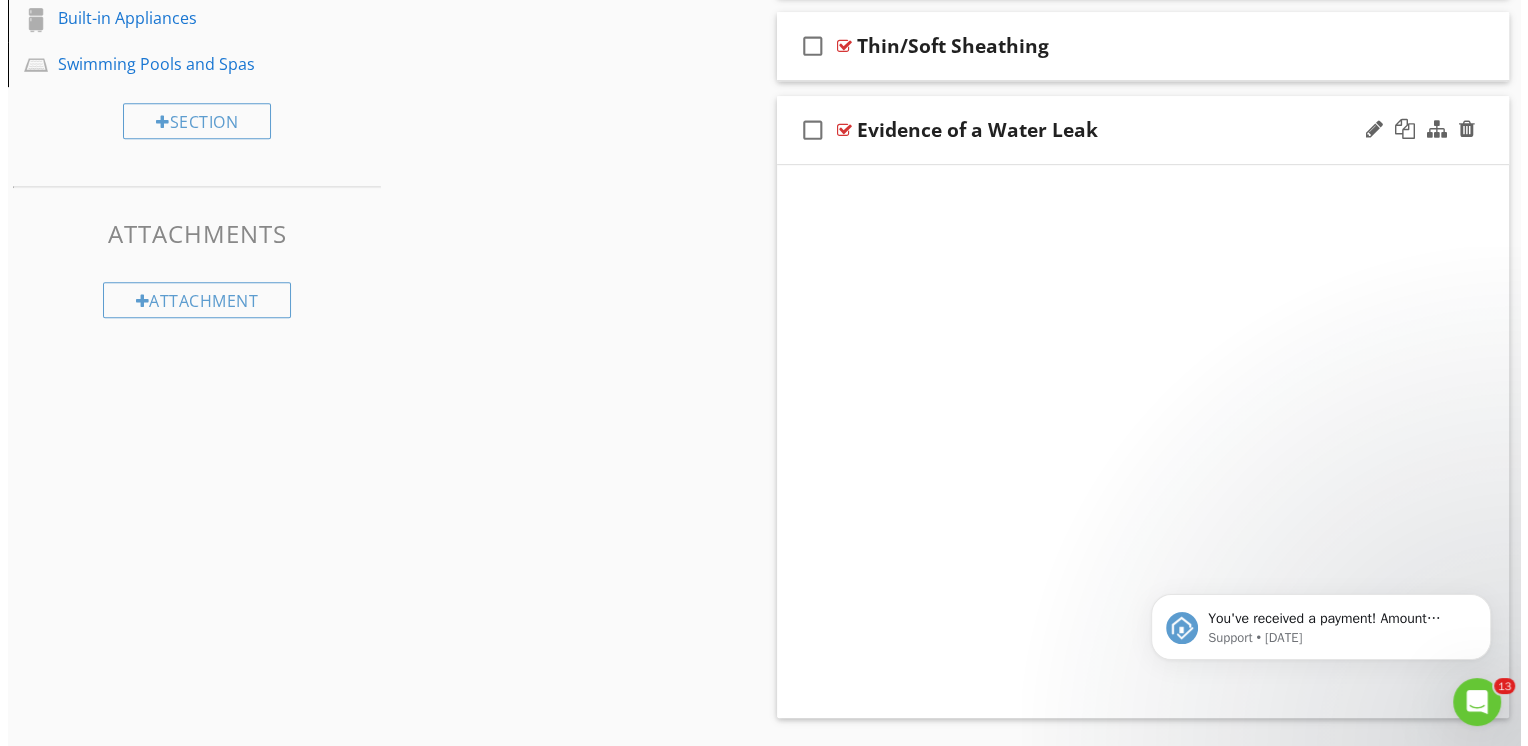 scroll, scrollTop: 554, scrollLeft: 0, axis: vertical 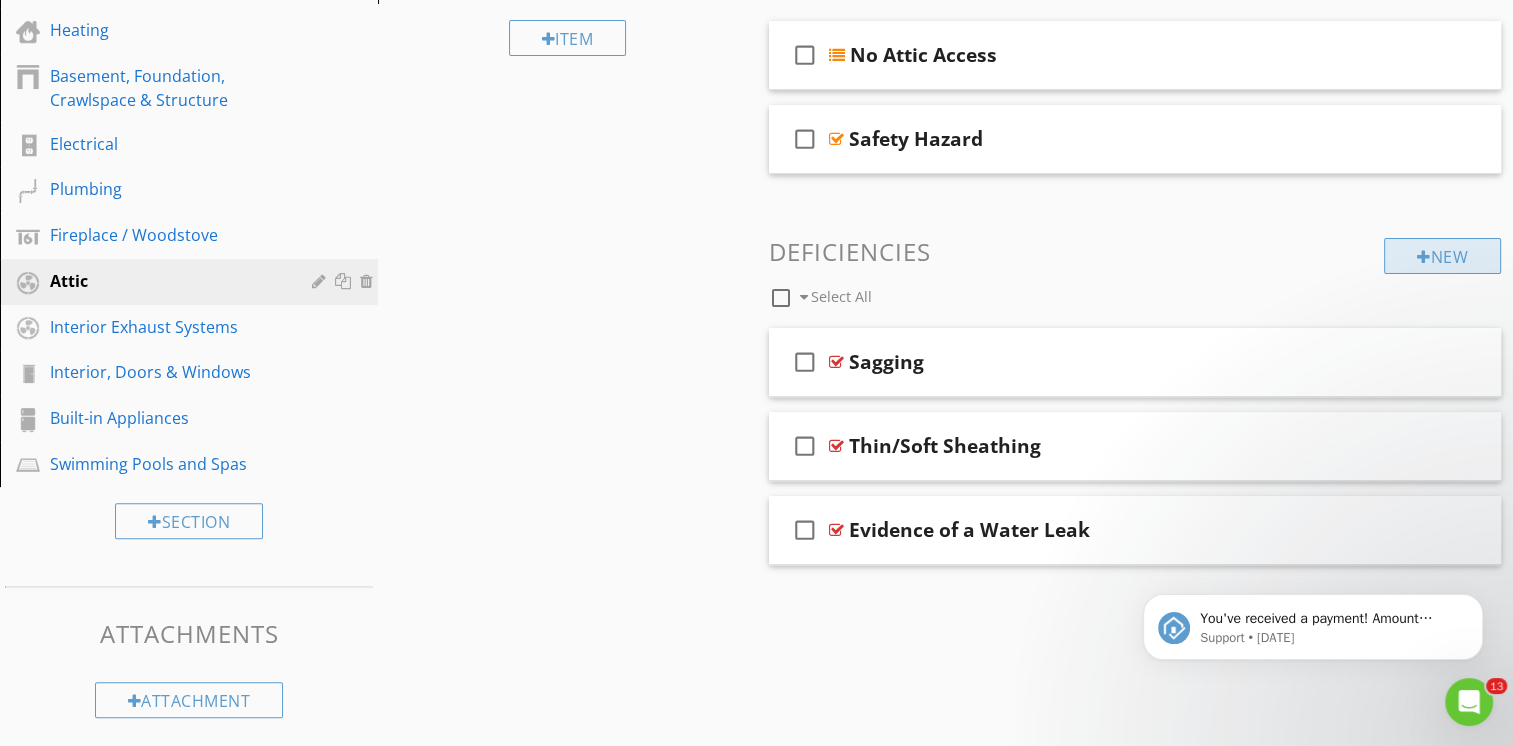 click on "New" at bounding box center (1442, 256) 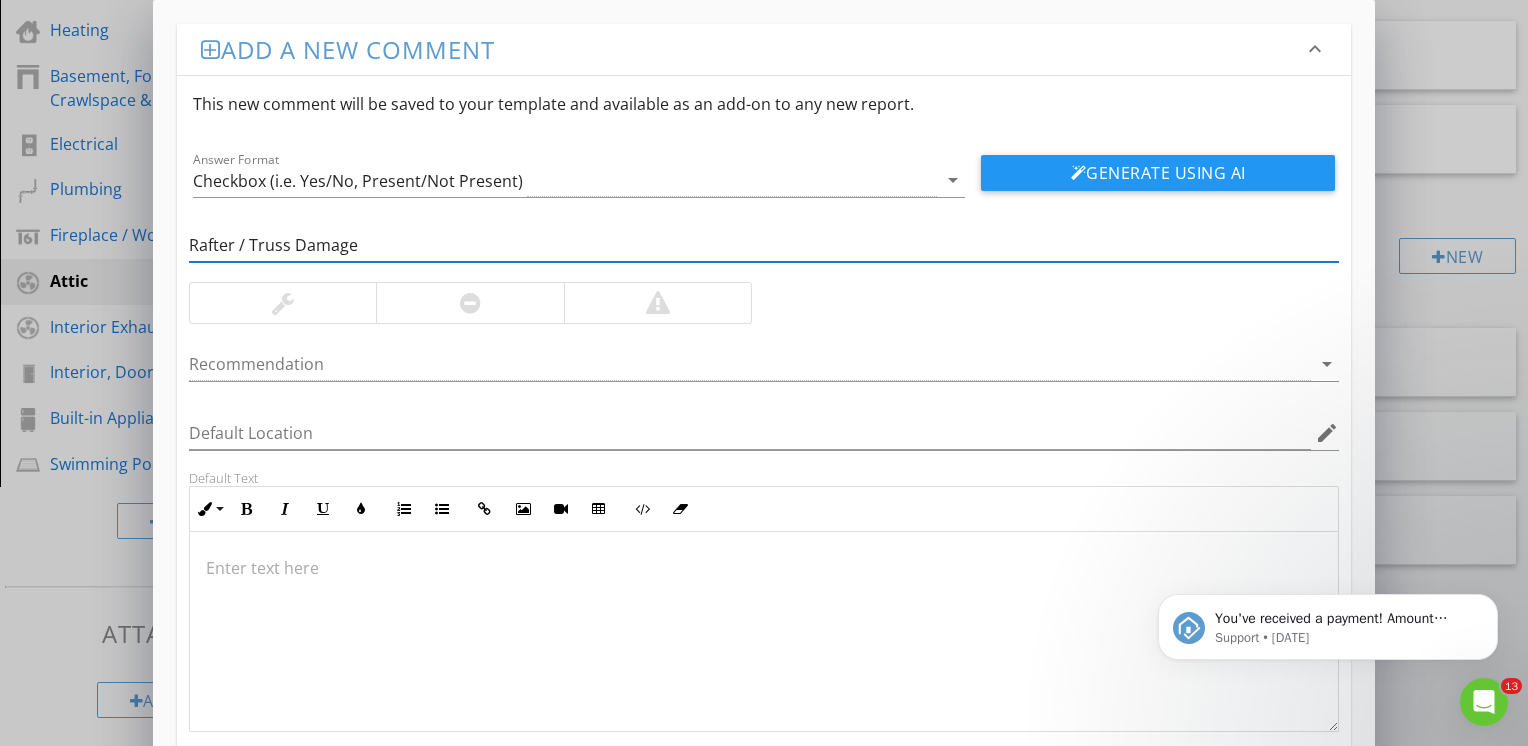 type on "Rafter / Truss Damage" 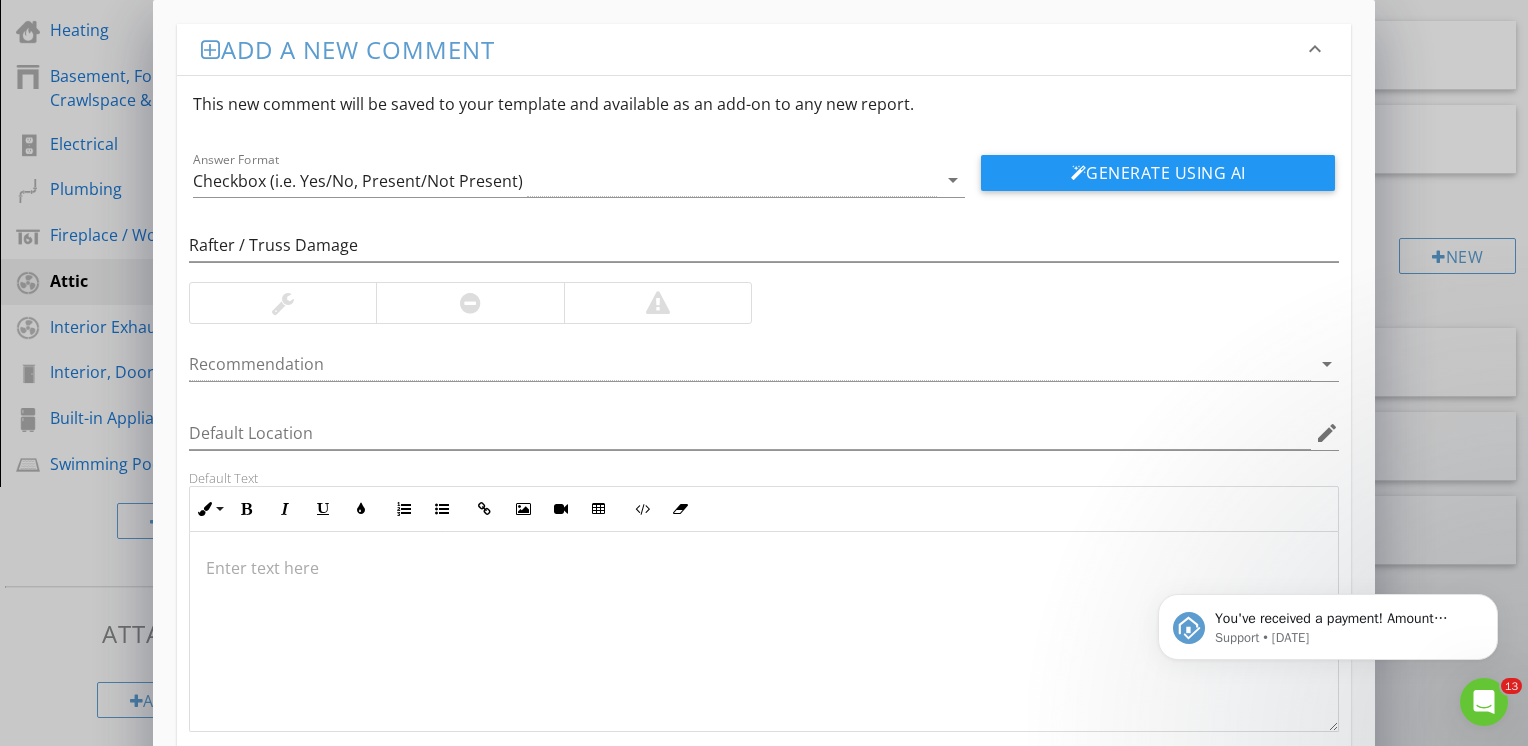 click at bounding box center (657, 303) 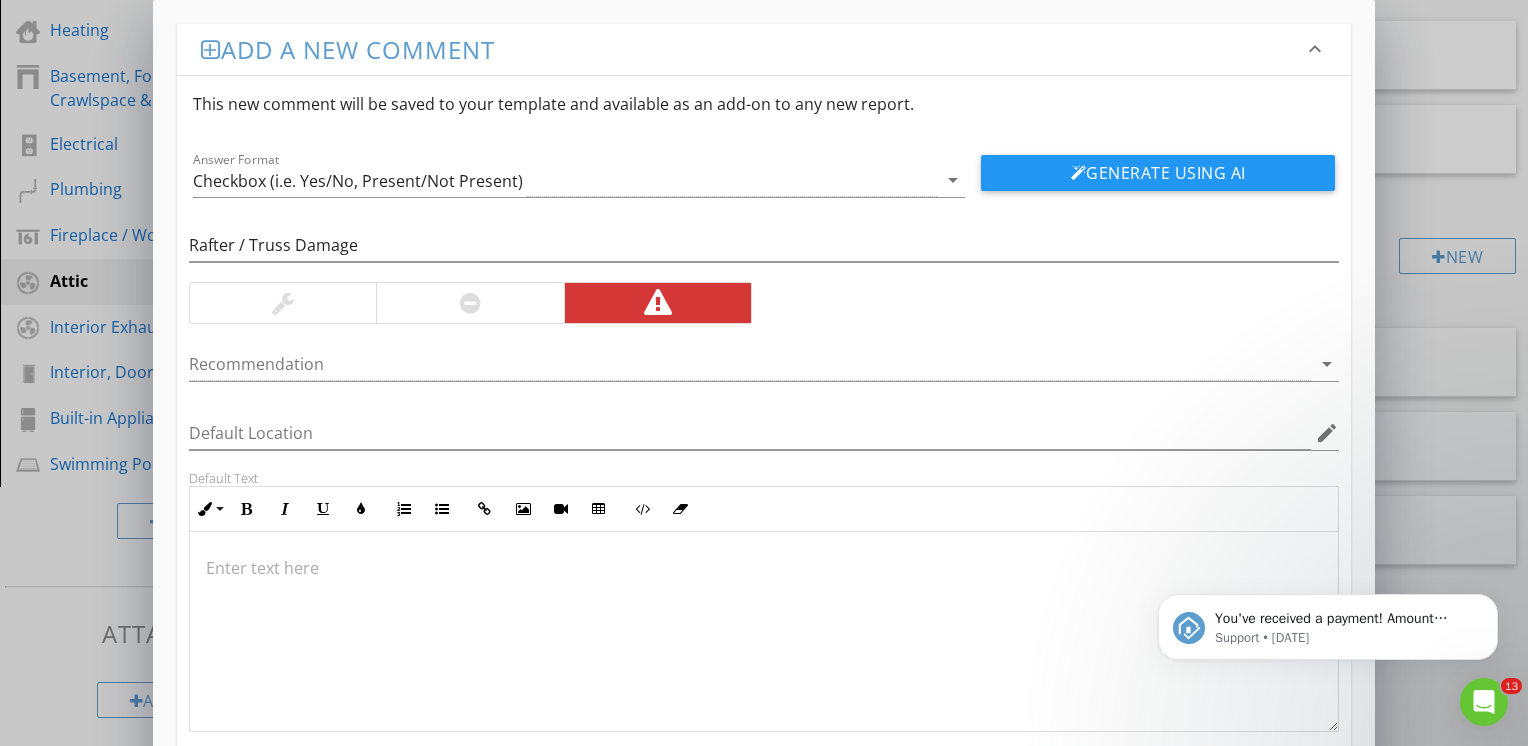 click at bounding box center [469, 303] 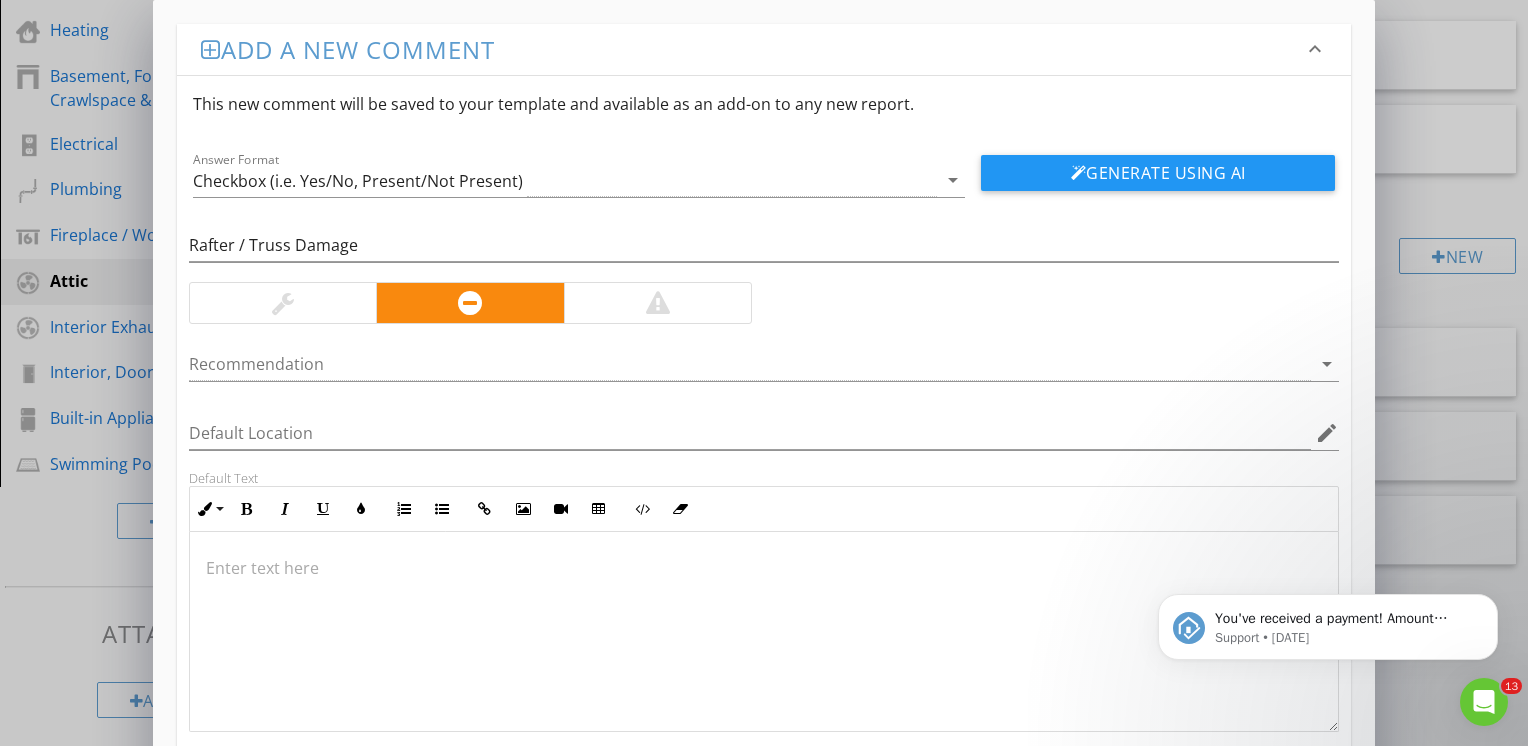 click at bounding box center [764, 568] 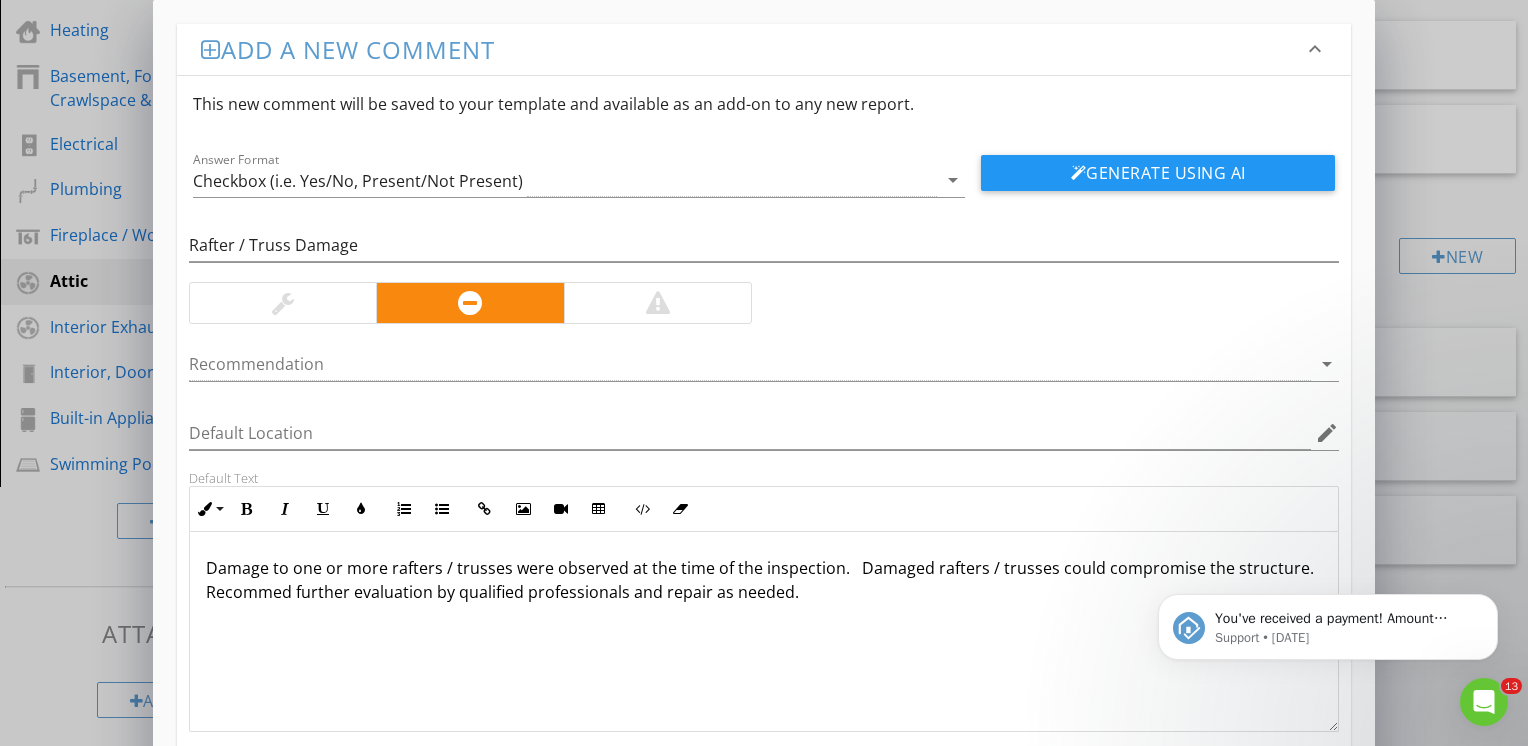click on "Damage to one or more rafters / trusses were observed at the time of the inspection.   Damaged rafters / trusses could compromise the structure.   Recommed further evaluation by qualified professionals and repair as needed." at bounding box center [764, 580] 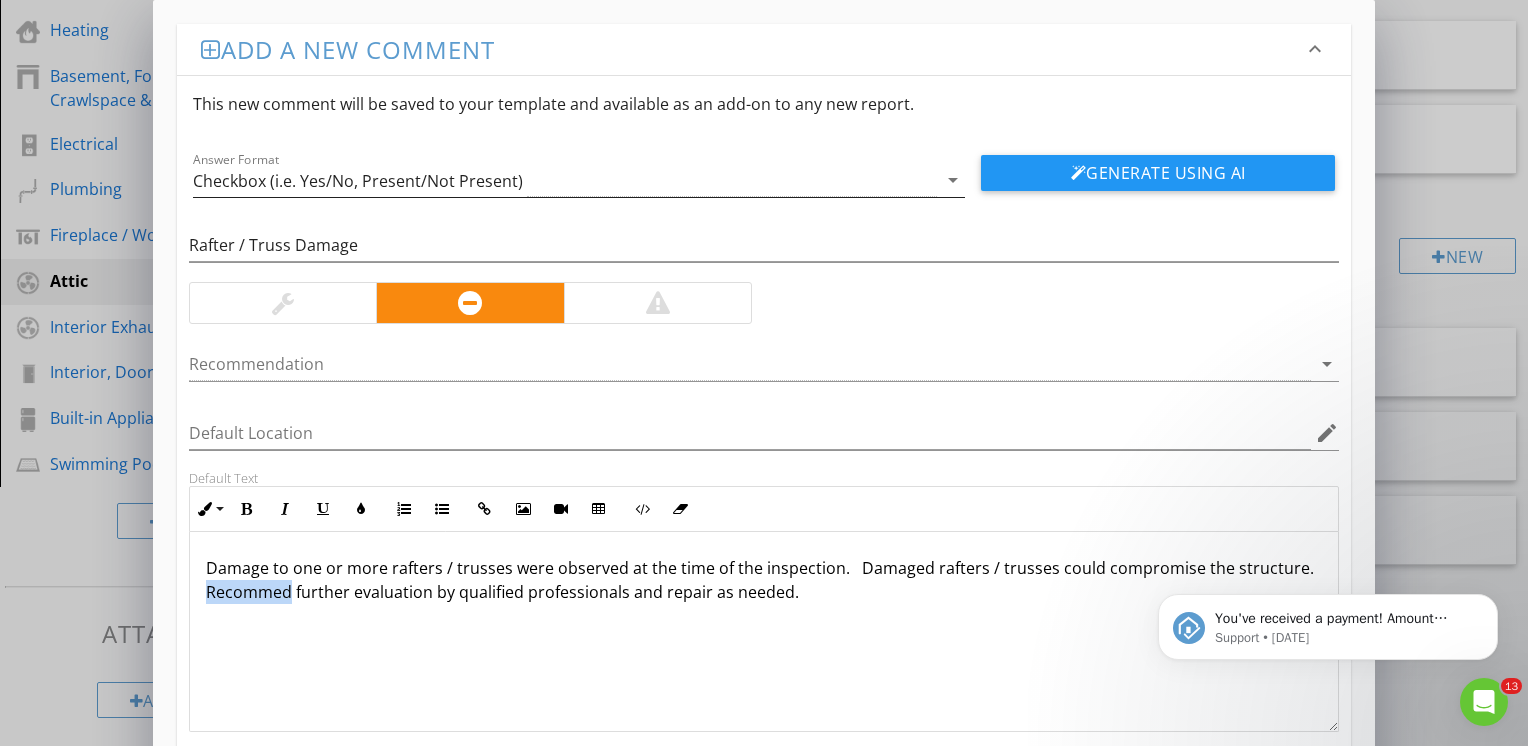 drag, startPoint x: 228, startPoint y: 587, endPoint x: 342, endPoint y: 170, distance: 432.30197 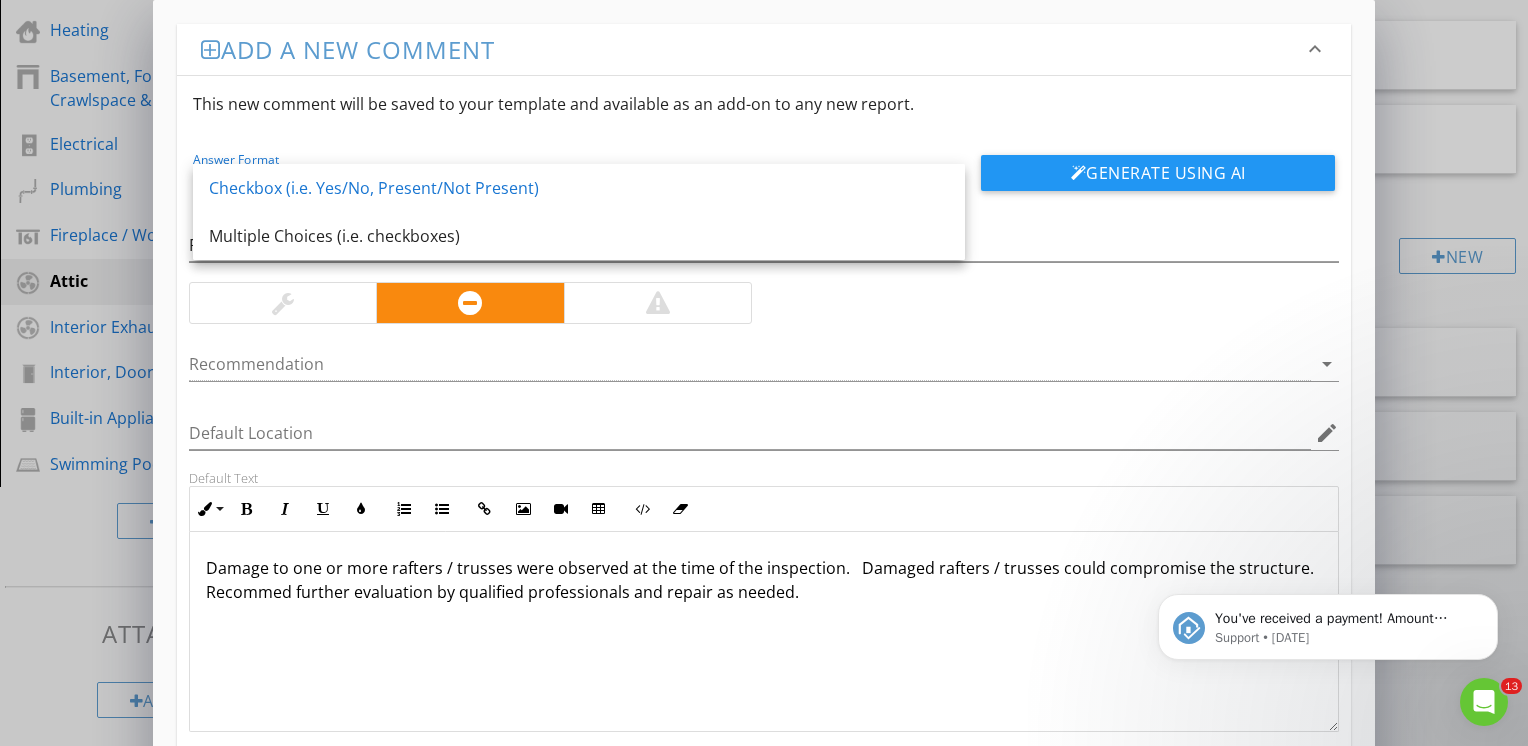 click on "Damage to one or more rafters / trusses were observed at the time of the inspection.   Damaged rafters / trusses could compromise the structure.   Recommed further evaluation by qualified professionals and repair as needed." at bounding box center (764, 580) 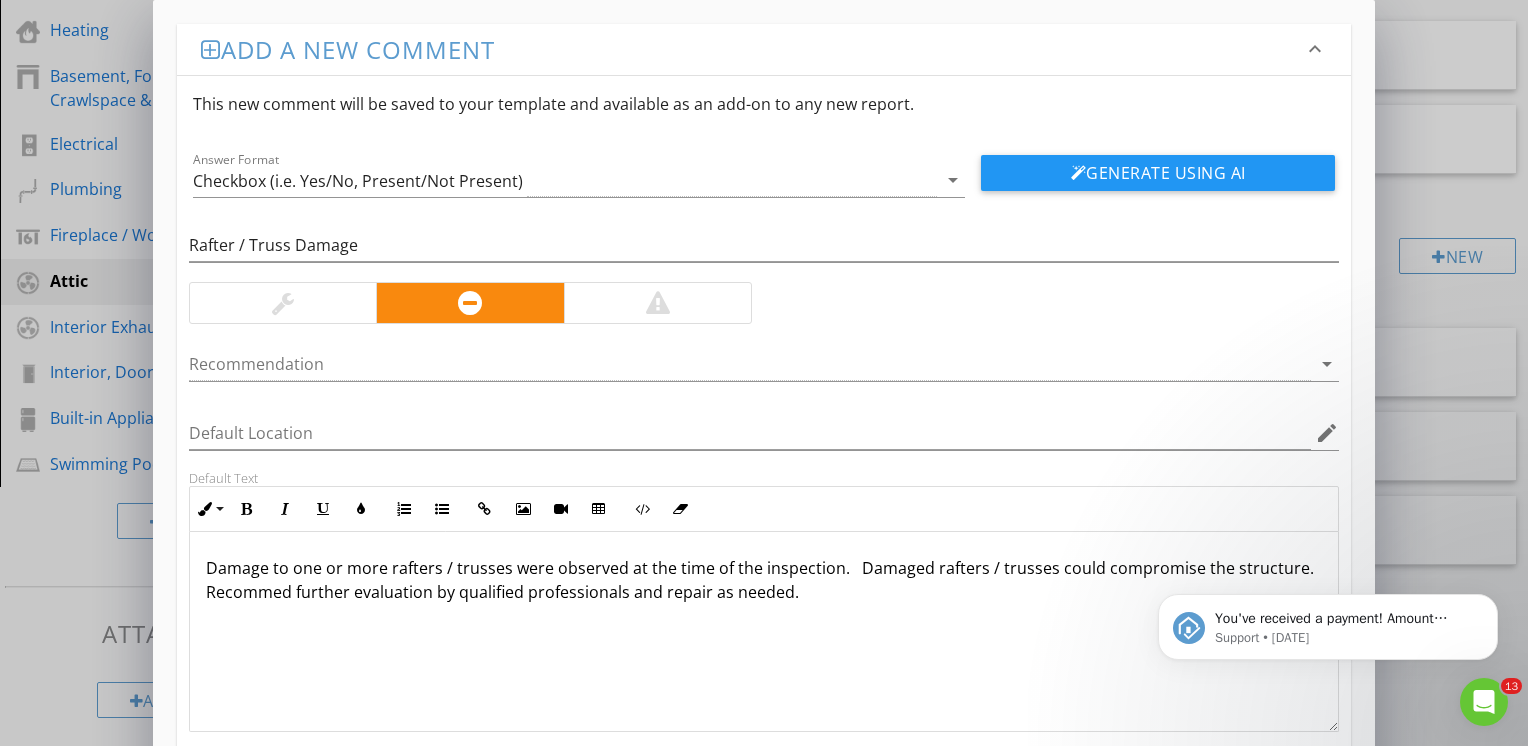 click on "Damage to one or more rafters / trusses were observed at the time of the inspection.   Damaged rafters / trusses could compromise the structure.   Recommed further evaluation by qualified professionals and repair as needed." at bounding box center [764, 580] 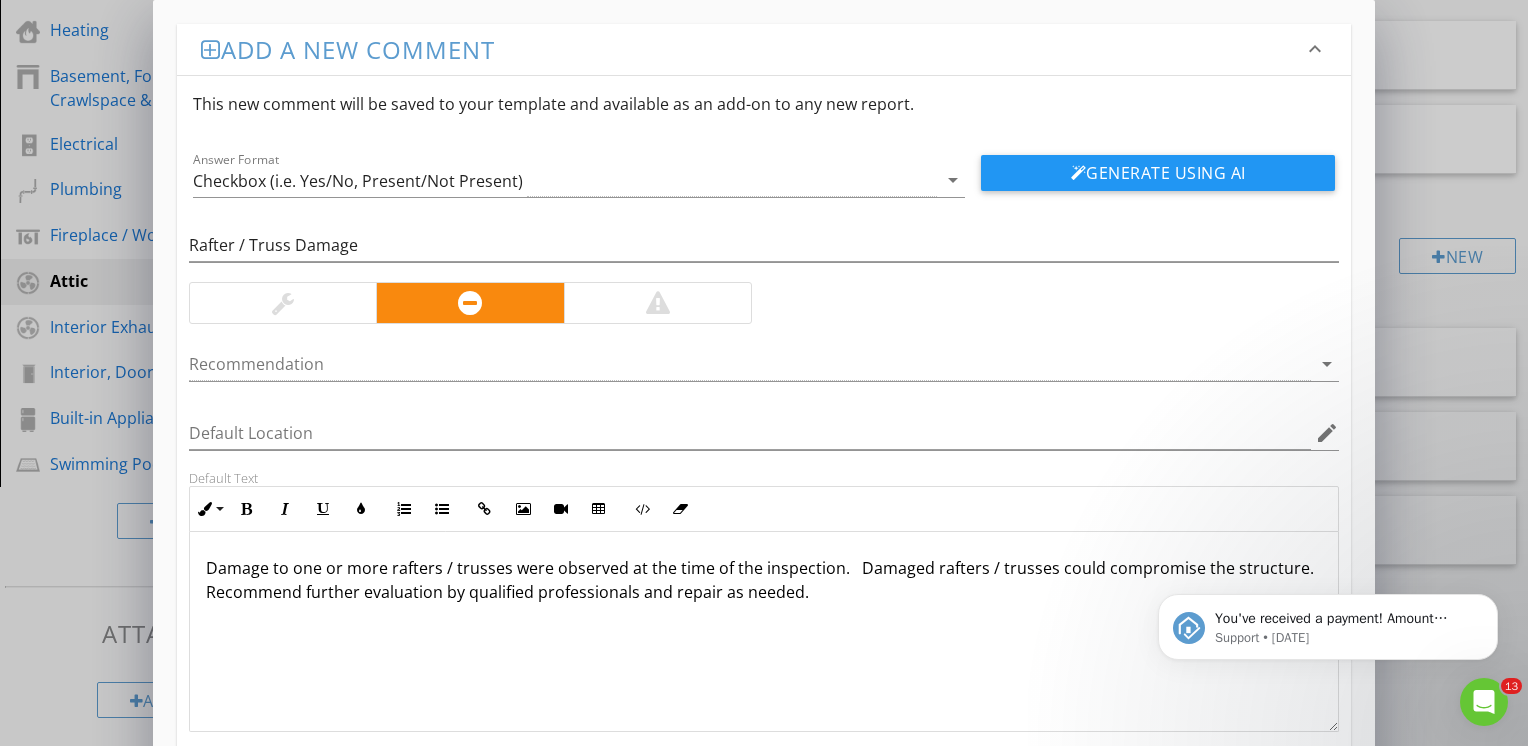scroll, scrollTop: 0, scrollLeft: 0, axis: both 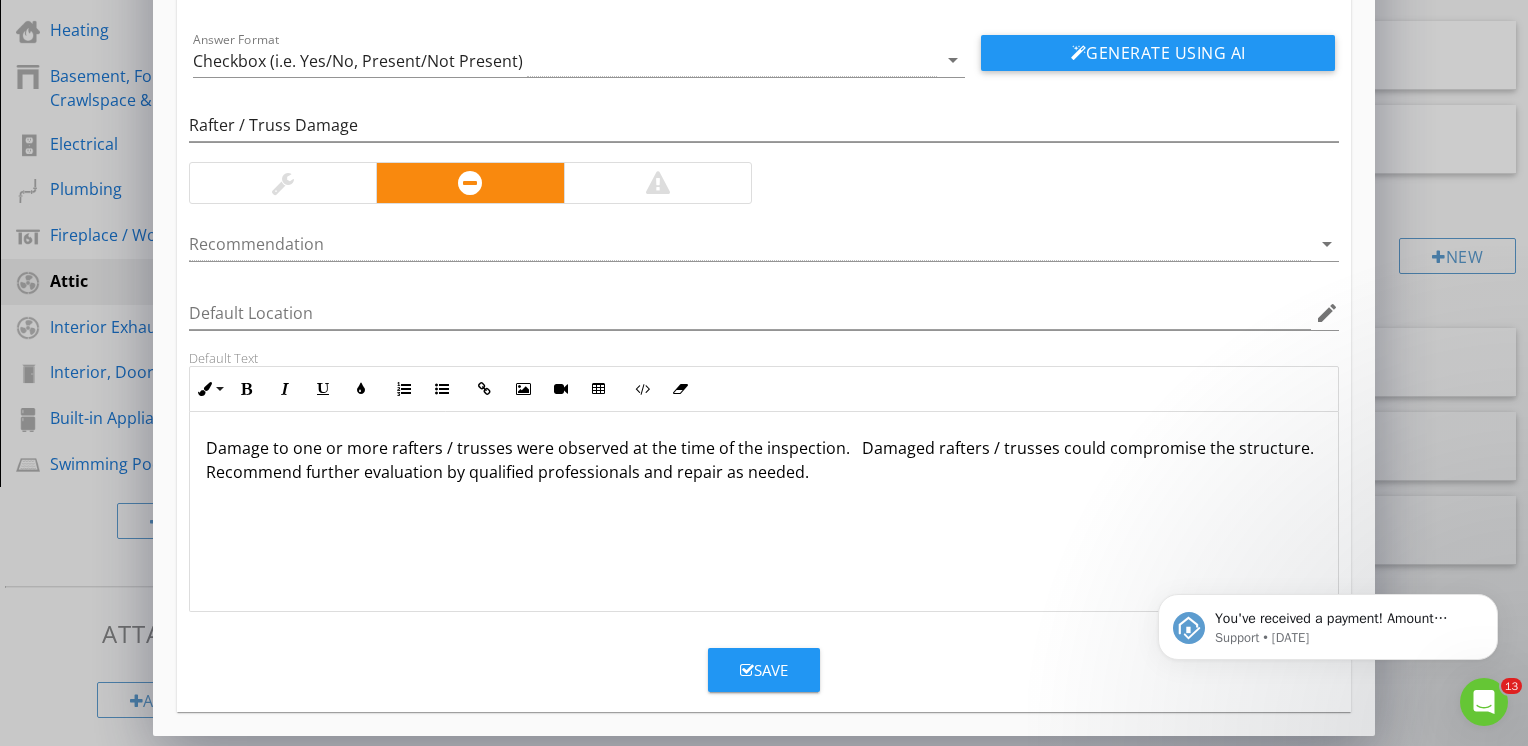 drag, startPoint x: 206, startPoint y: 467, endPoint x: 825, endPoint y: 518, distance: 621.0974 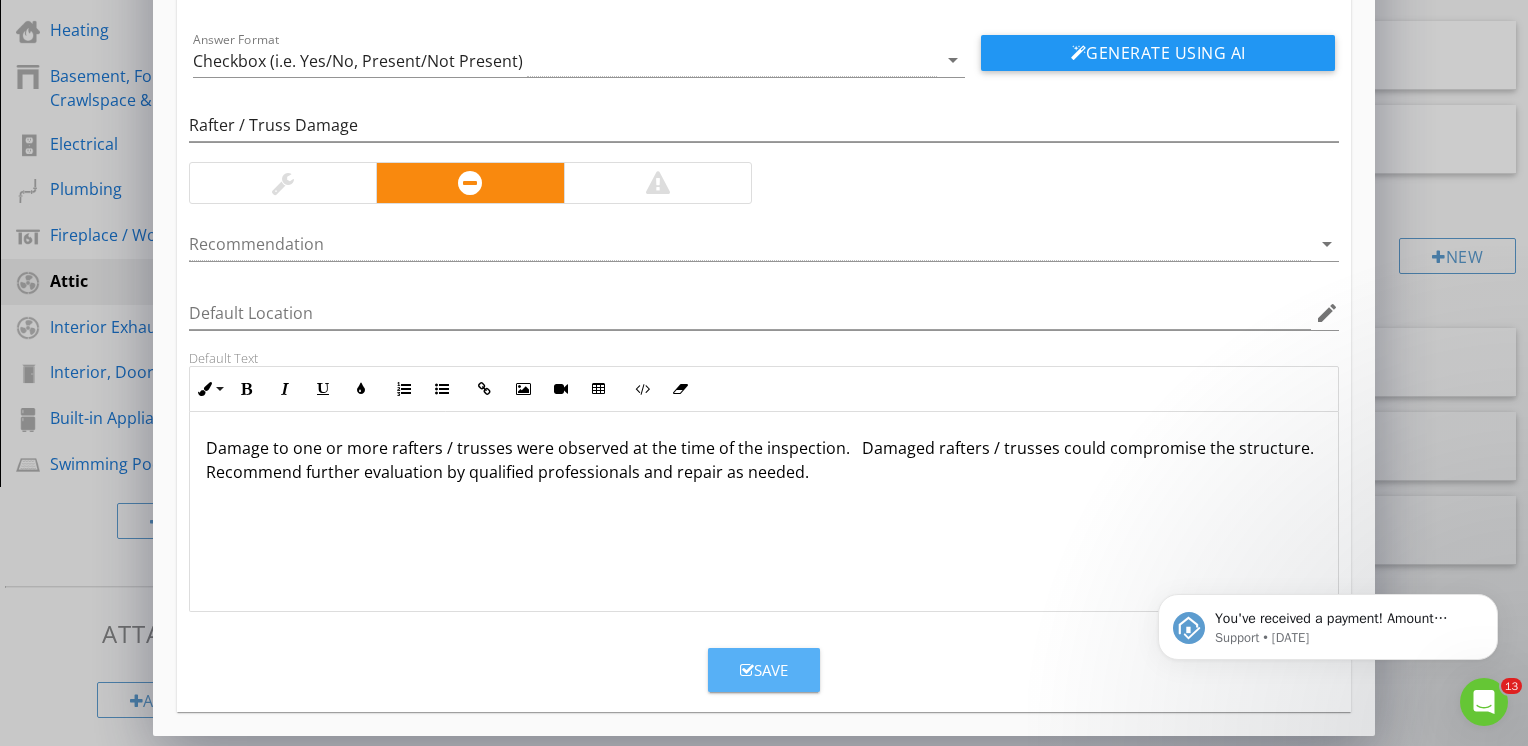 click on "Save" at bounding box center [764, 670] 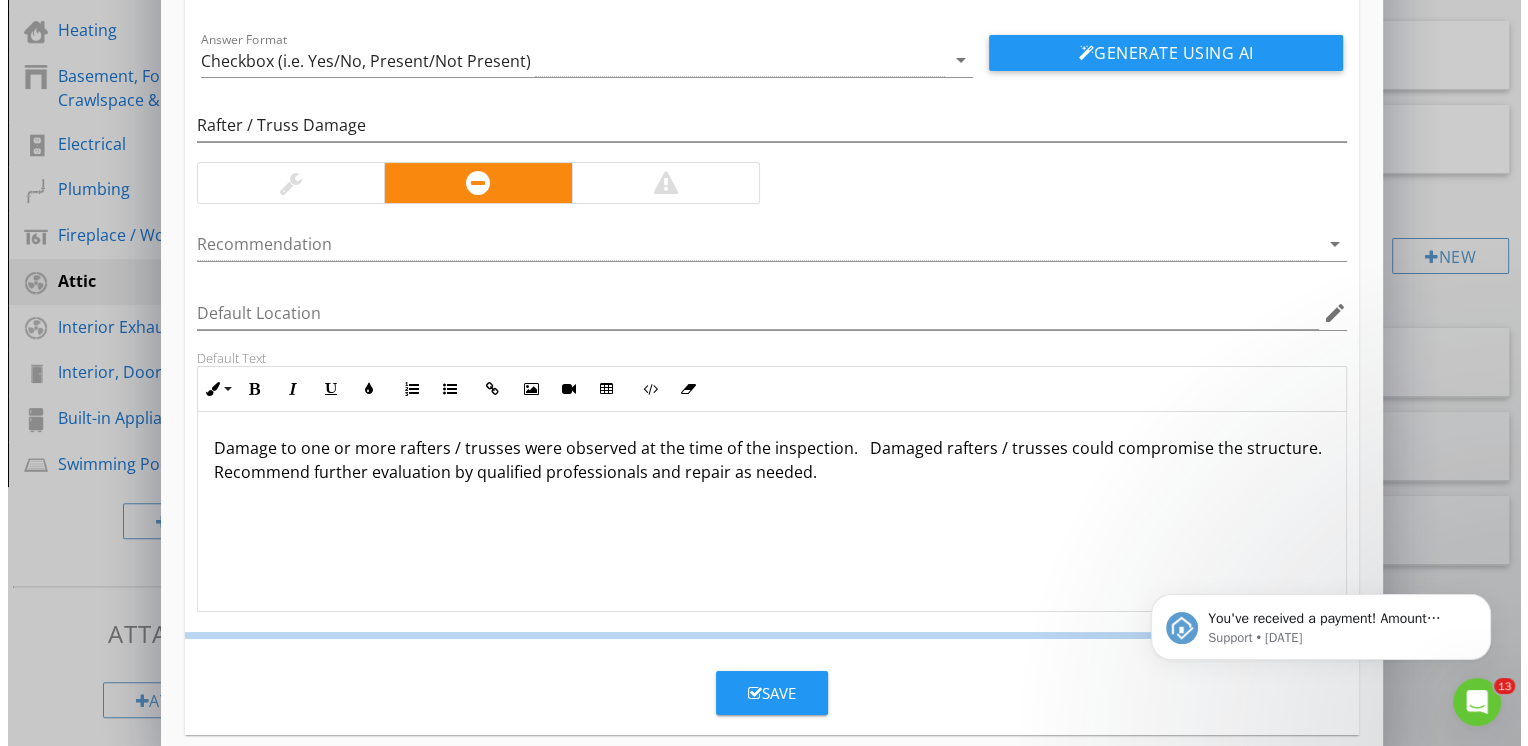 scroll, scrollTop: 24, scrollLeft: 0, axis: vertical 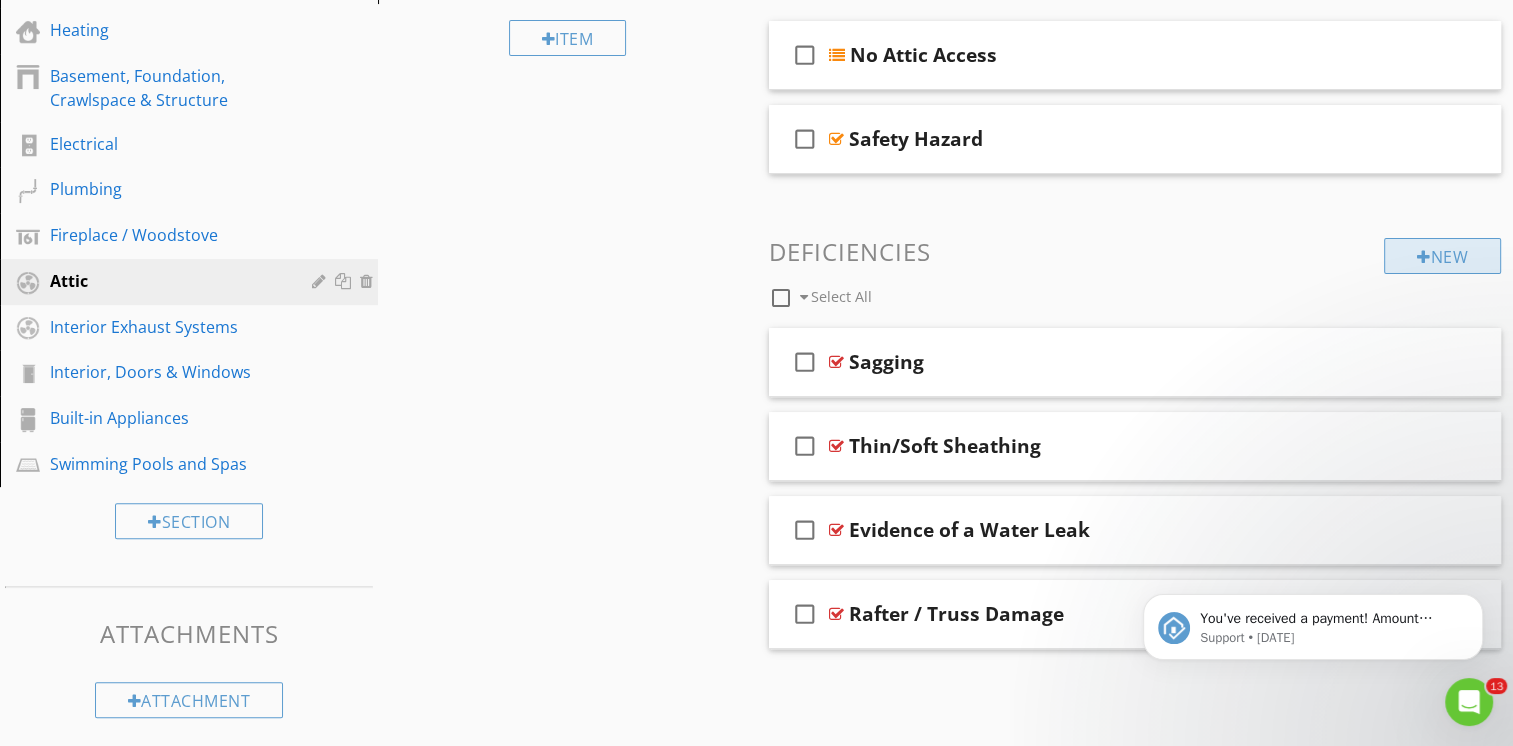 click on "New" at bounding box center [1442, 256] 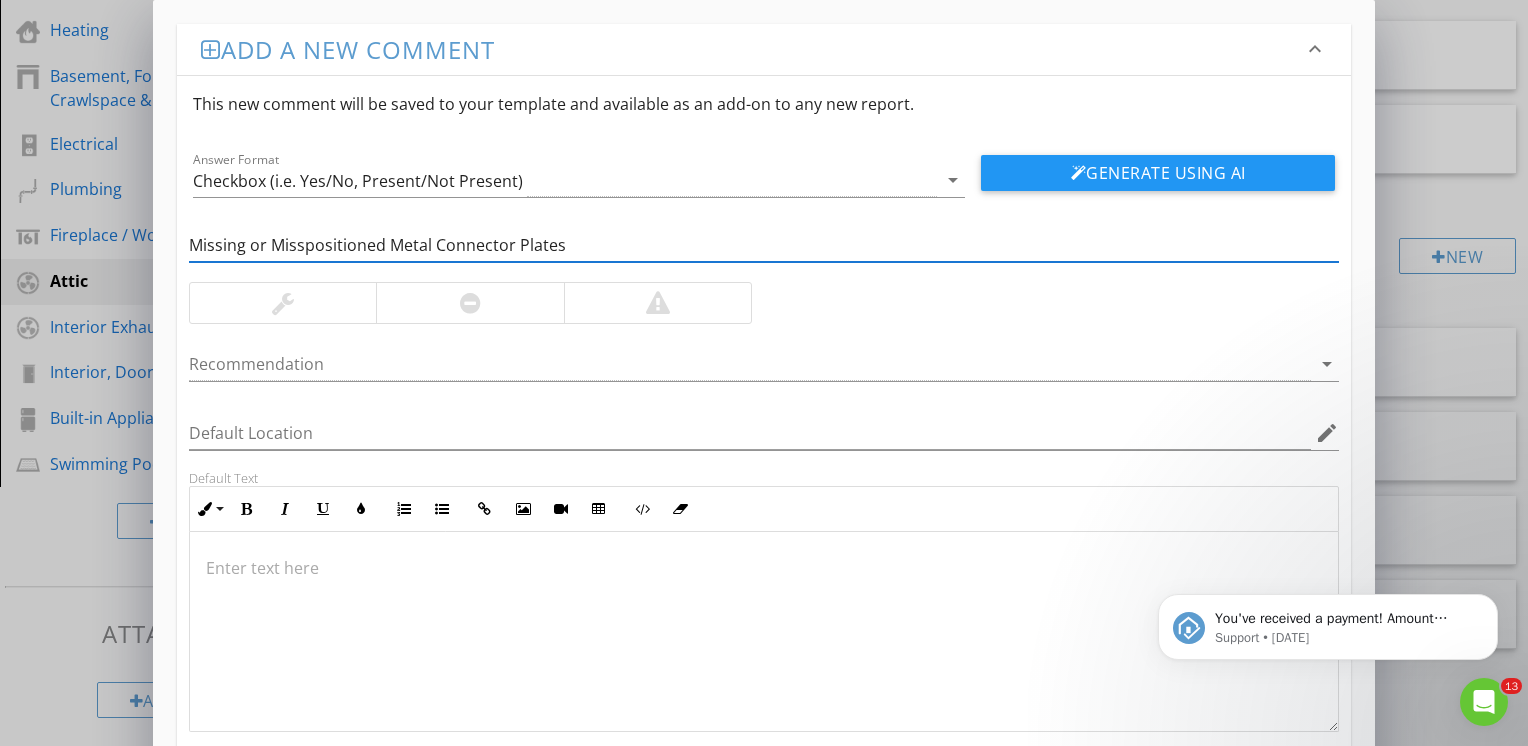 click on "Missing or Misspositioned Metal Connector Plates" at bounding box center (764, 245) 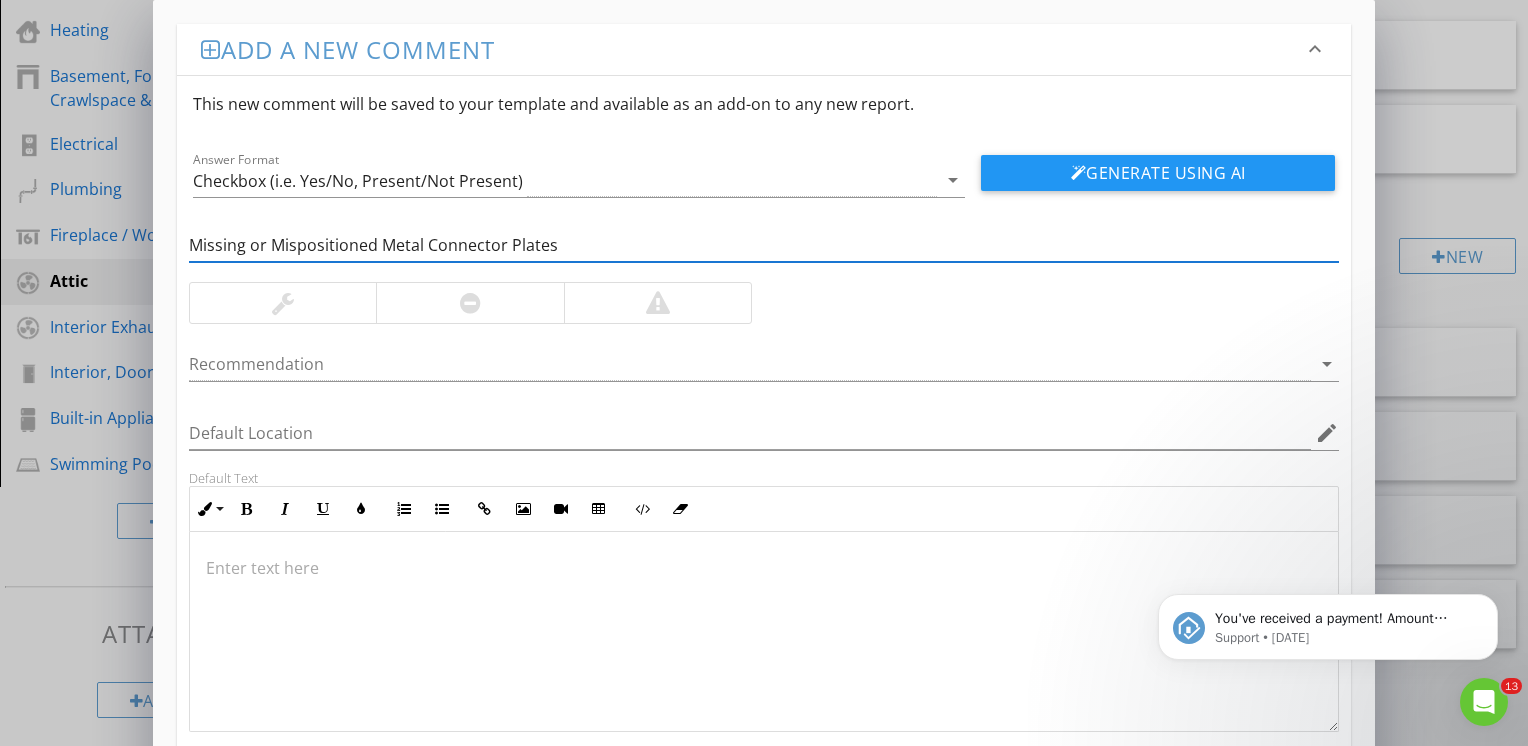 type on "Missing or Mispositioned Metal Connector Plates" 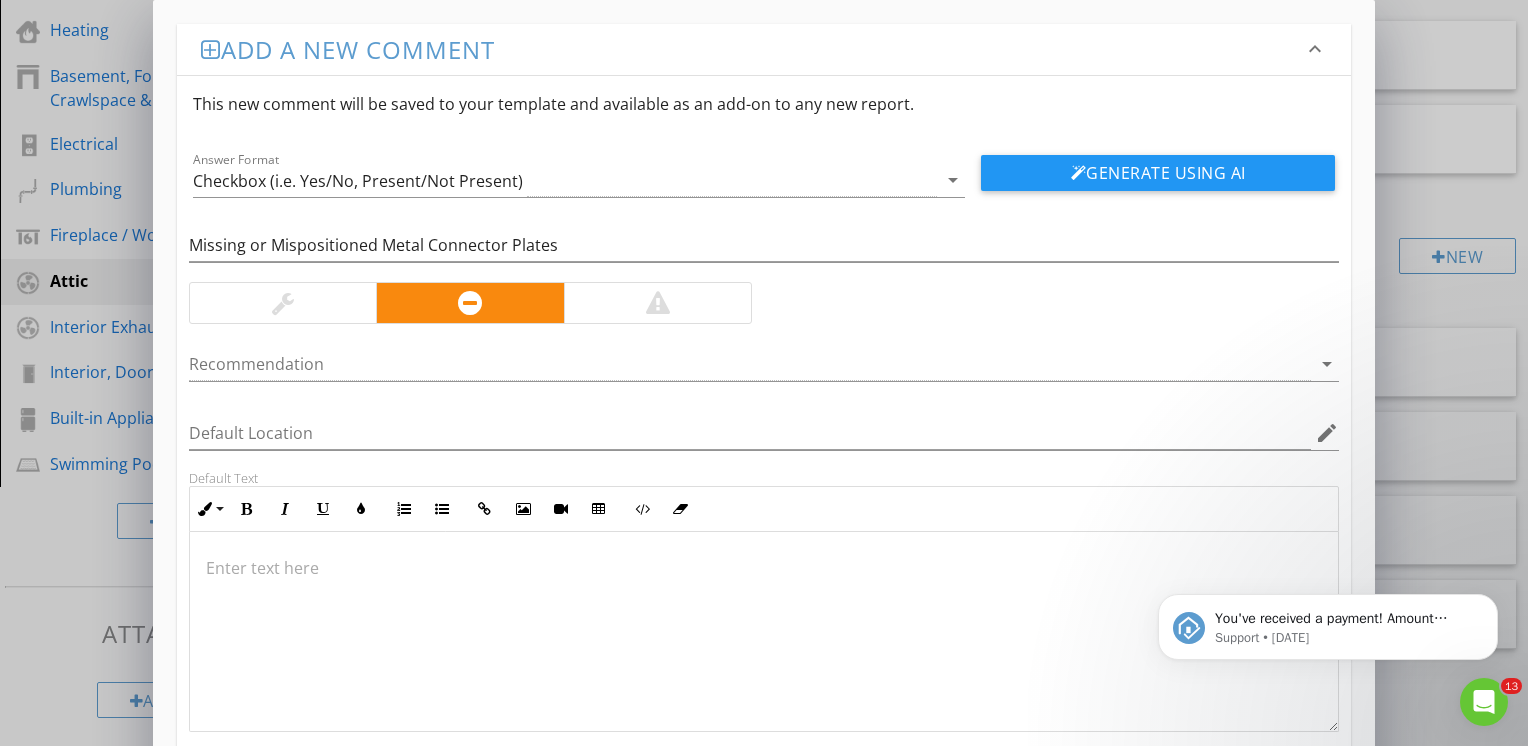 click at bounding box center (764, 568) 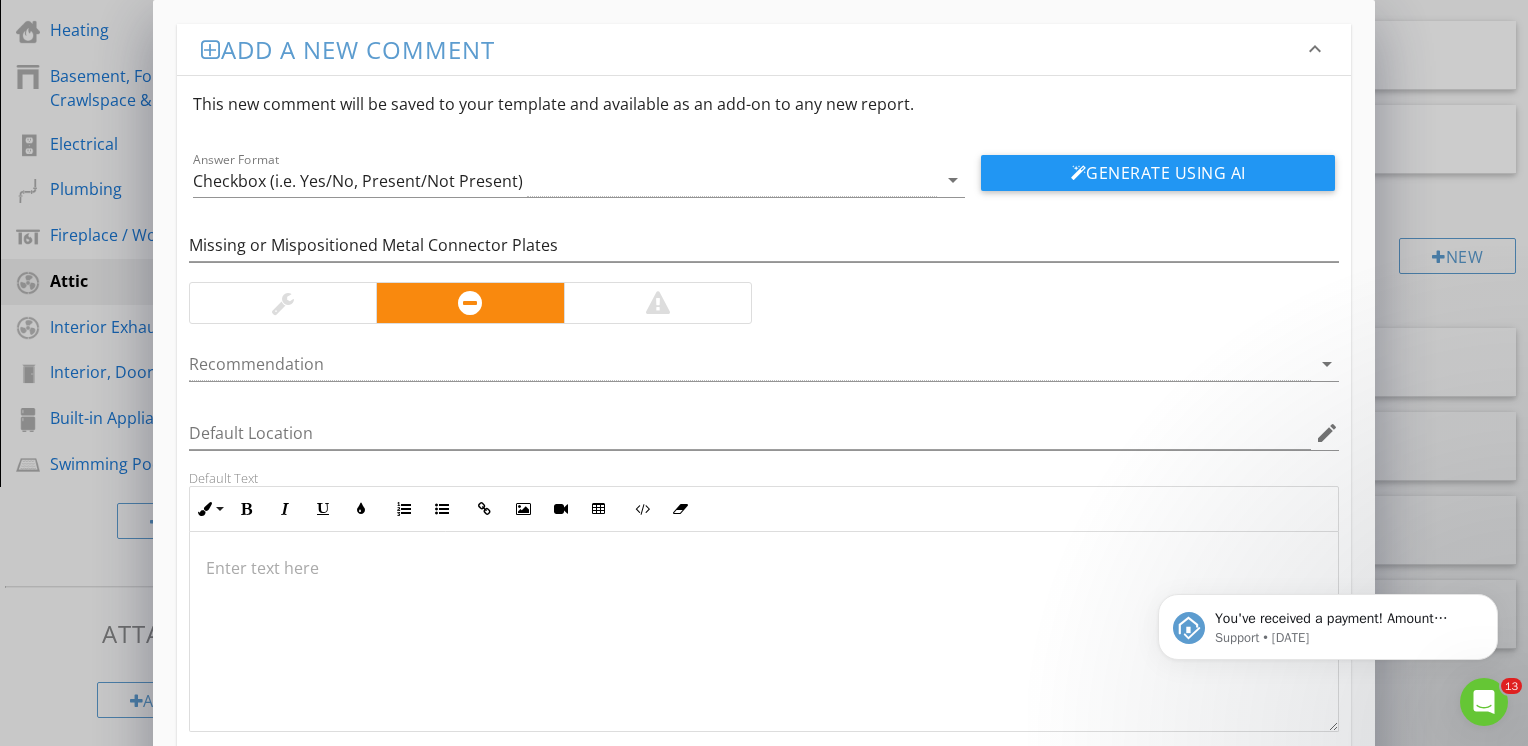 type 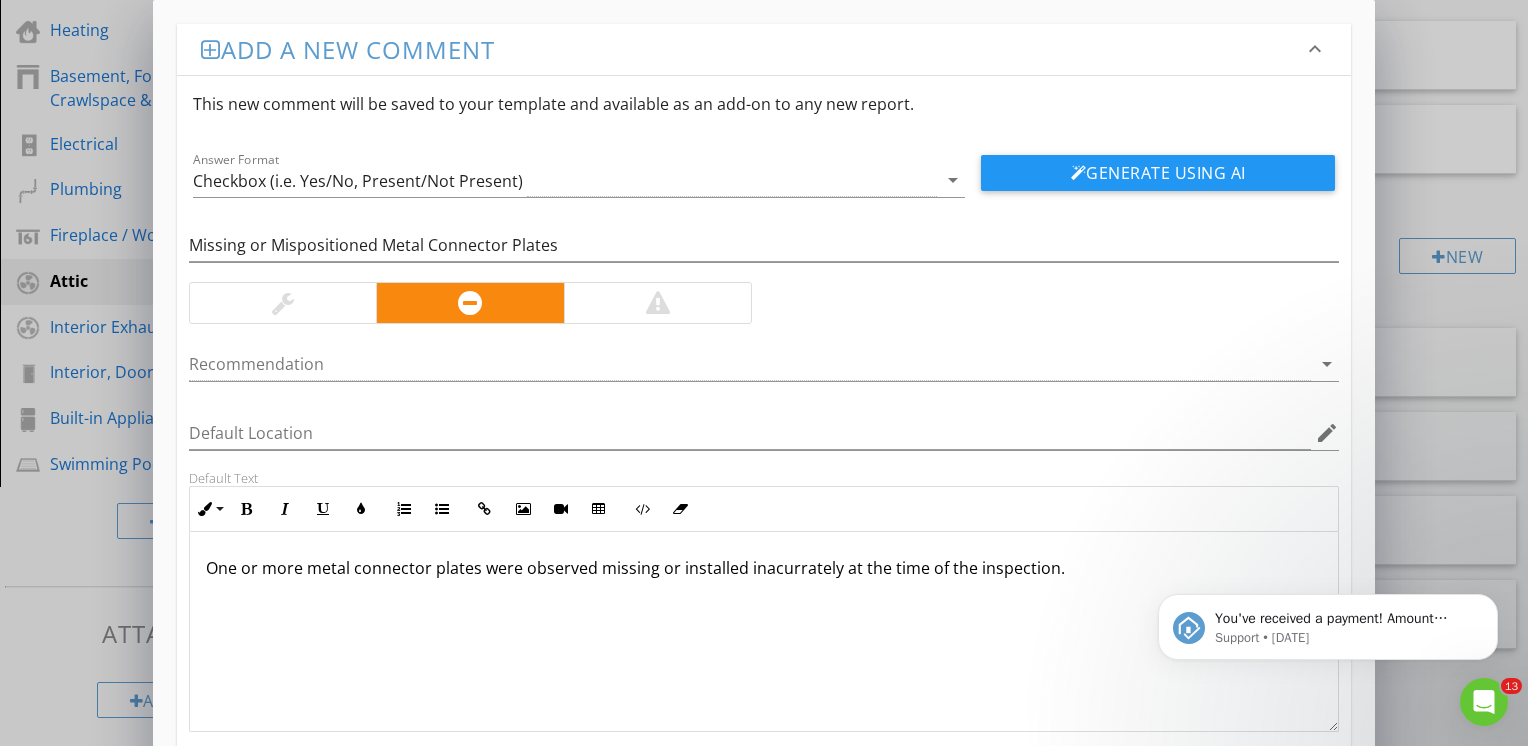 click on "One or more metal connector plates were observed missing or installed inacurrately at the time of the inspection." at bounding box center (764, 568) 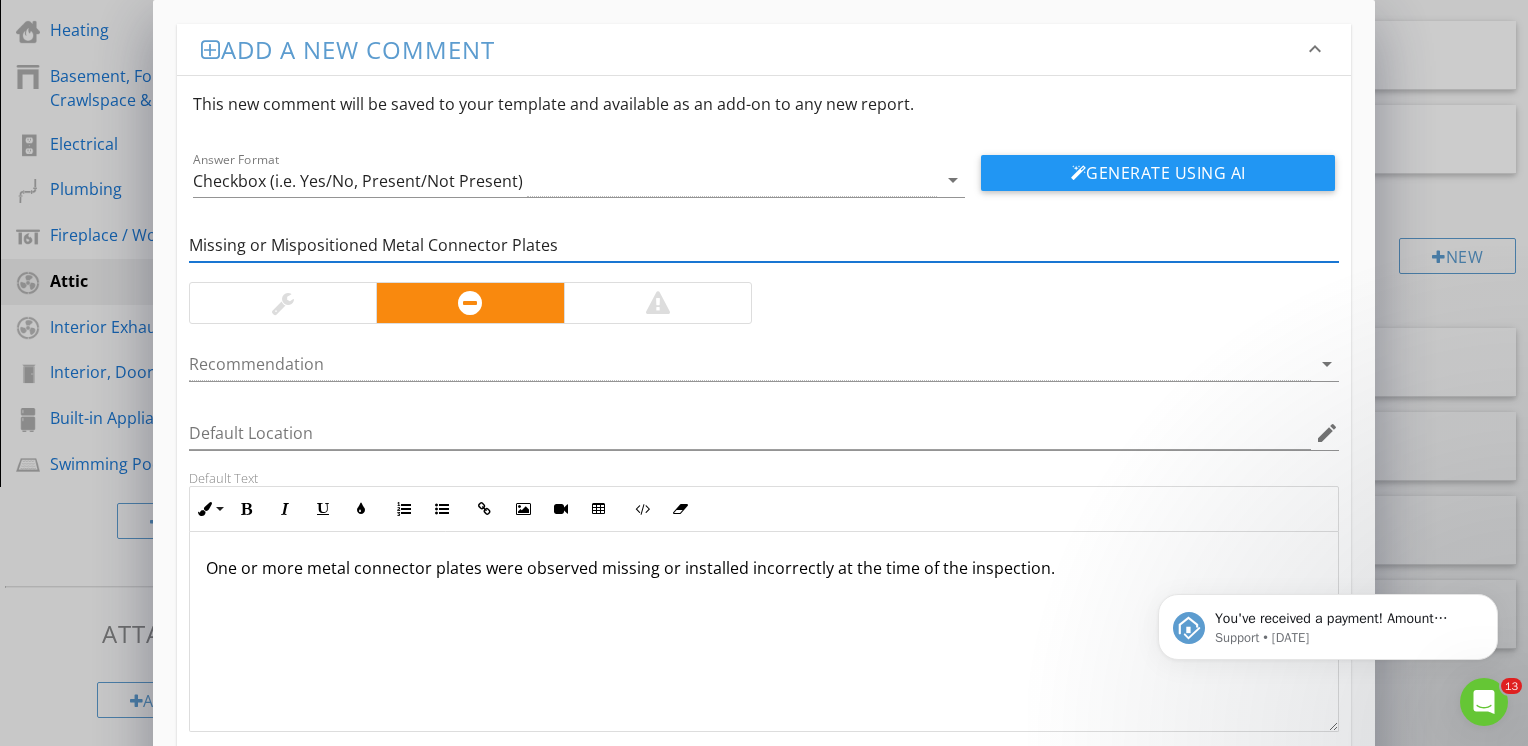 click on "Missing or Mispositioned Metal Connector Plates" at bounding box center (764, 245) 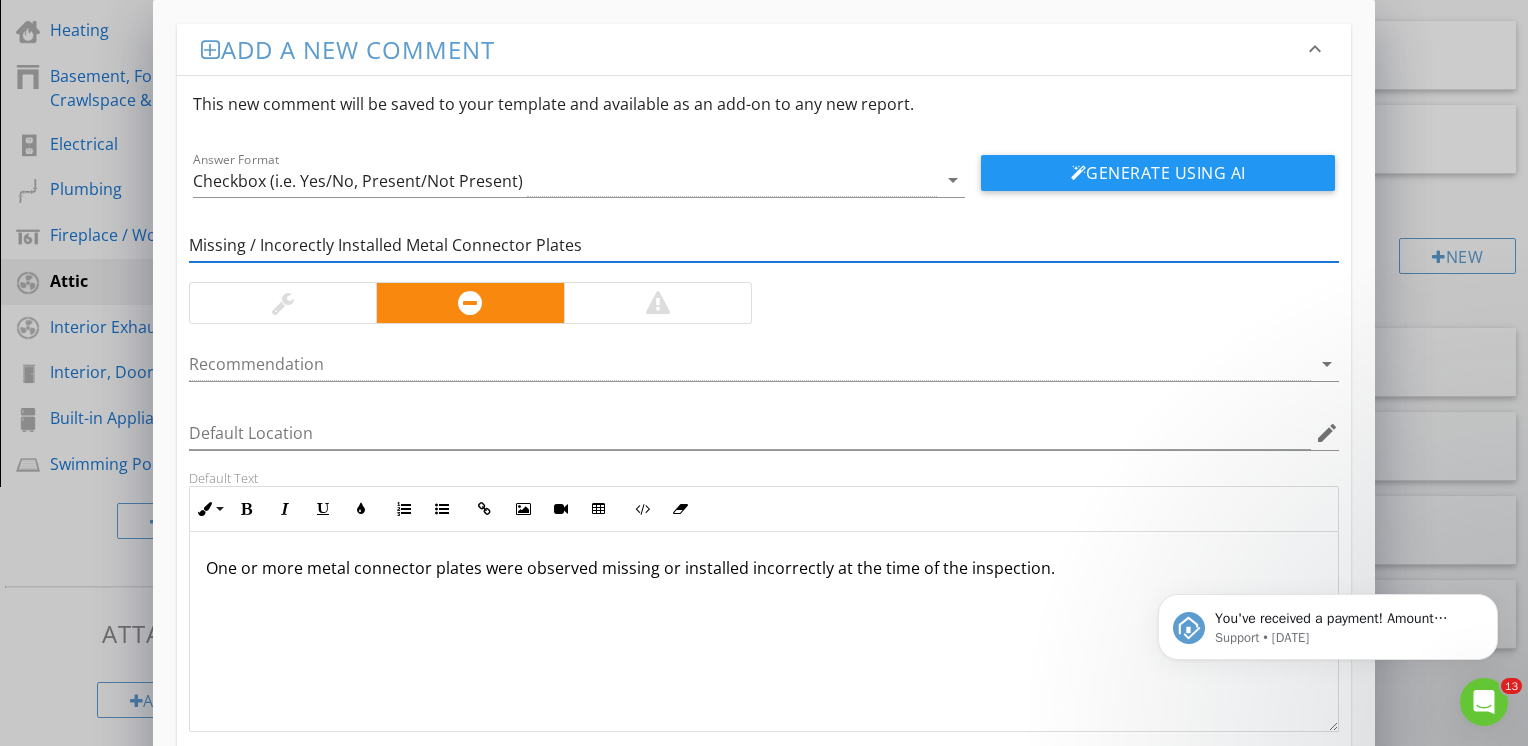 click on "Missing / Incorectly Installed Metal Connector Plates" at bounding box center (764, 245) 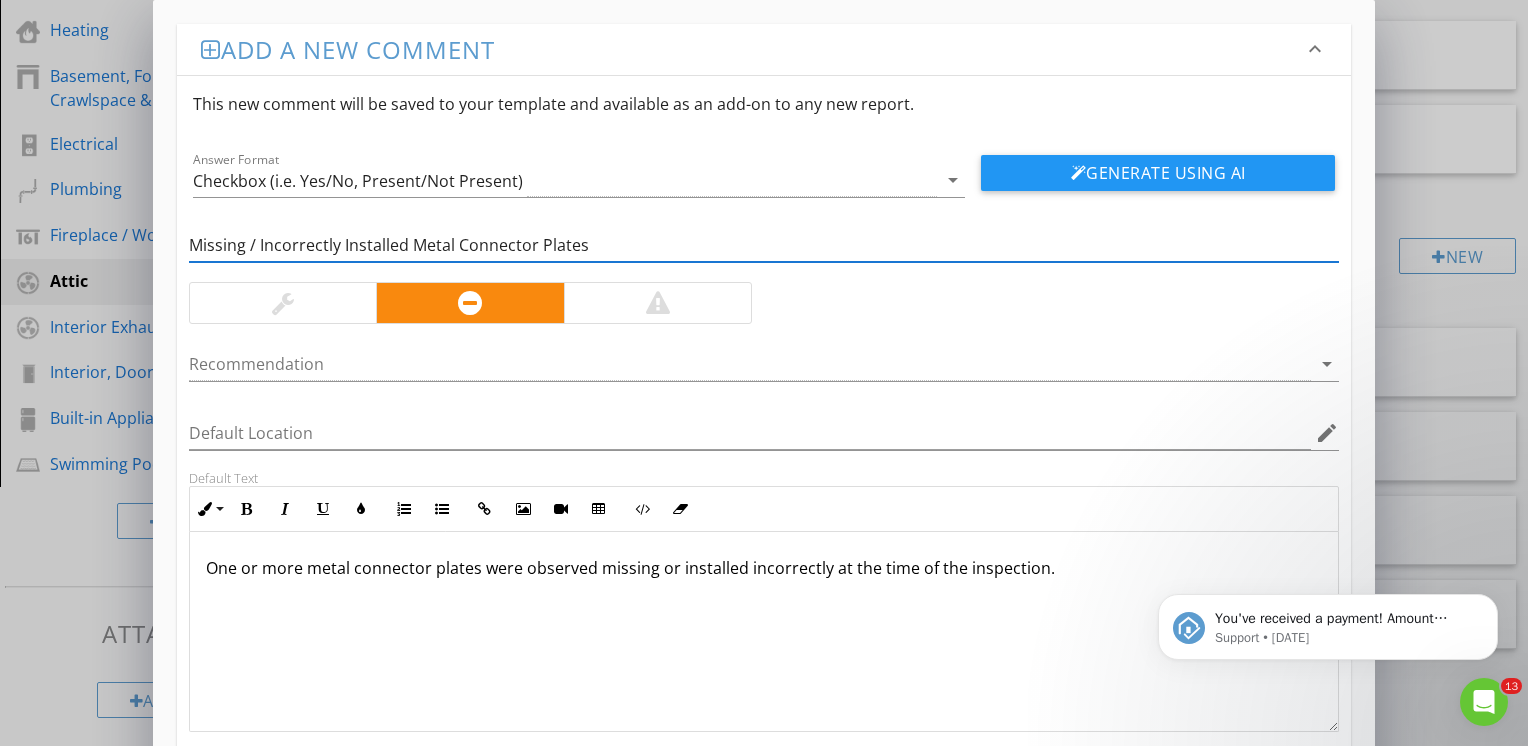 type on "Missing / Incorrectly Installed Metal Connector Plates" 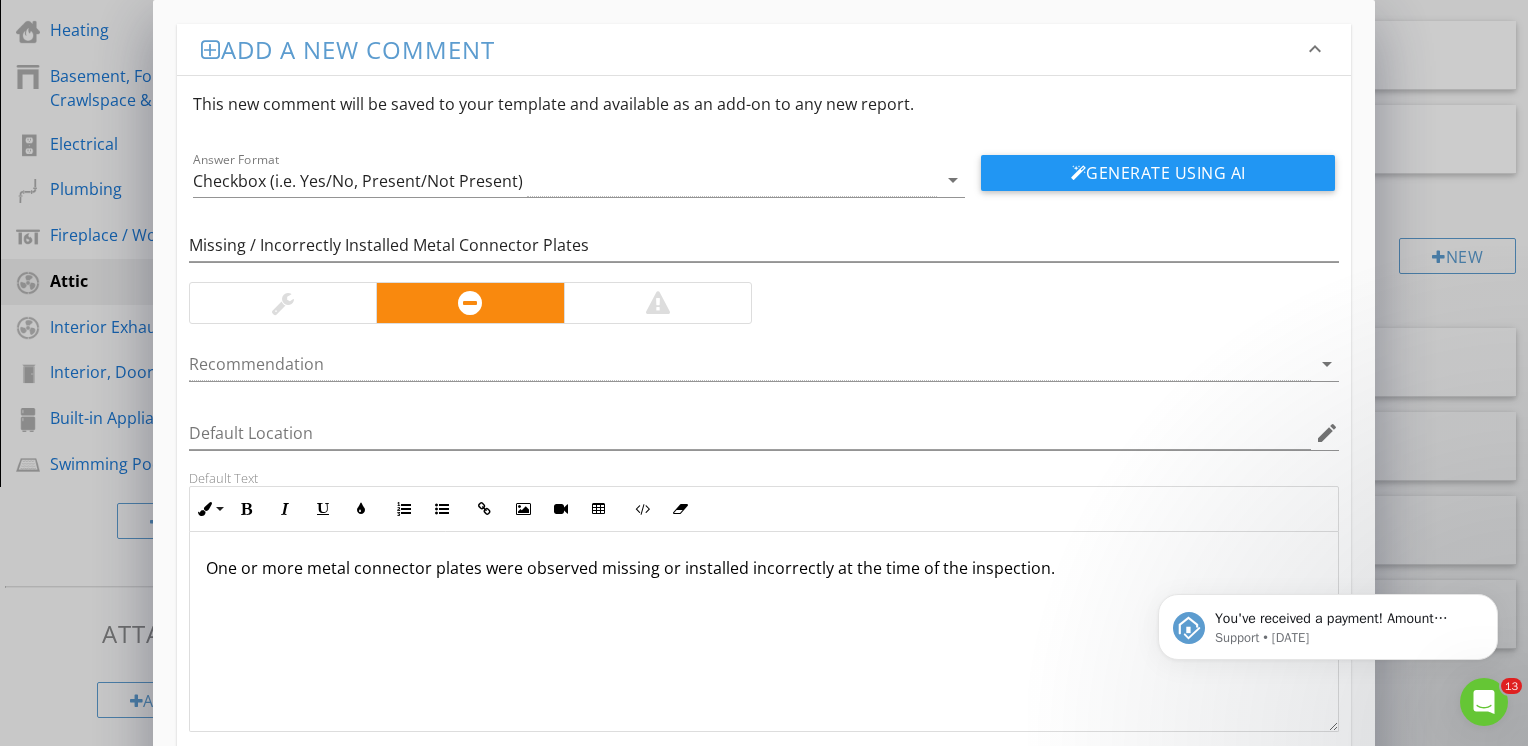 click on "One or more metal connector plates were observed missing or installed incorrectly at the time of the inspection." at bounding box center [764, 568] 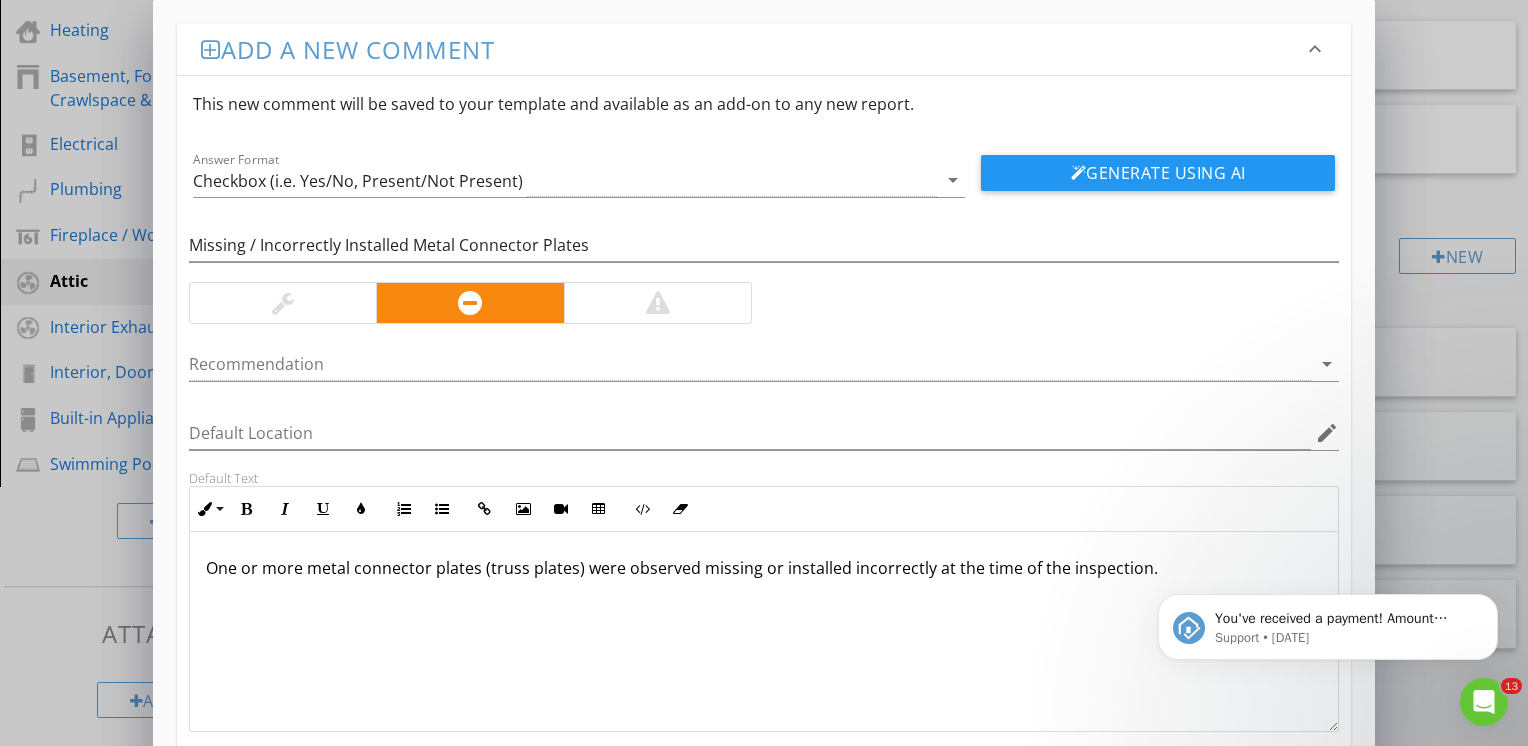click on "One or more metal connector plates (truss plates) were observed missing or installed incorrectly at the time of the inspection." at bounding box center [764, 568] 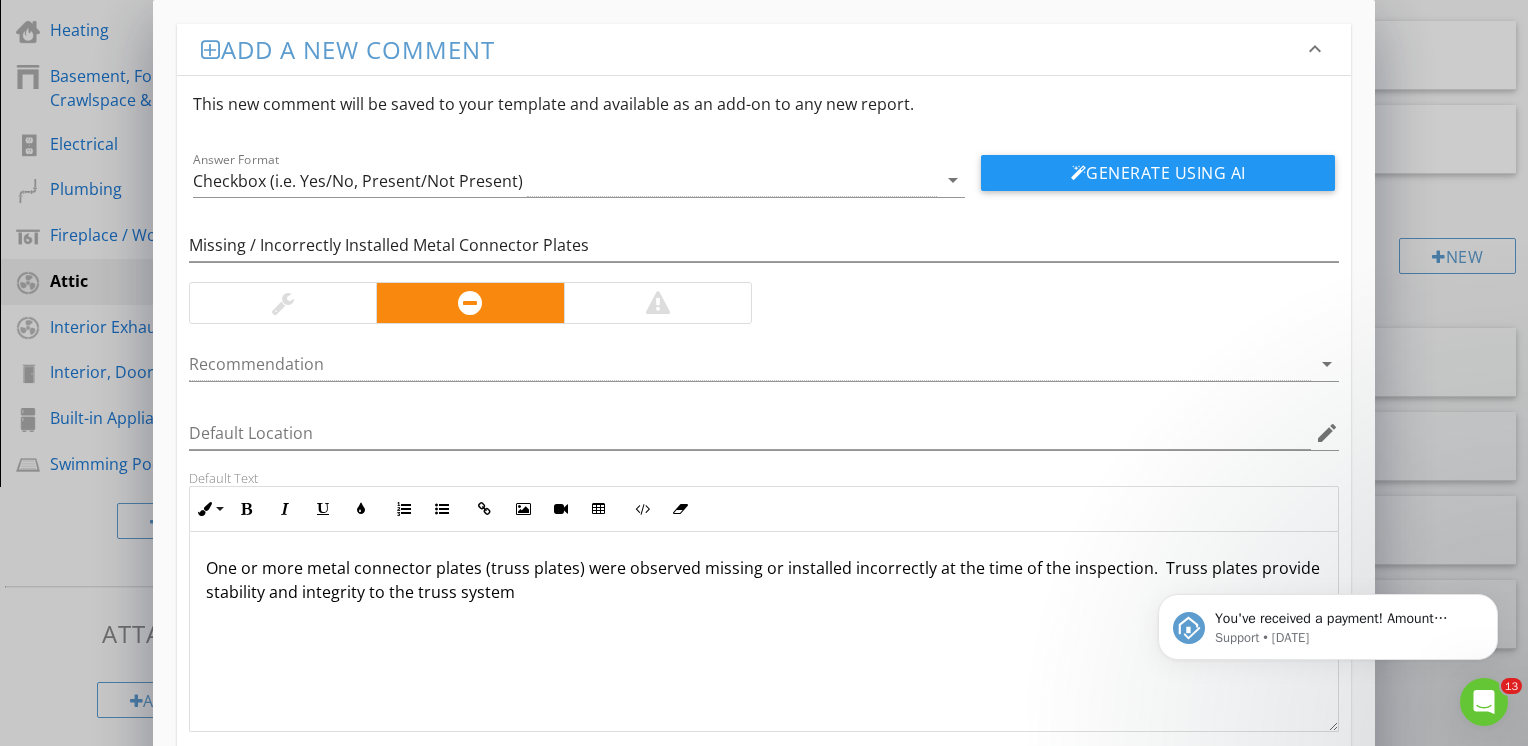 click on "You've received a payment!  Amount  CAD$339.00  Fee  CAD$0.00  Net  CAD$339.00  Transaction #    Inspection  [STREET_ADDRESS] Support • [DATE]" at bounding box center [1328, 535] 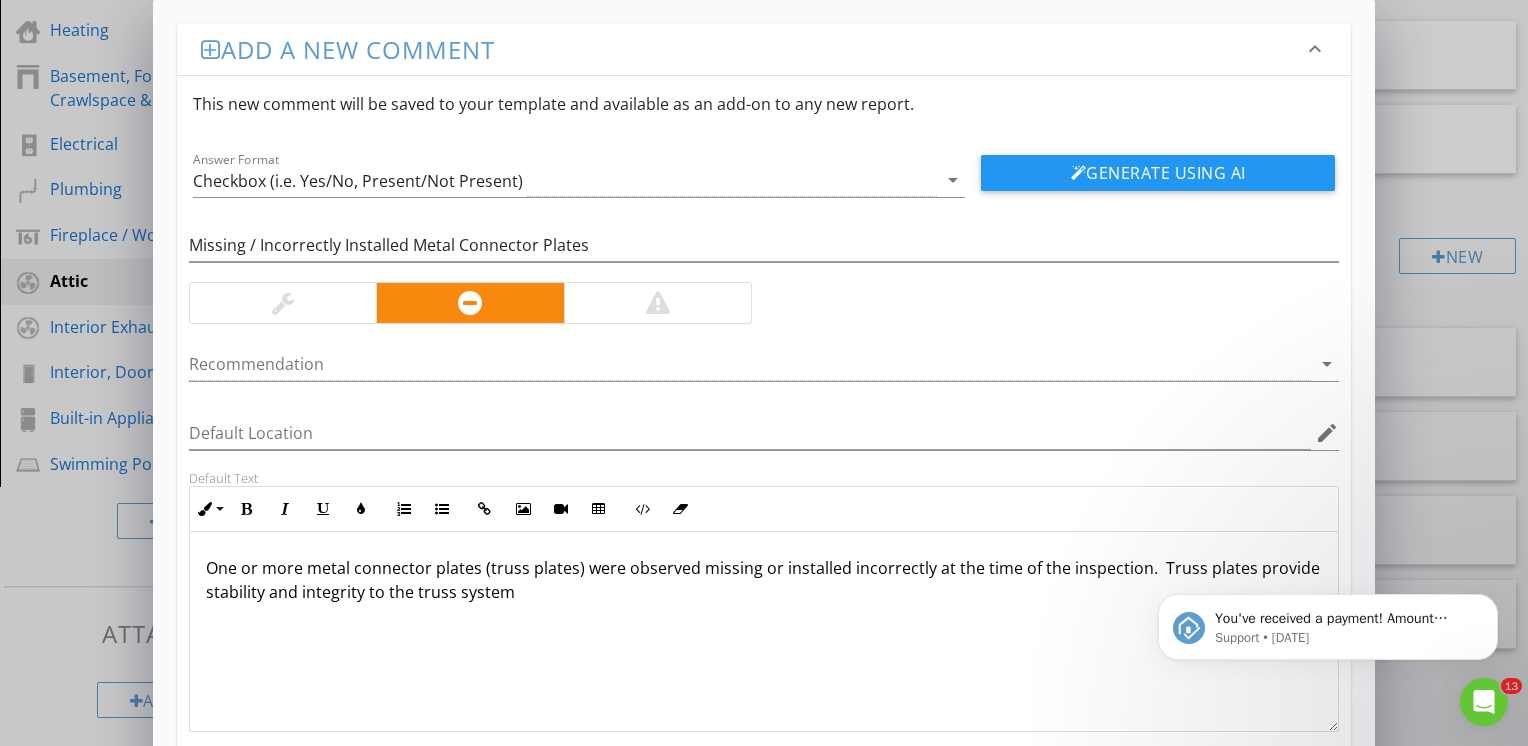 click on "You've received a payment!  Amount  CAD$339.00  Fee  CAD$0.00  Net  CAD$339.00  Transaction #    Inspection  [STREET_ADDRESS] Support • [DATE]" at bounding box center [1328, 535] 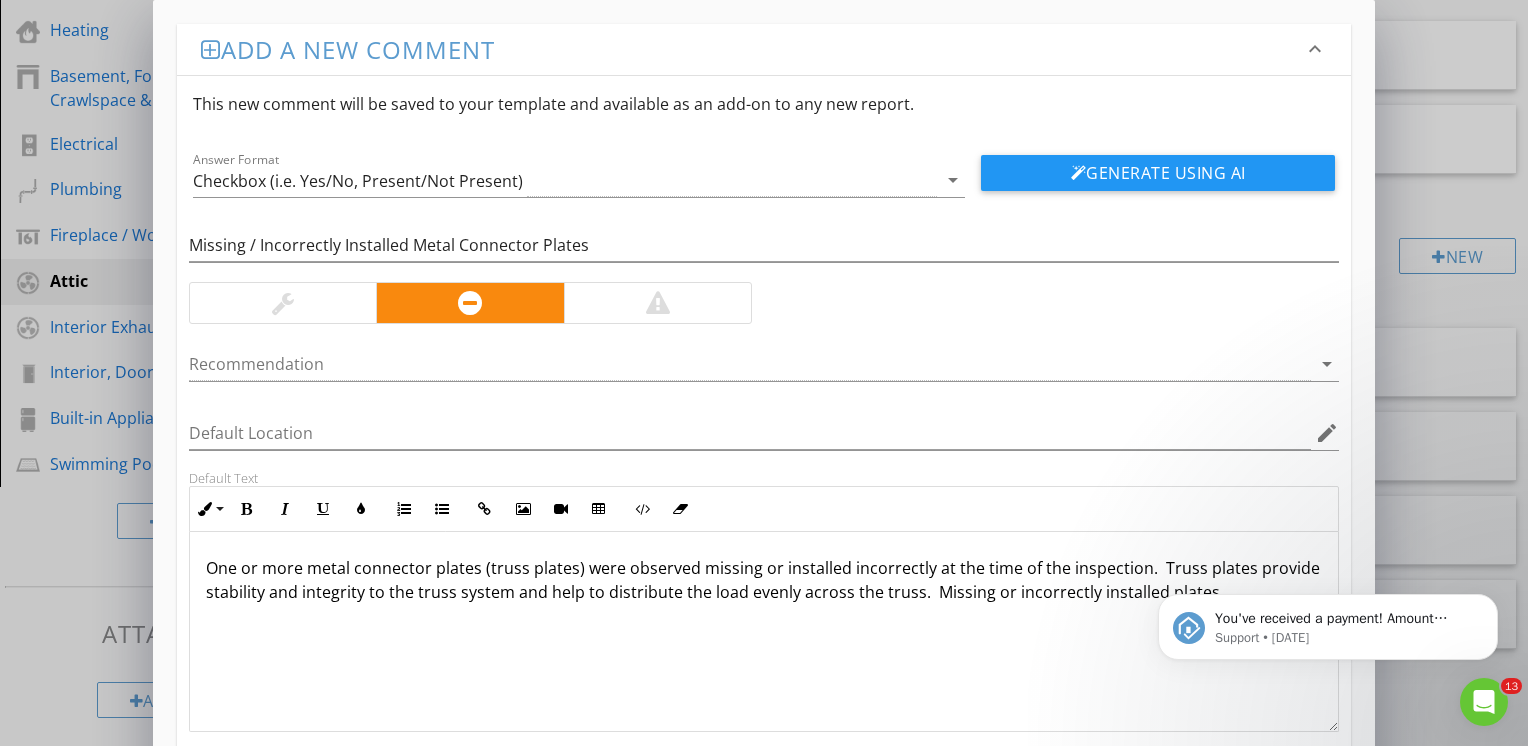 scroll, scrollTop: 0, scrollLeft: 0, axis: both 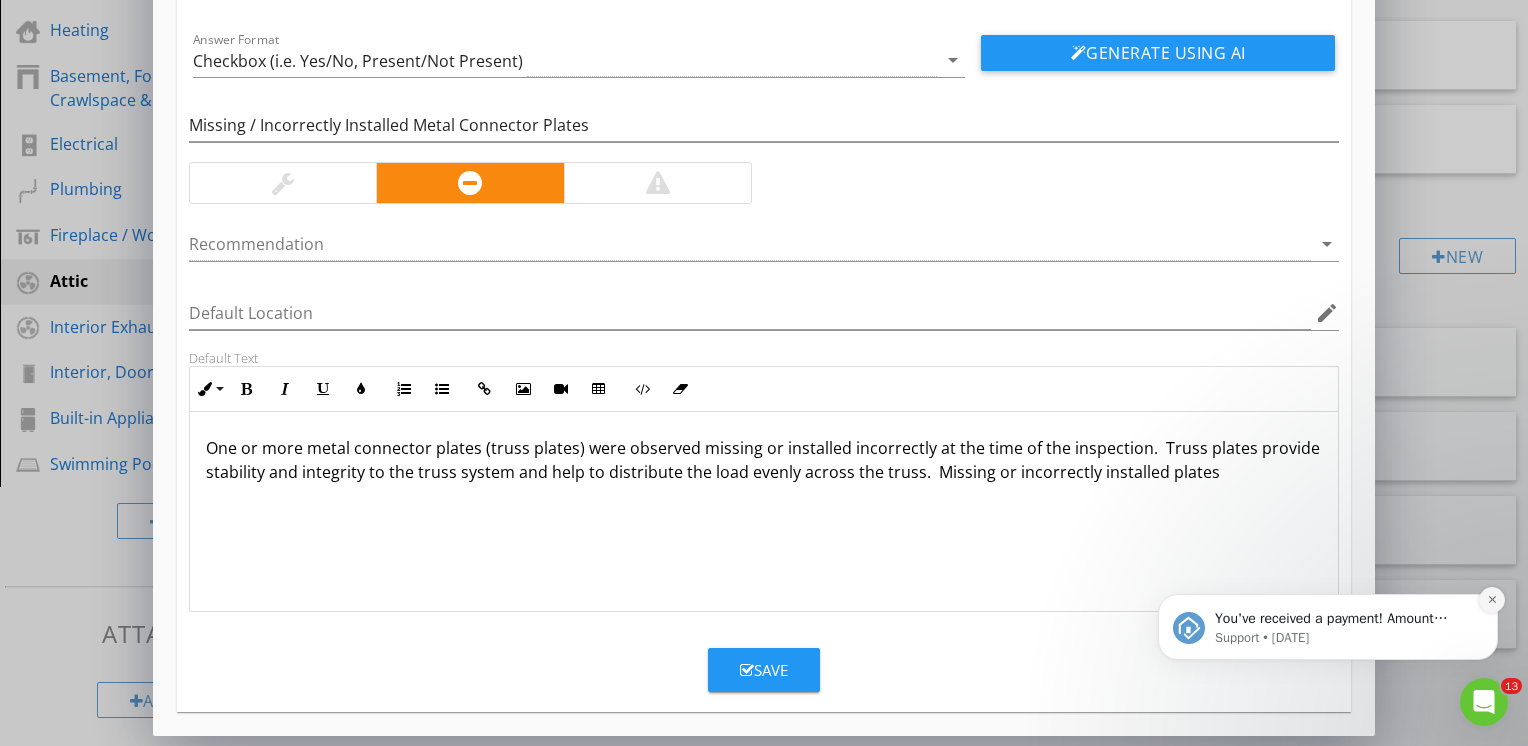 click 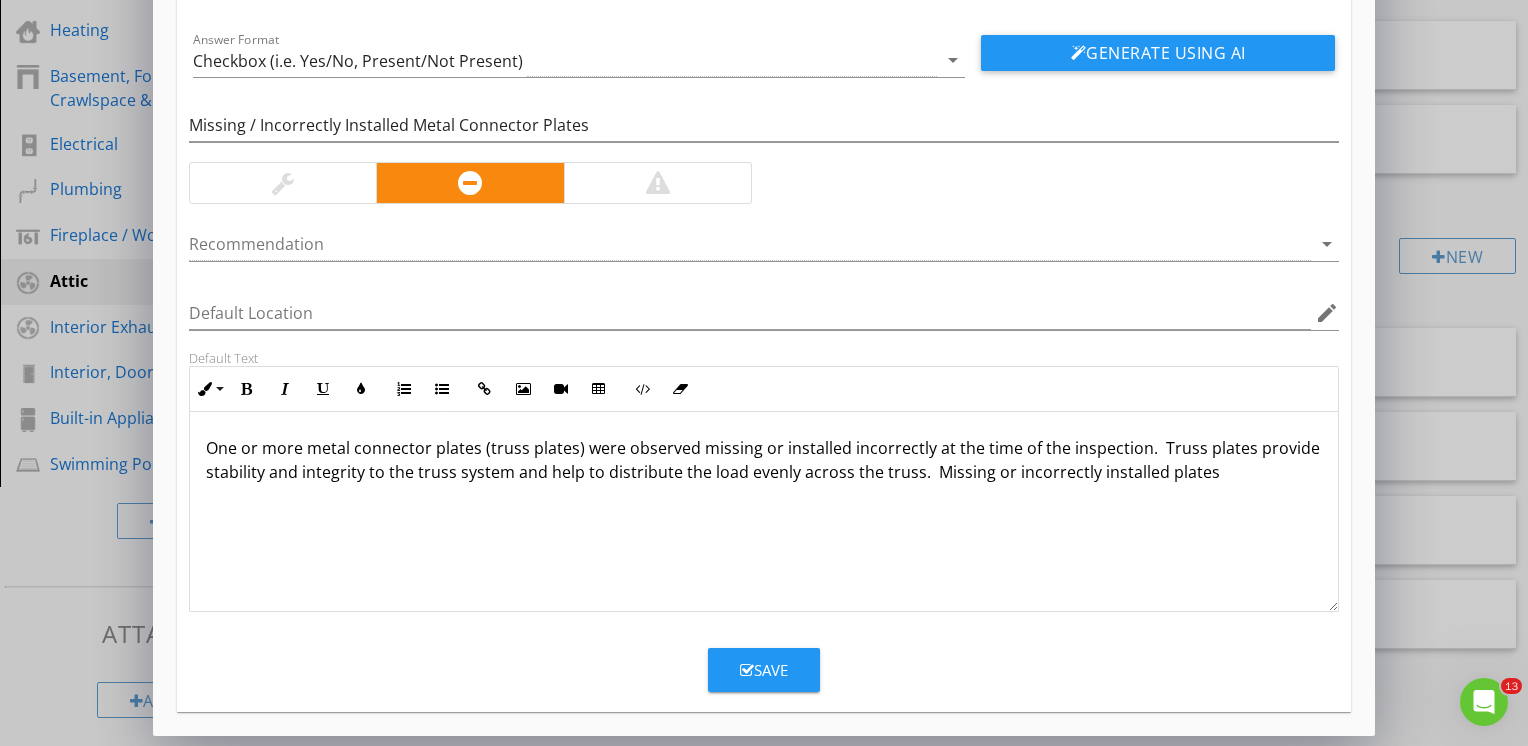 click on "One or more metal connector plates (truss plates) were observed missing or installed incorrectly at the time of the inspection.  Truss plates provide stability and integrity to the truss system and help to distribute the load evenly across the truss.  Missing or incorrectly installed plates" at bounding box center (764, 460) 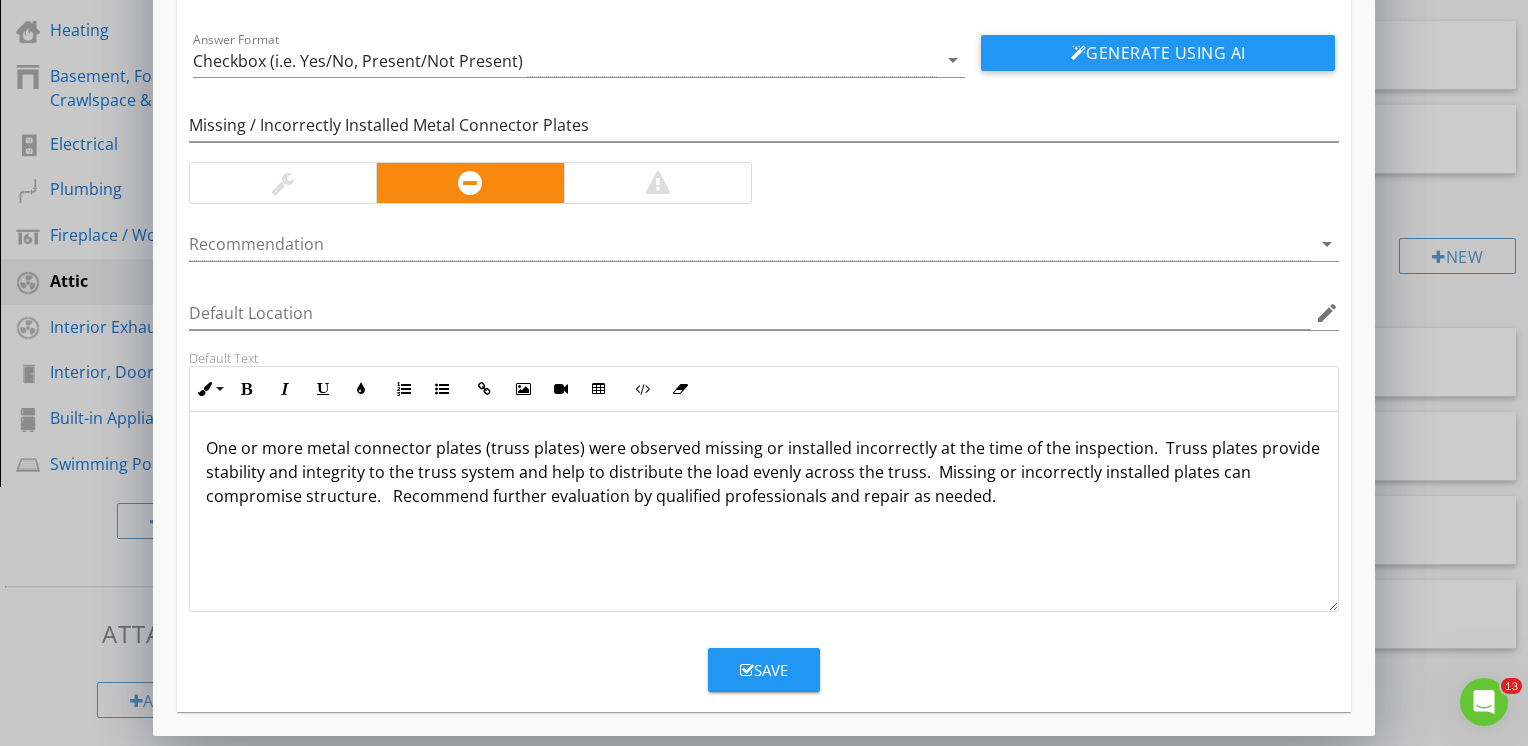 click on "One or more metal connector plates (truss plates) were observed missing or installed incorrectly at the time of the inspection.  Truss plates provide stability and integrity to the truss system and help to distribute the load evenly across the truss.  Missing or incorrectly installed plates can compromise structure.   Recommend further evaluation by qualified professionals and repair as needed." at bounding box center [764, 472] 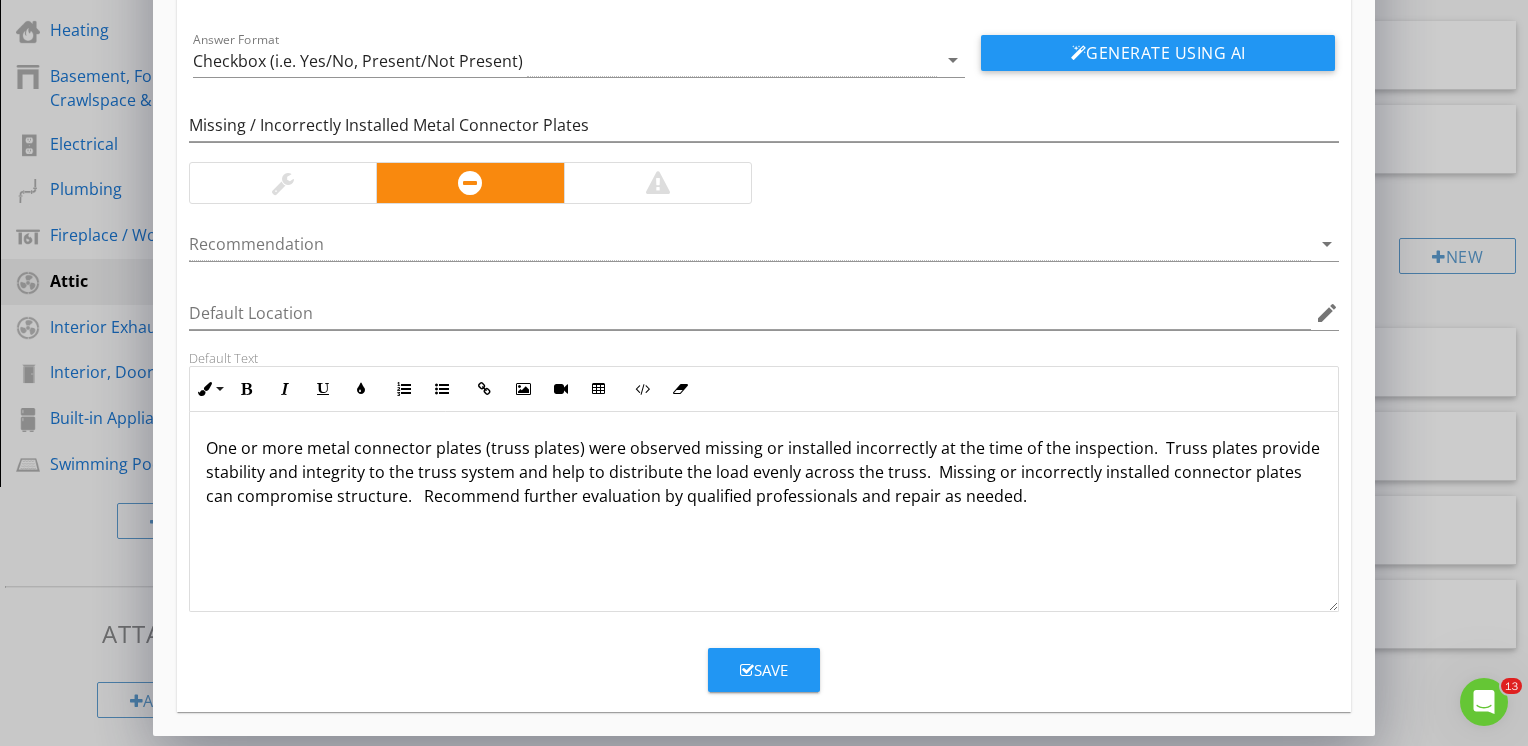 click on "Save" at bounding box center (764, 670) 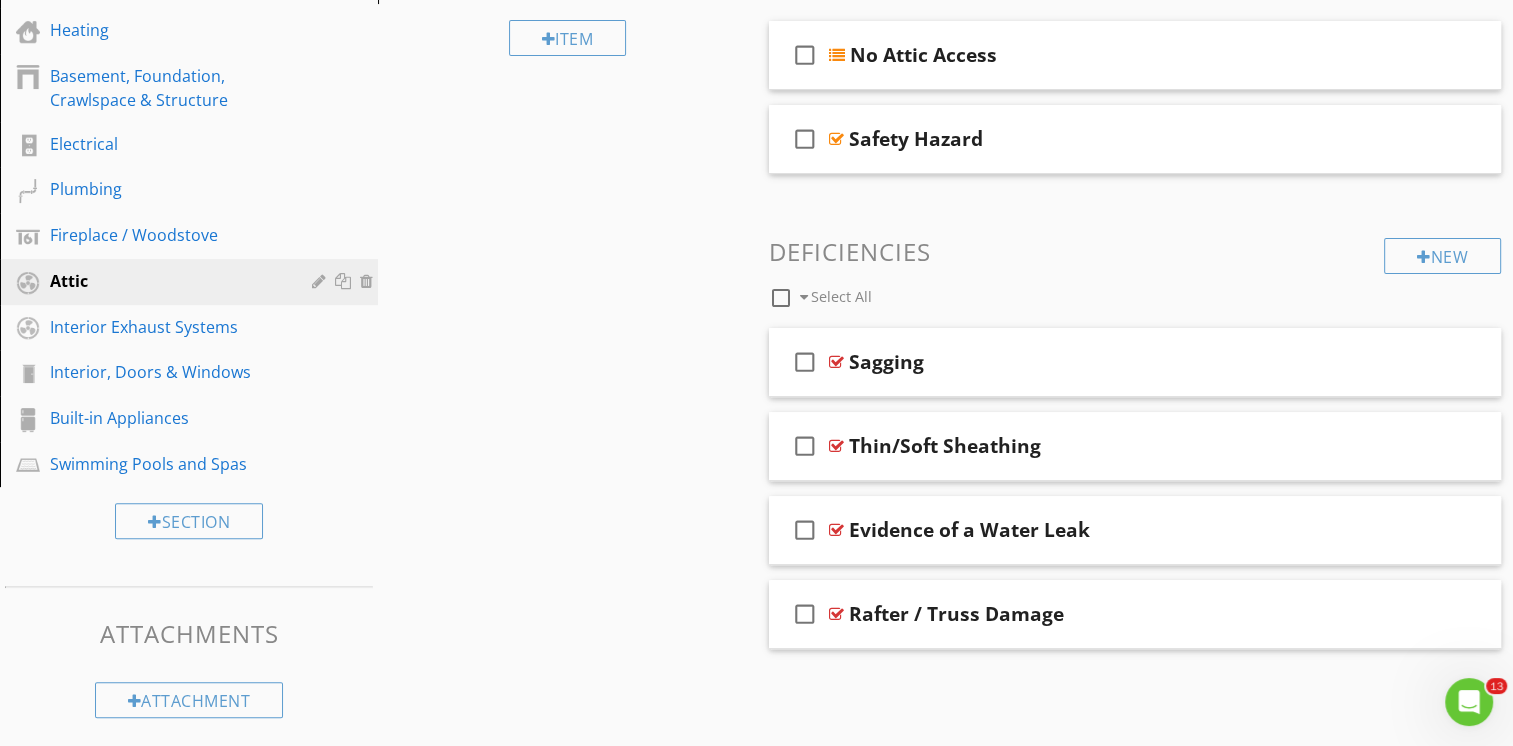 scroll, scrollTop: 24, scrollLeft: 0, axis: vertical 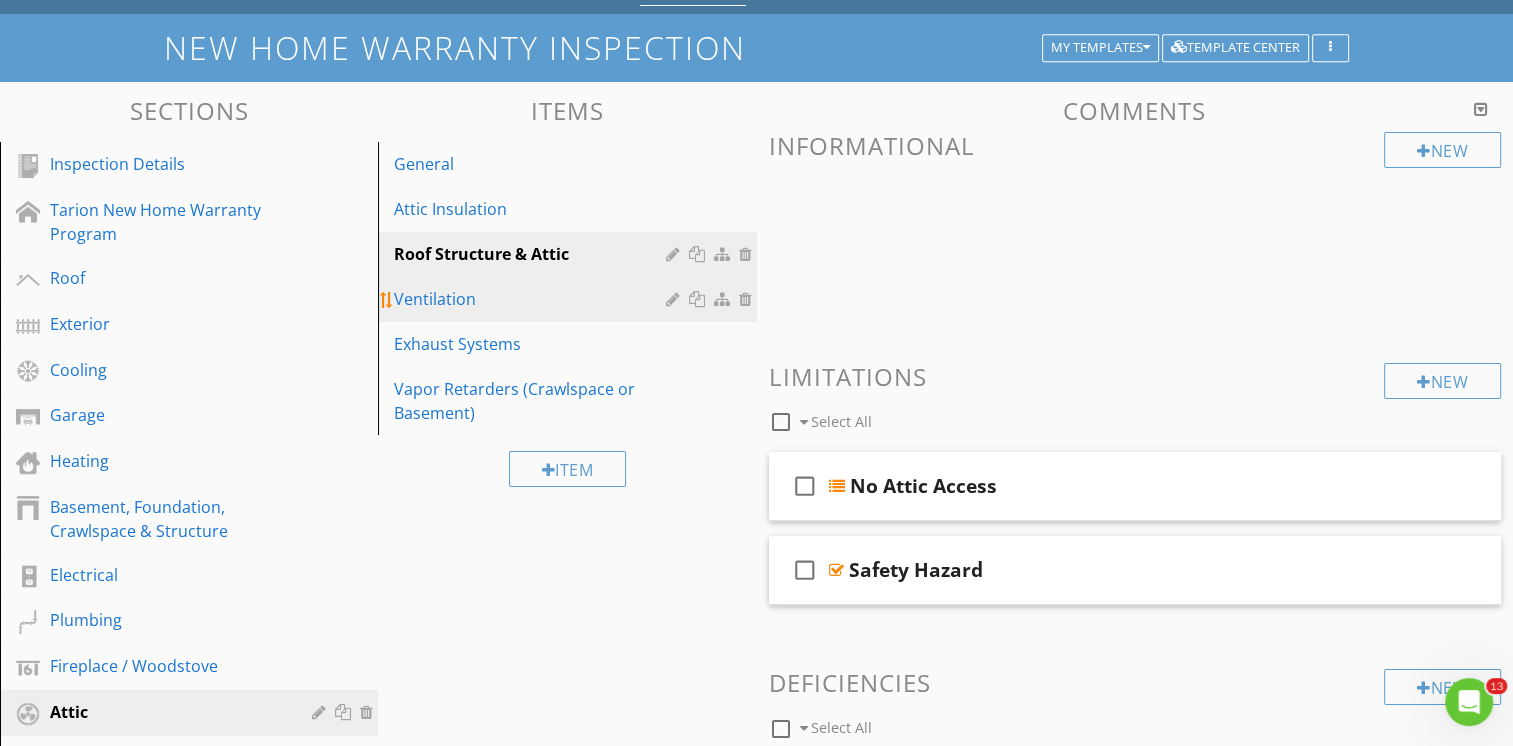 click on "Ventilation" at bounding box center [532, 299] 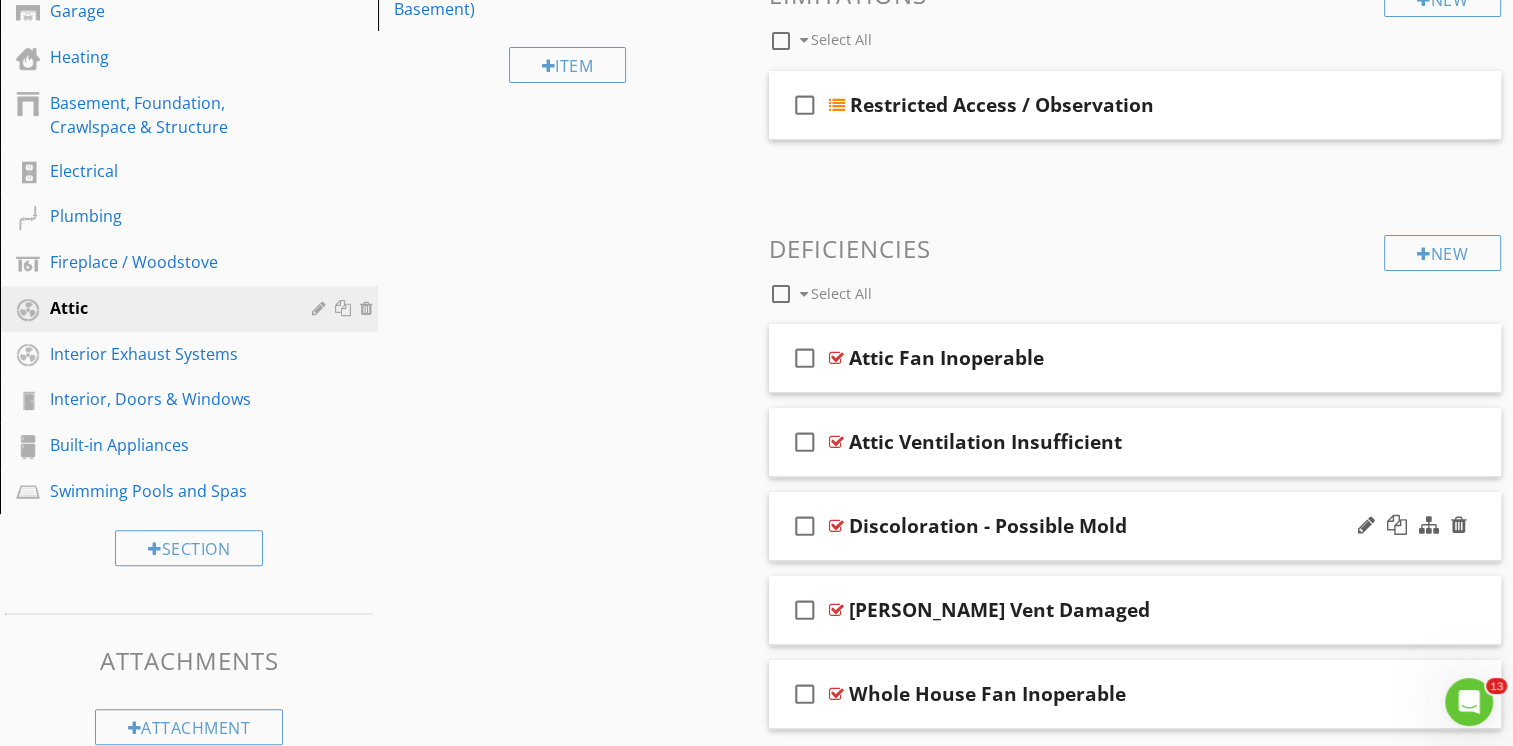 scroll, scrollTop: 492, scrollLeft: 0, axis: vertical 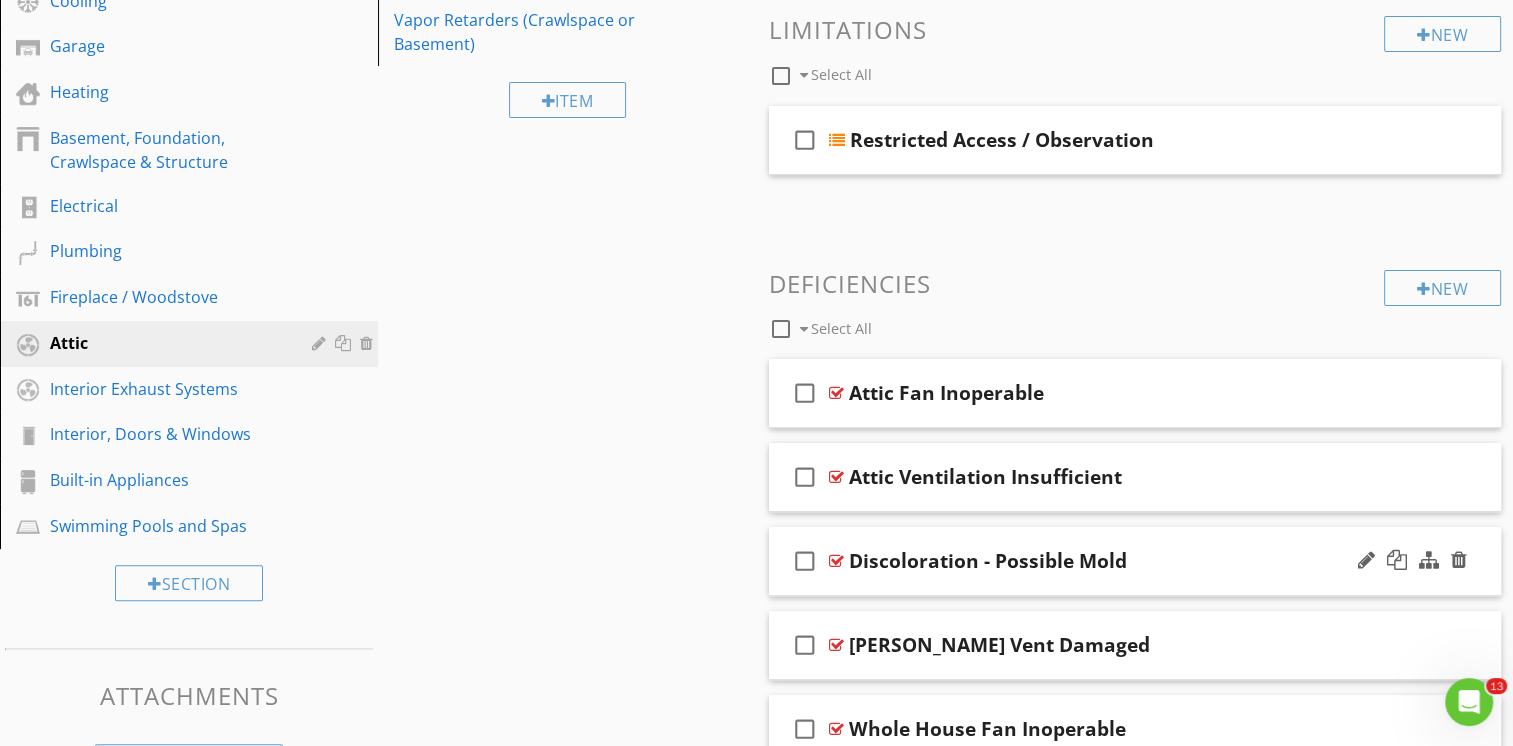 click on "check_box_outline_blank
Discoloration - Possible Mold" at bounding box center (1135, 561) 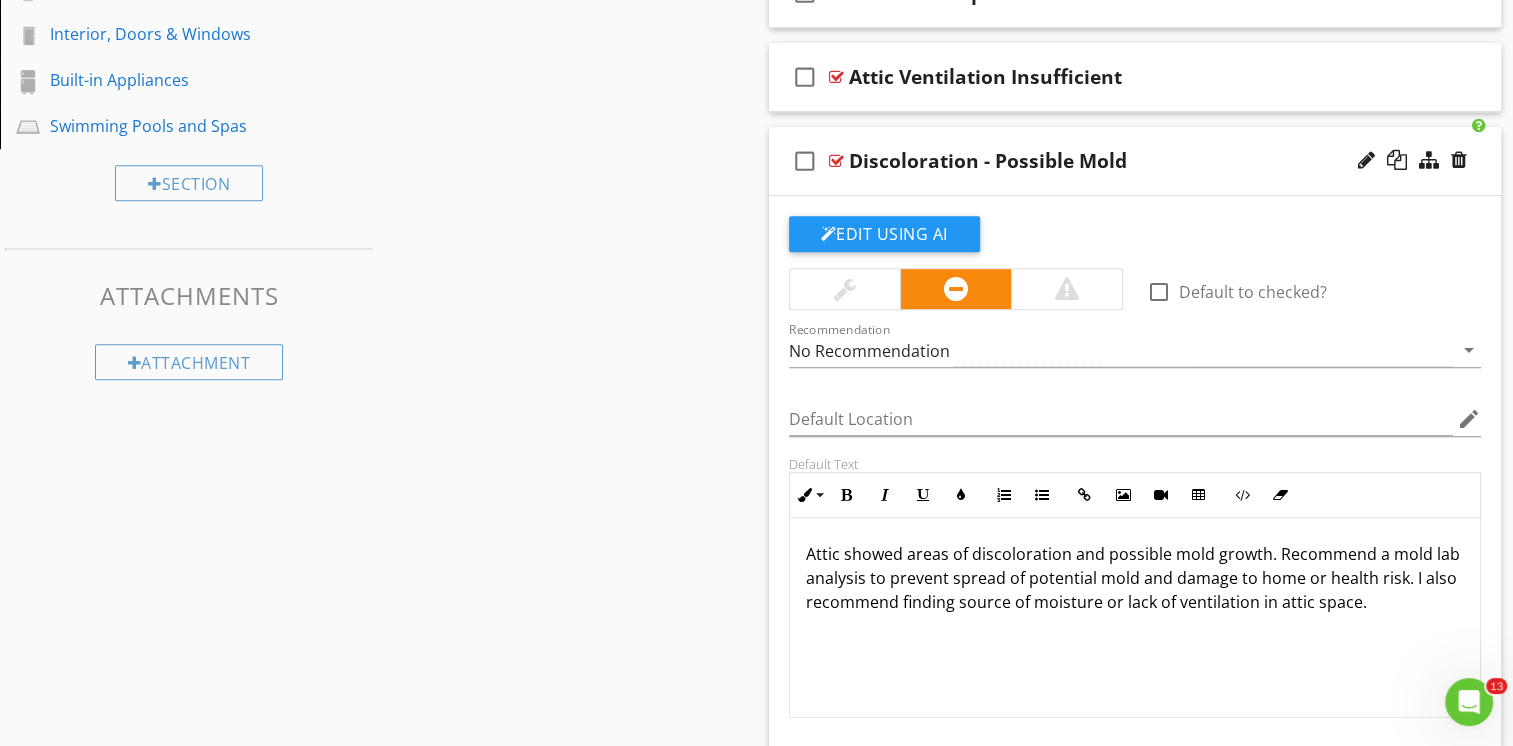 scroll, scrollTop: 892, scrollLeft: 0, axis: vertical 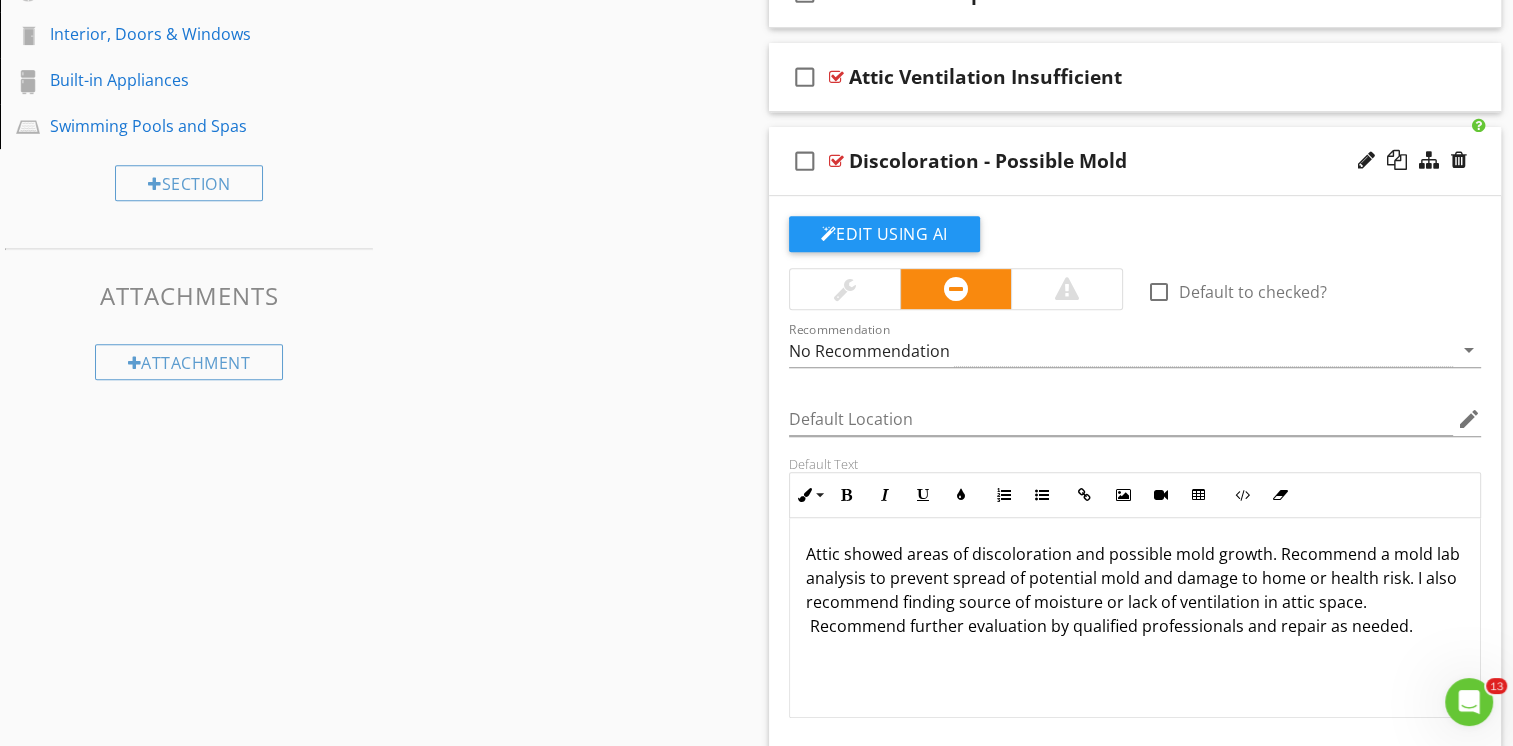 click on "Attic showed areas of discoloration and possible mold growth. Recommend a mold lab analysis to prevent spread of potential mold and damage to home or health risk. I also recommend finding source of moisture or lack of ventilation in attic space.  Recommend further evaluation by qualified professionals and repair as needed." at bounding box center (1135, 590) 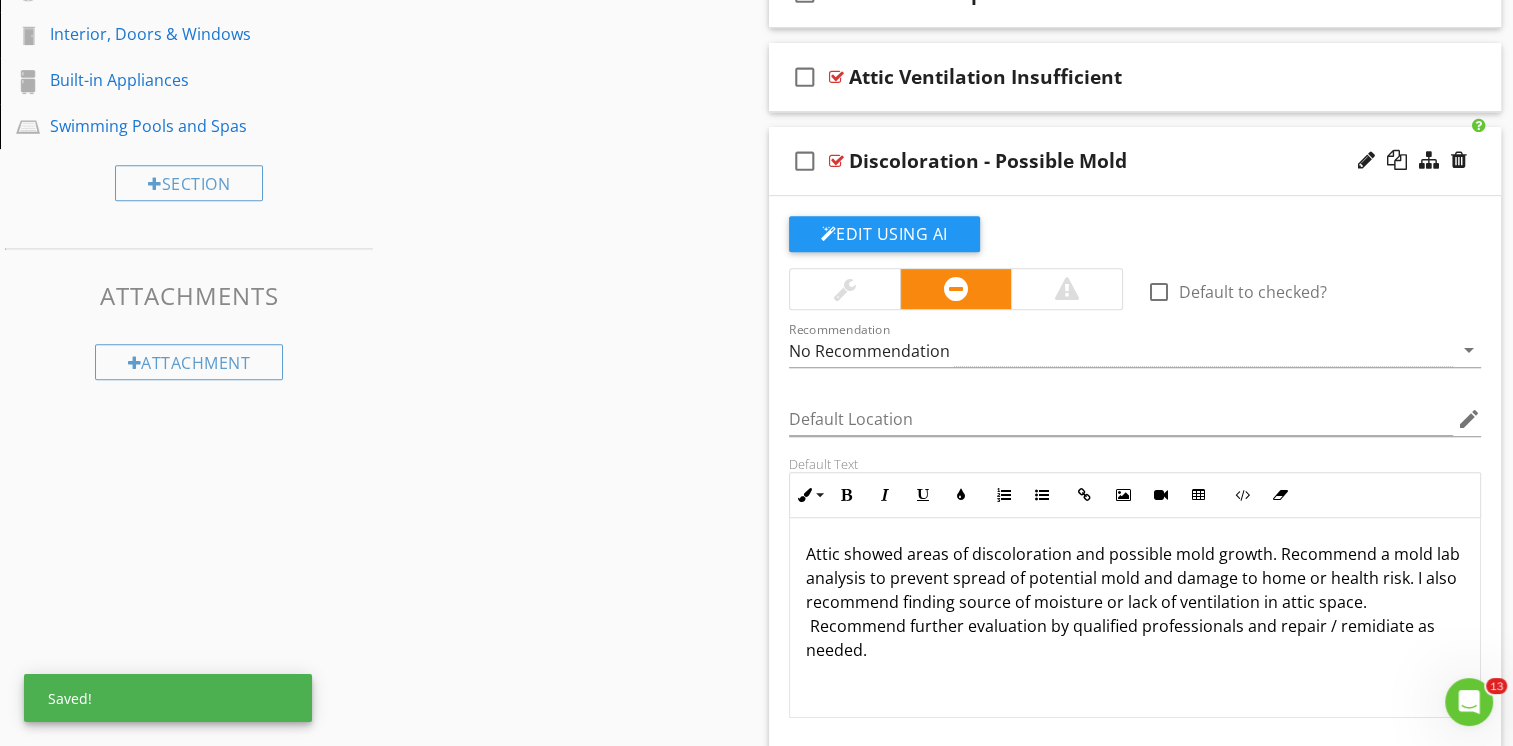 click on "Attic showed areas of discoloration and possible mold growth. Recommend a mold lab analysis to prevent spread of potential mold and damage to home or health risk. I also recommend finding source of moisture or lack of ventilation in attic space.  Recommend further evaluation by qualified professionals and repair / remidiate as needed." at bounding box center (1135, 602) 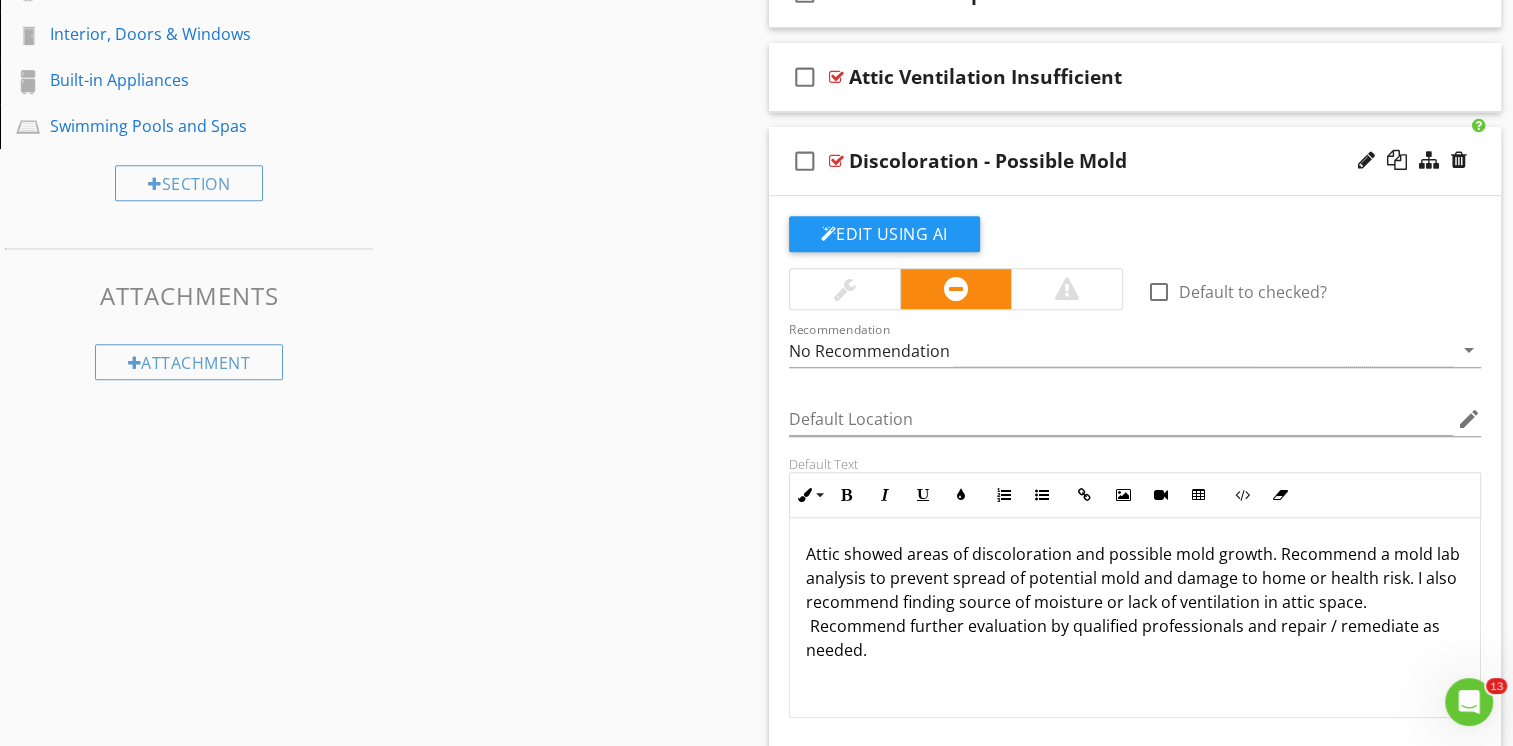 click on "check_box_outline_blank
Discoloration - Possible Mold" at bounding box center [1135, 161] 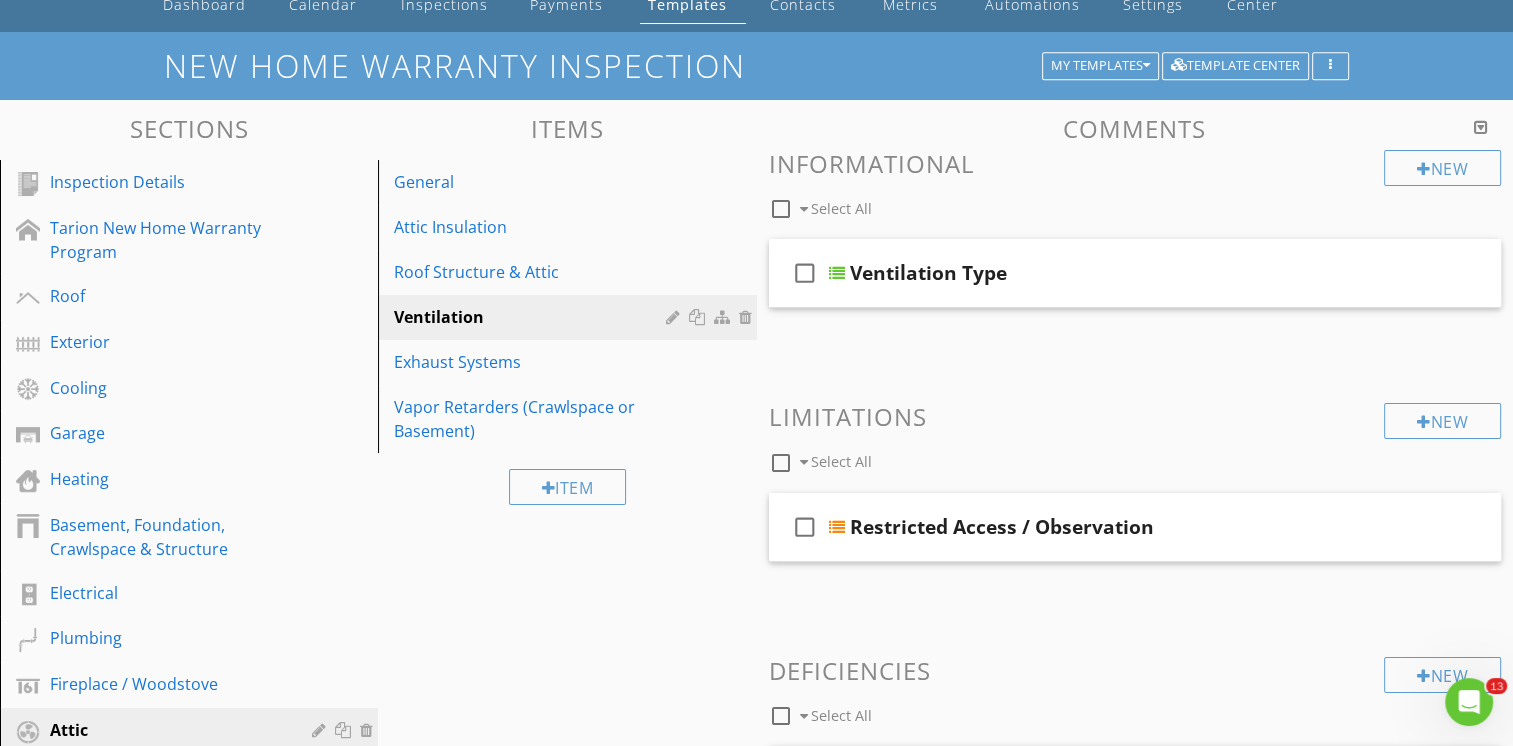 scroll, scrollTop: 92, scrollLeft: 0, axis: vertical 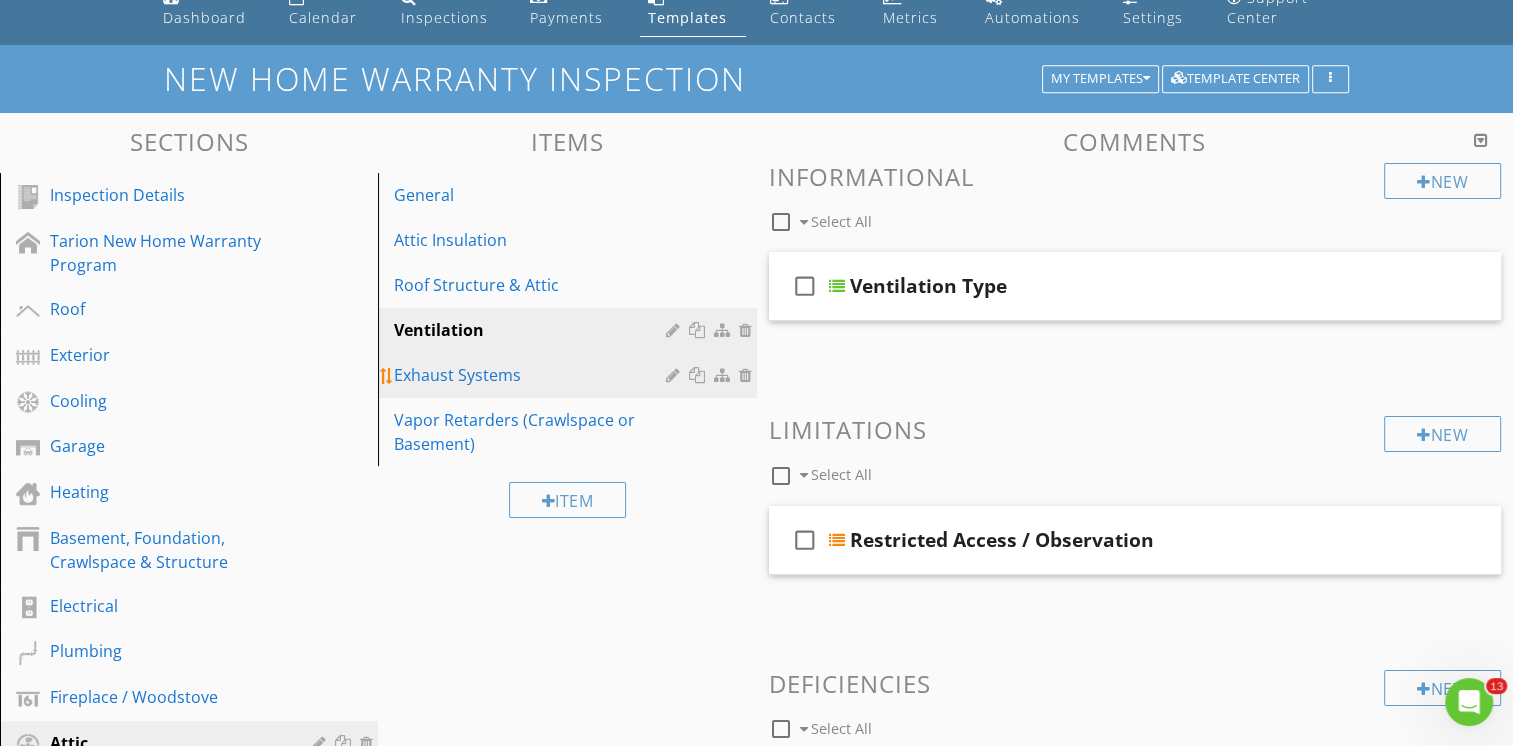 click on "Exhaust Systems" at bounding box center (532, 375) 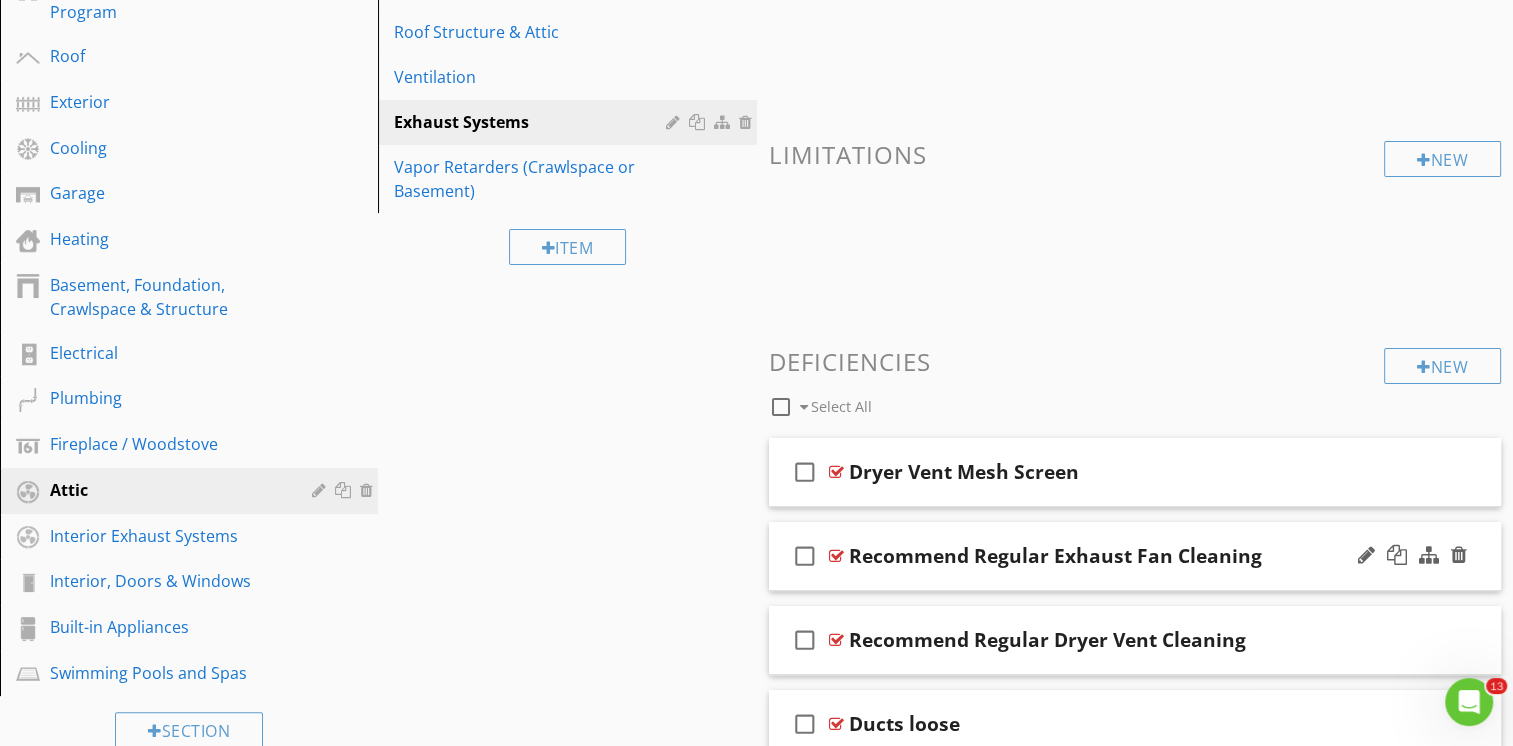scroll, scrollTop: 408, scrollLeft: 0, axis: vertical 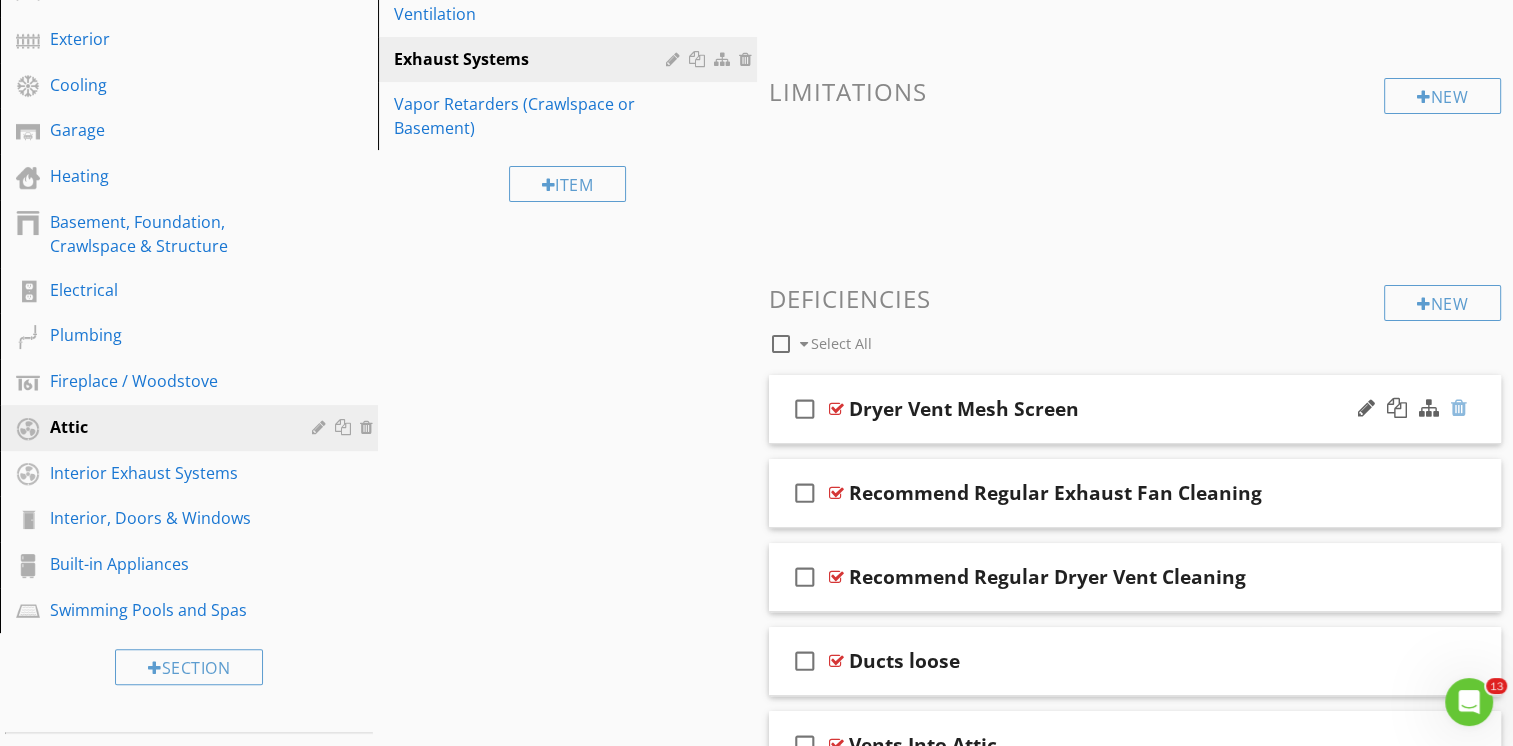 click at bounding box center [1459, 408] 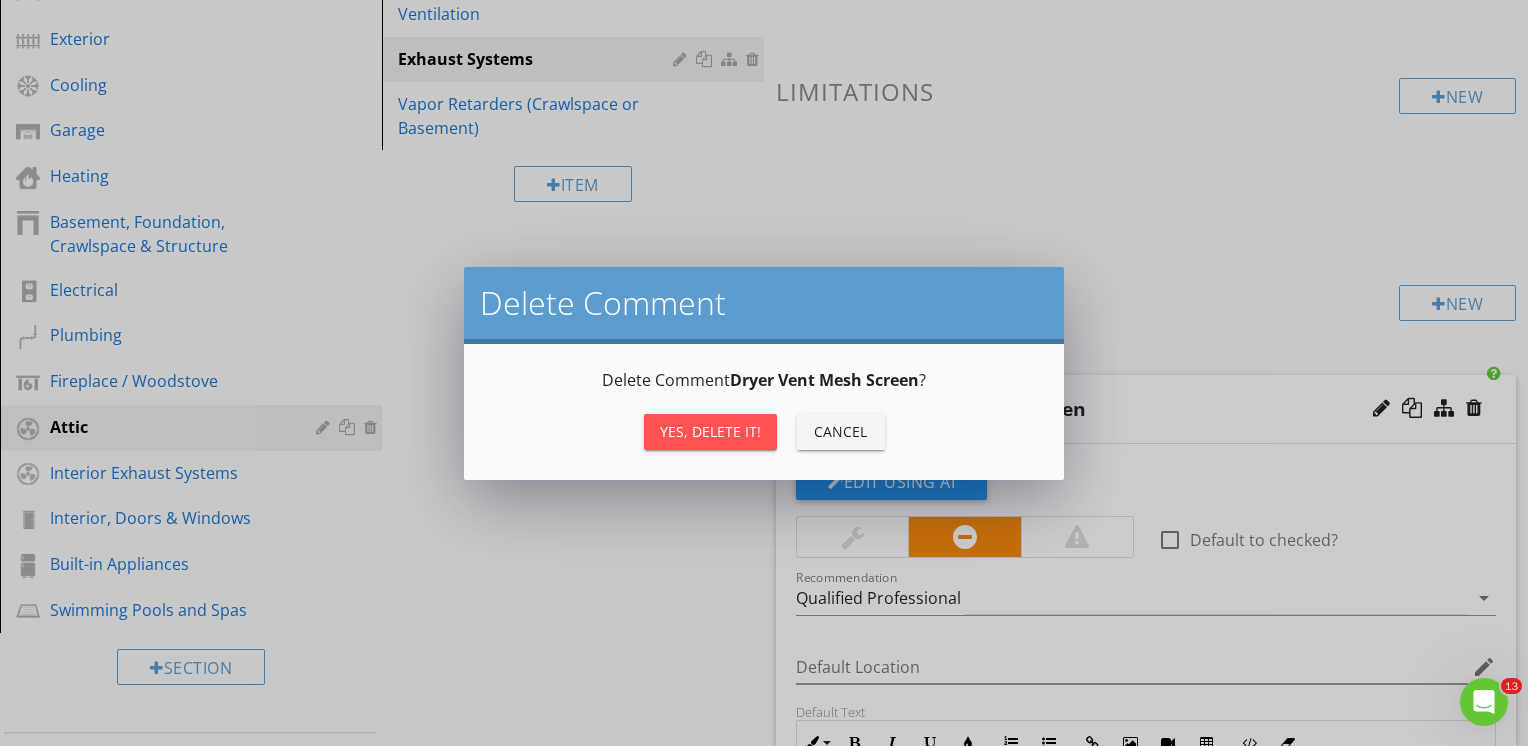 click on "Yes, Delete it!" at bounding box center (710, 431) 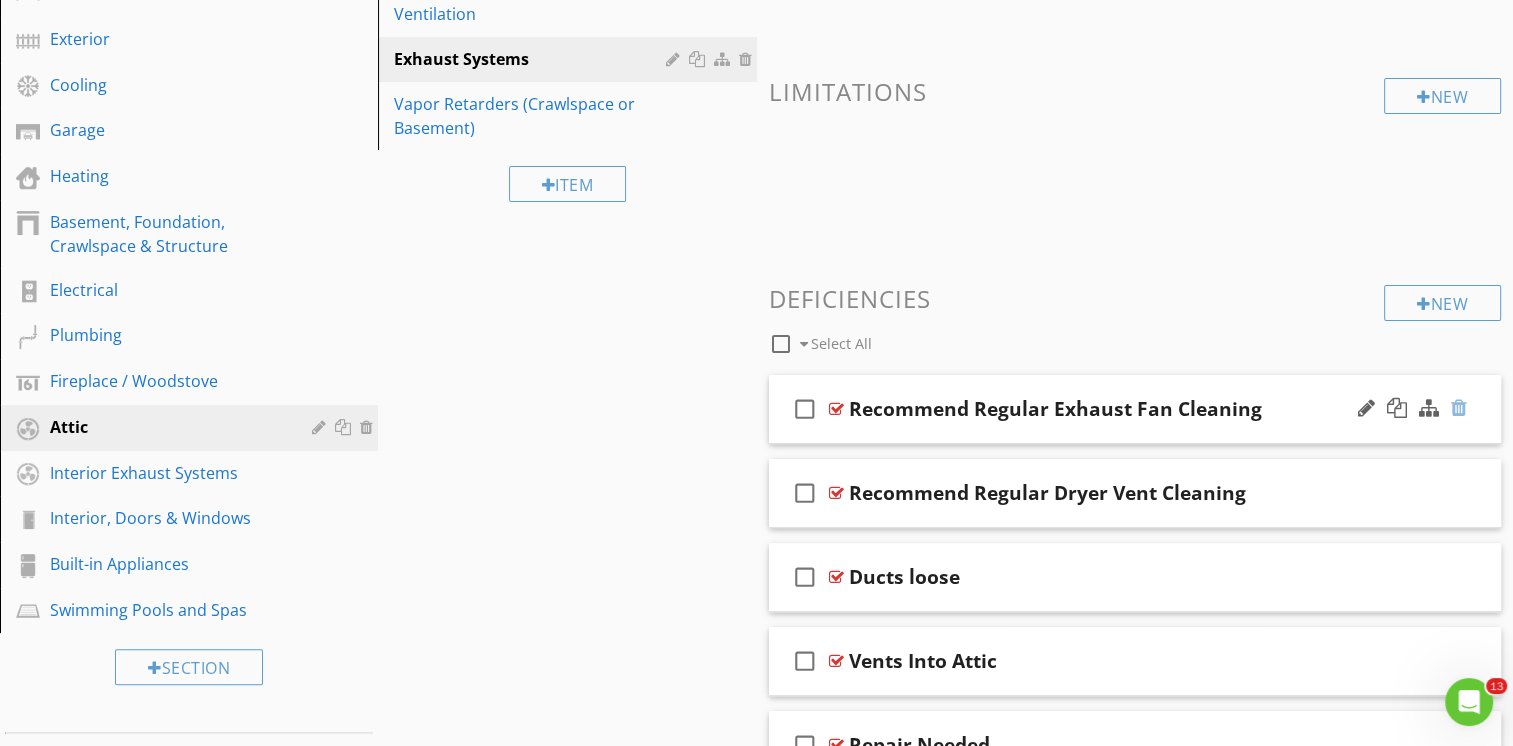click at bounding box center (1459, 408) 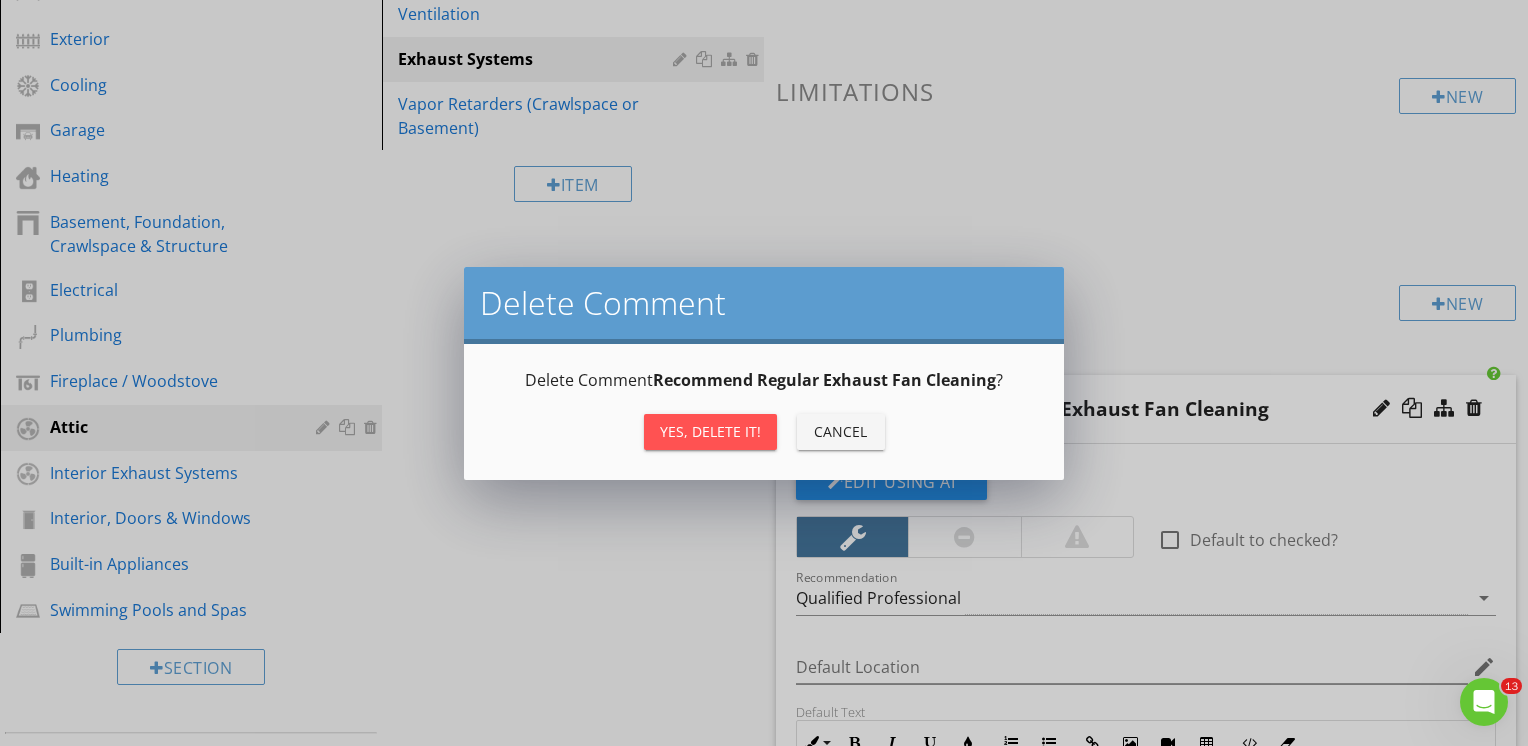click on "Yes, Delete it!" at bounding box center (710, 431) 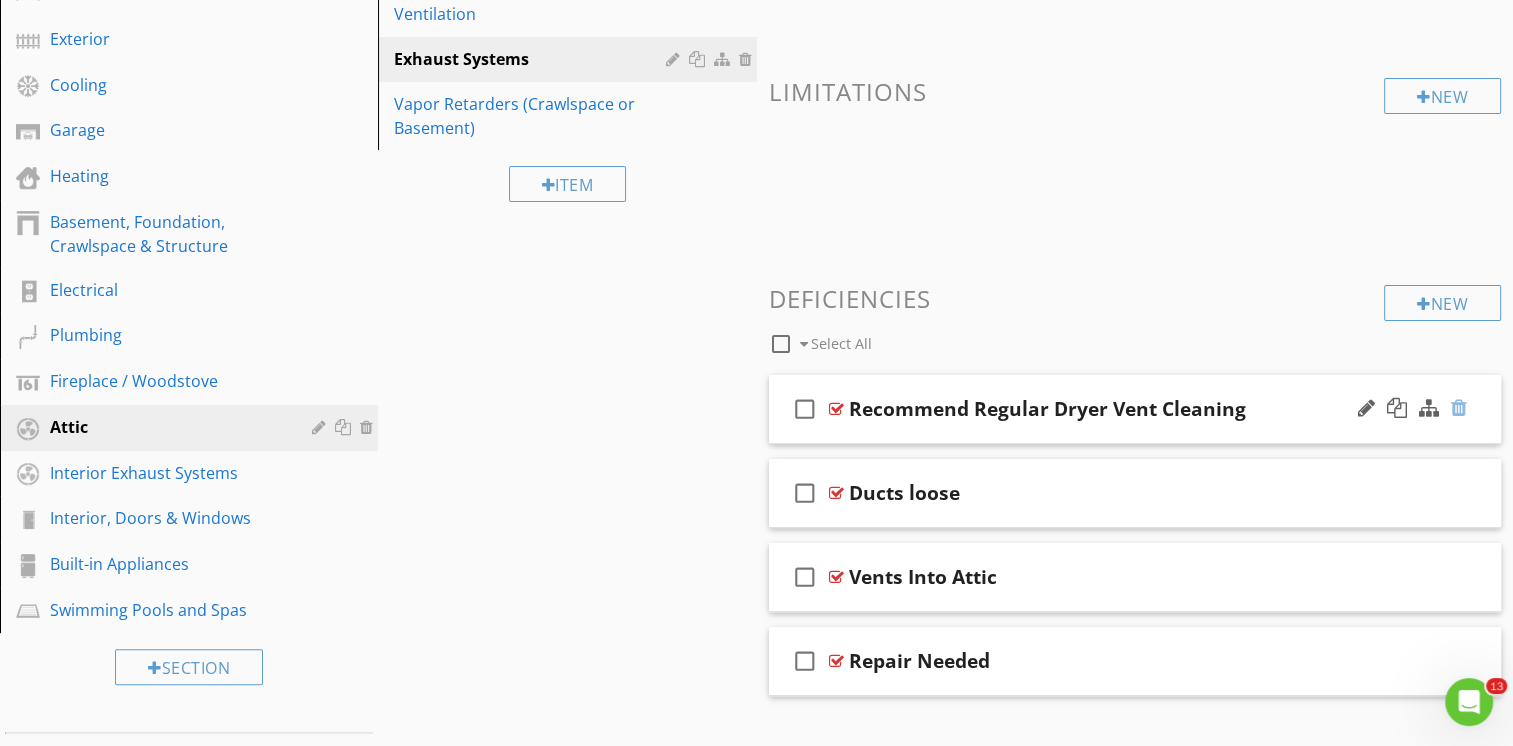 click at bounding box center [1459, 408] 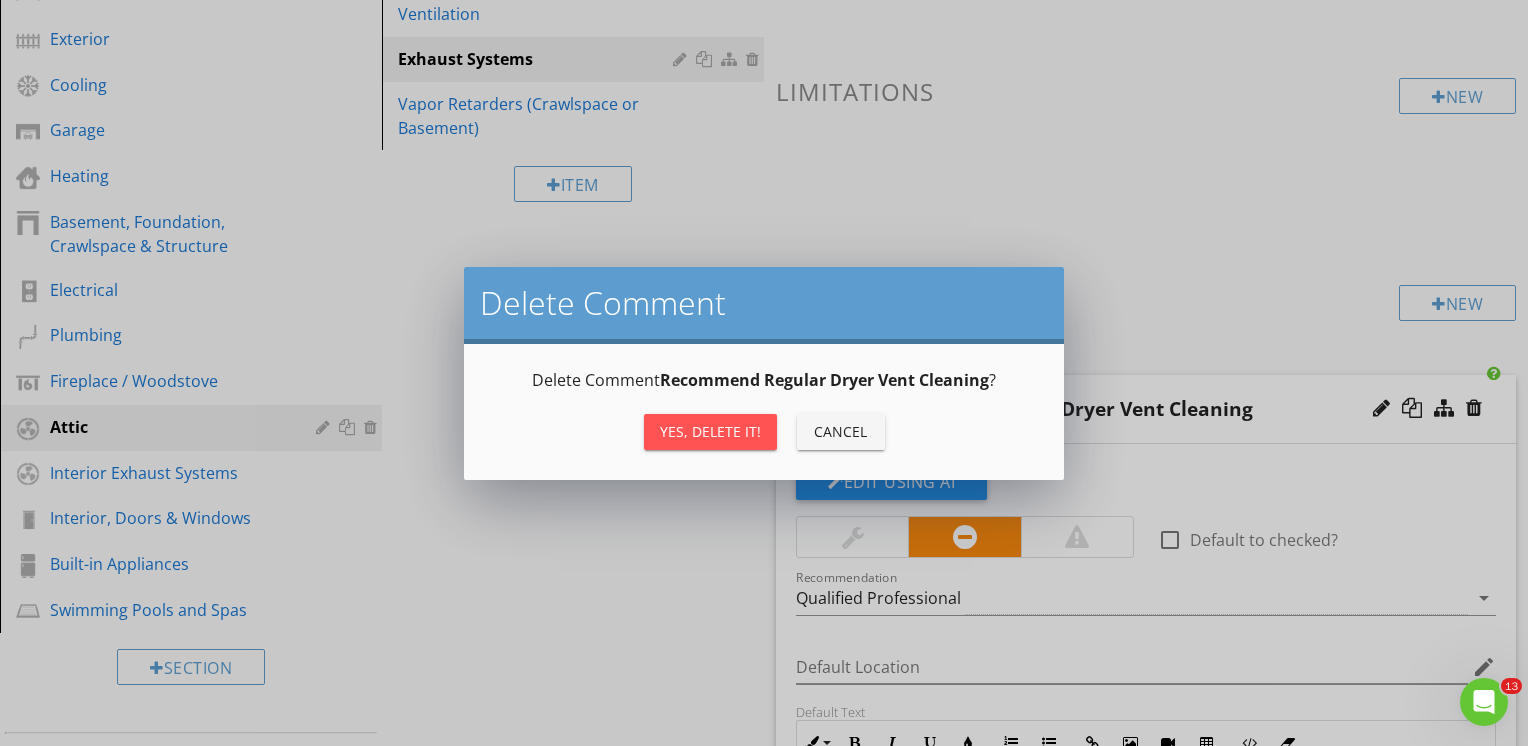 click on "Yes, Delete it!" at bounding box center [710, 431] 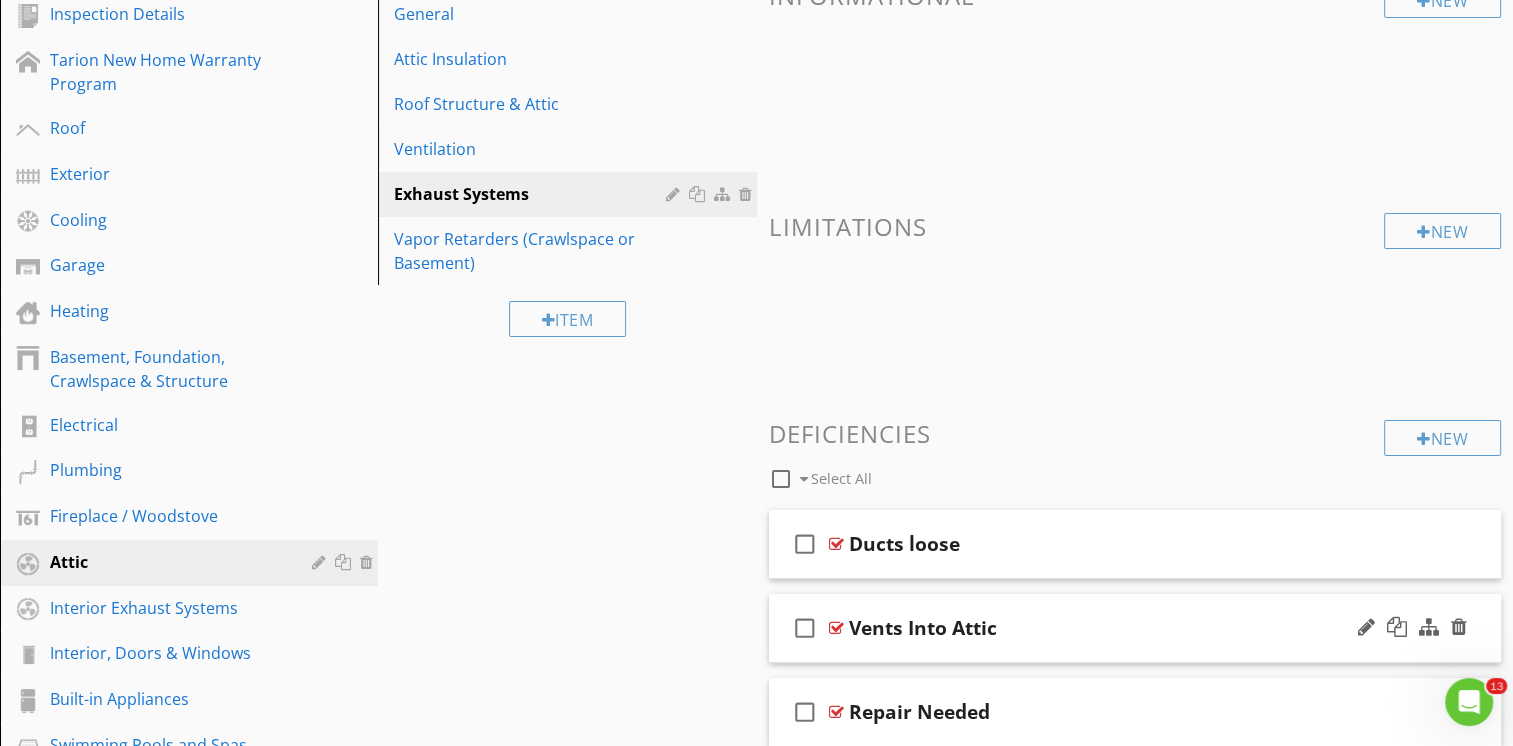 scroll, scrollTop: 308, scrollLeft: 0, axis: vertical 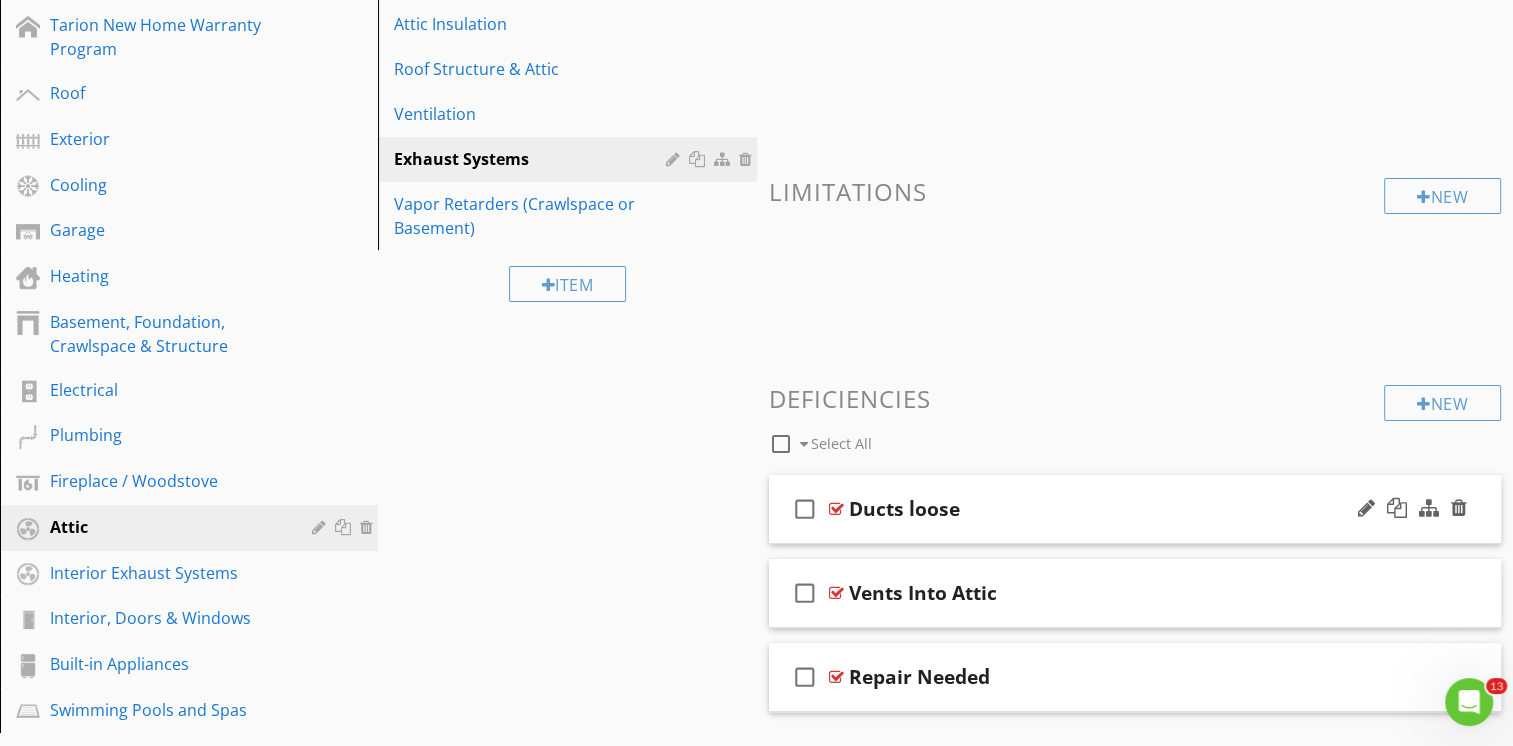 click on "check_box_outline_blank
Ducts loose" at bounding box center [1135, 509] 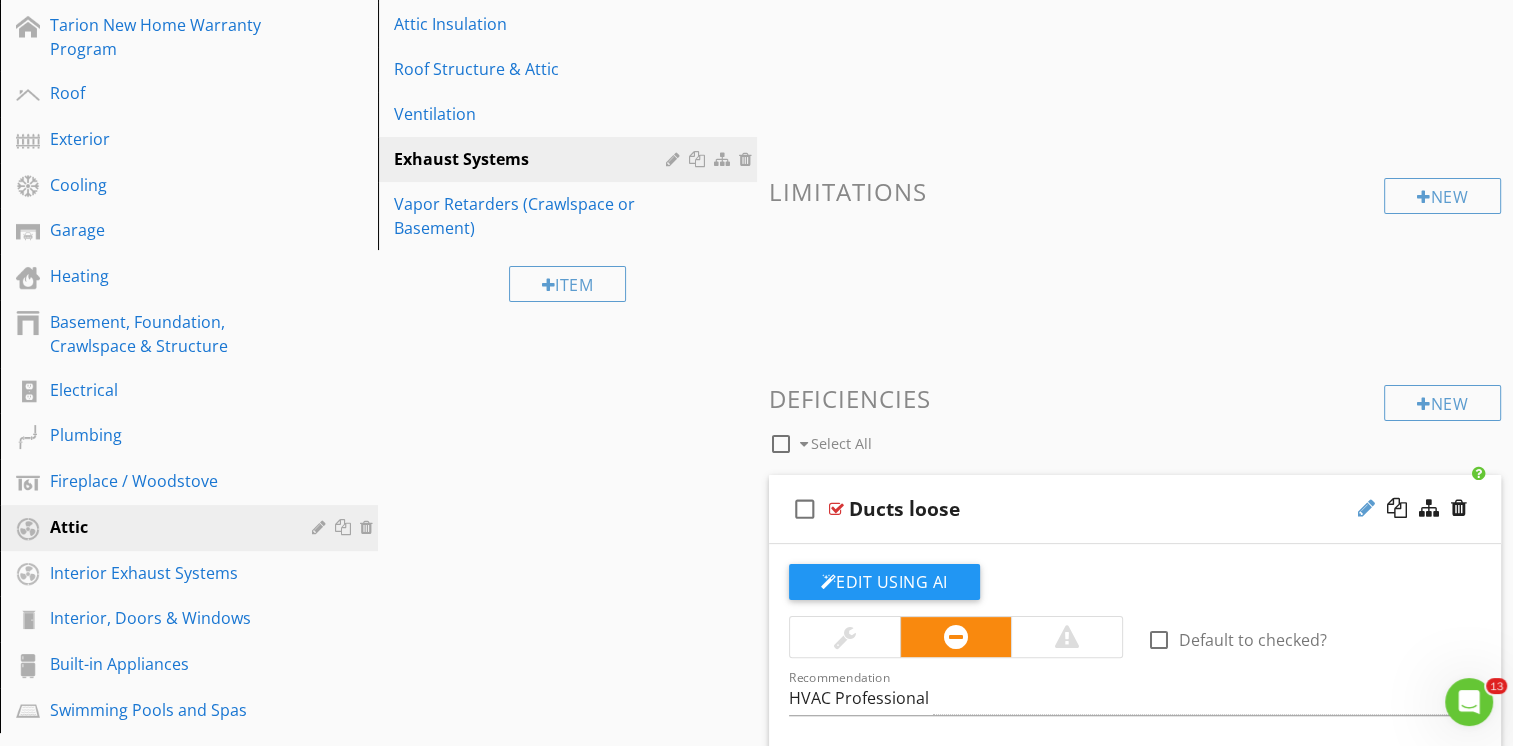 click at bounding box center (1366, 508) 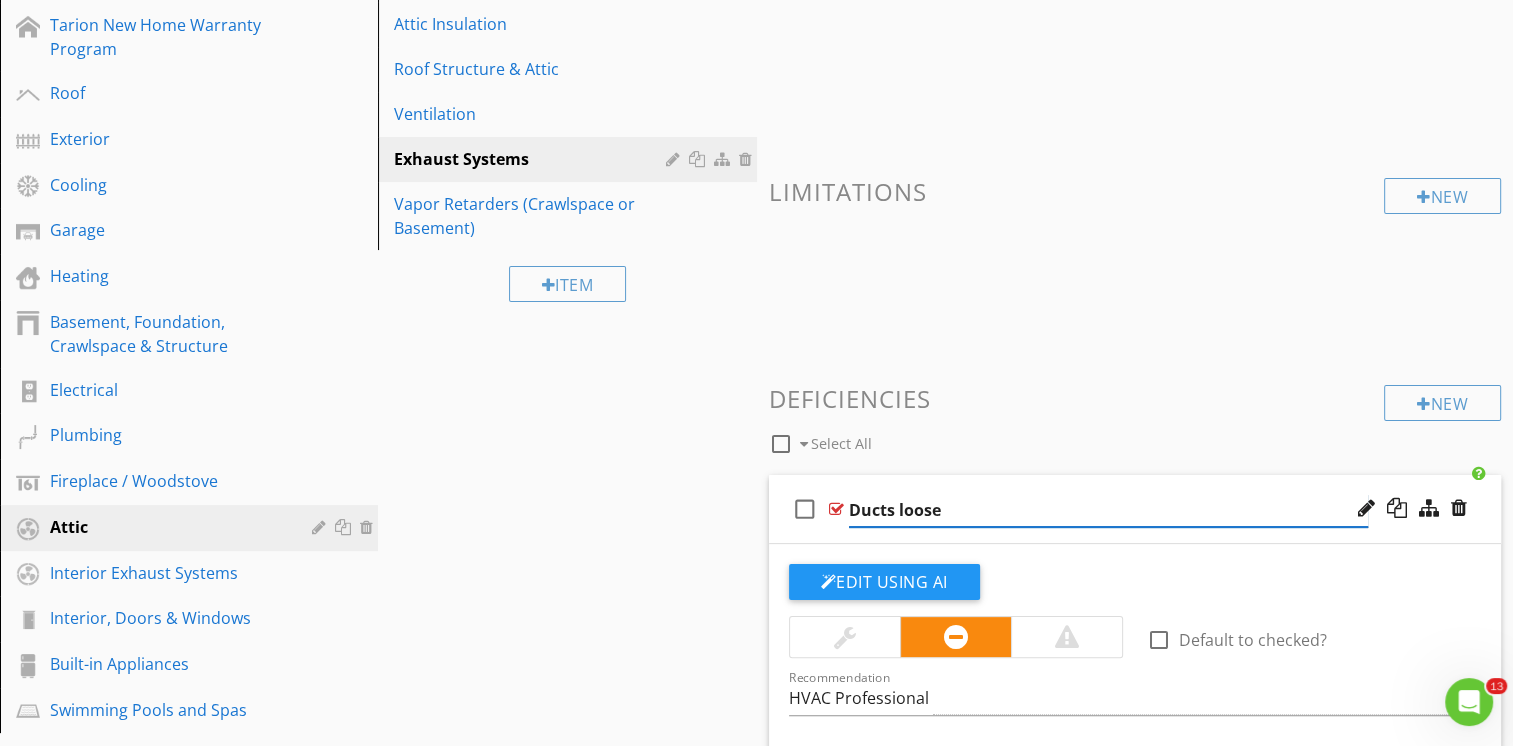 click on "Ducts loose" at bounding box center (1108, 510) 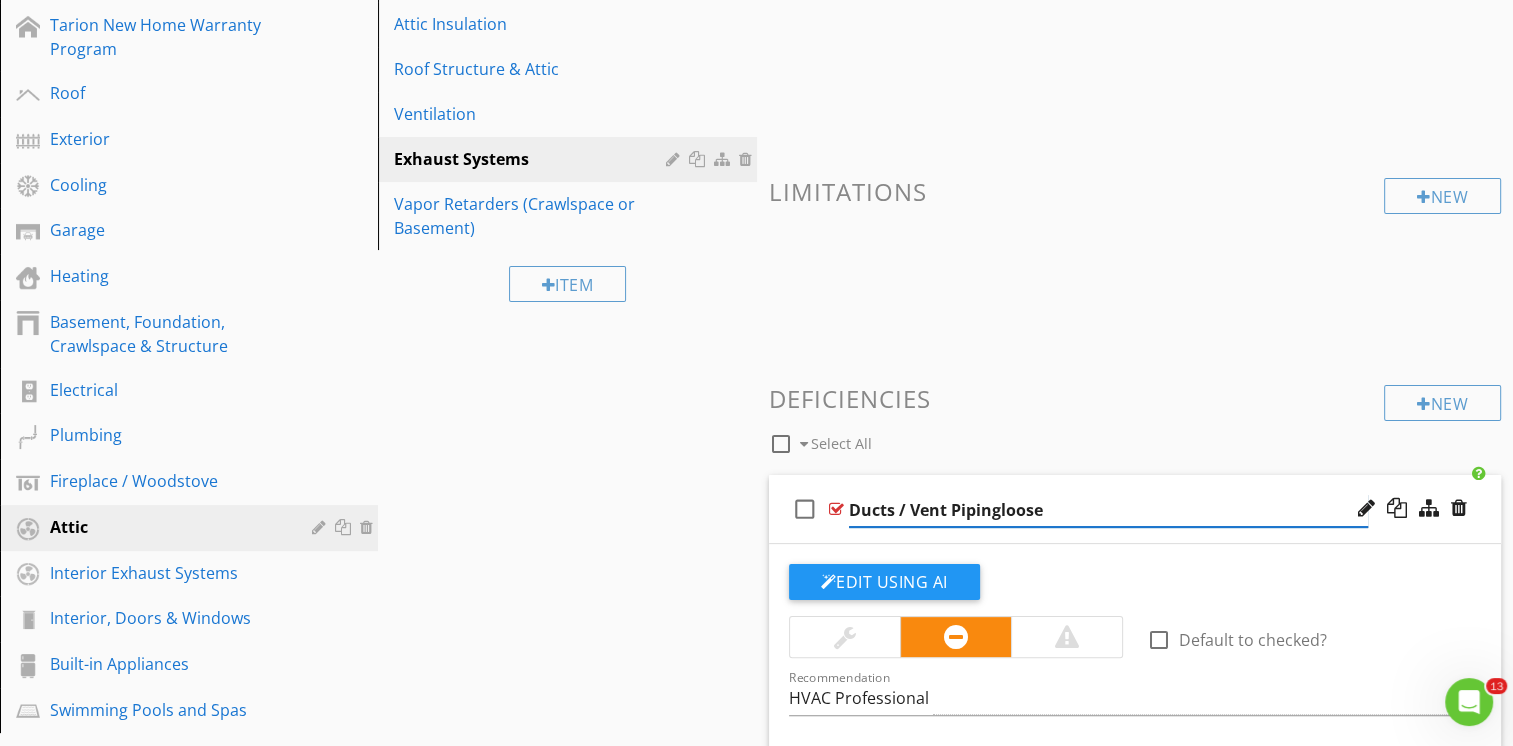type on "Ducts / Vent Piping loose" 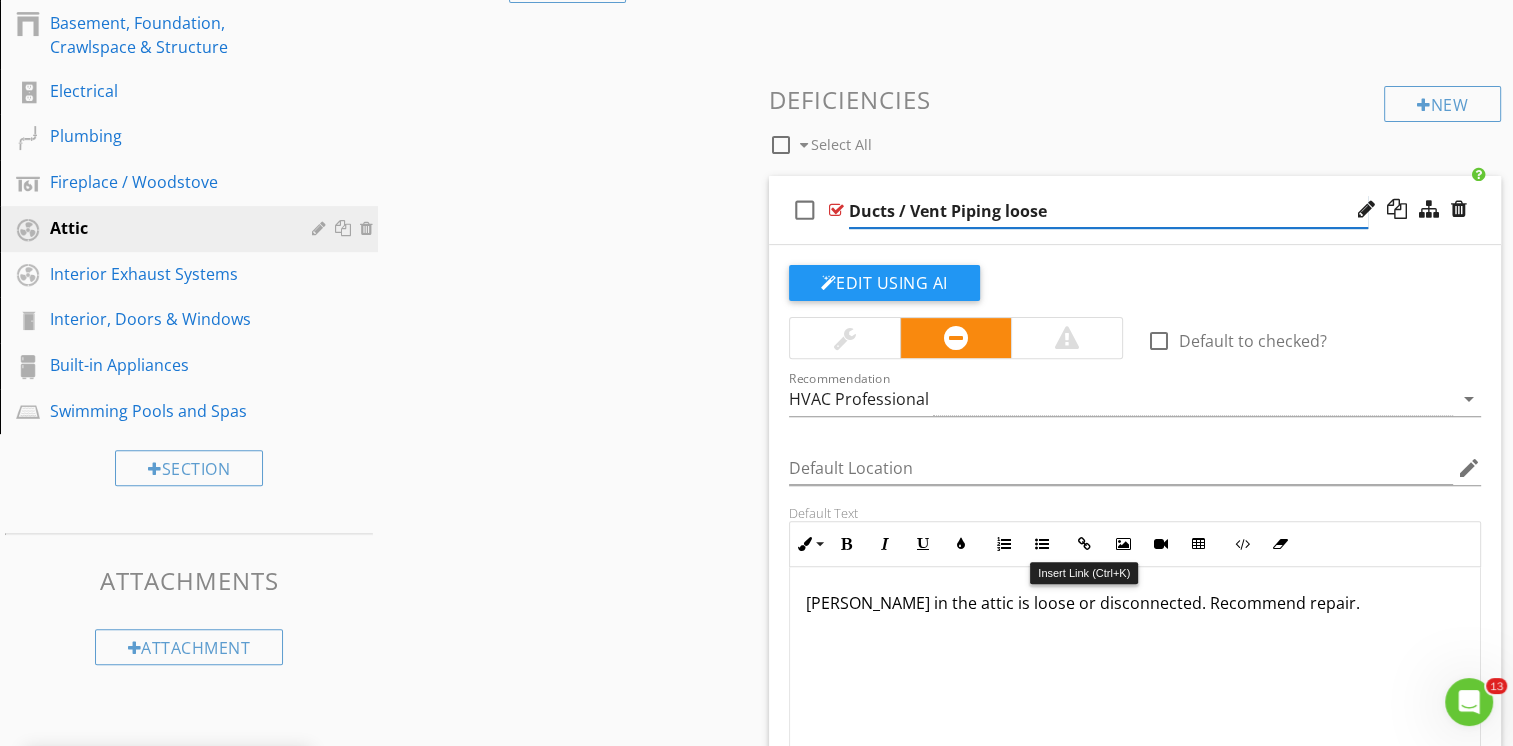 scroll, scrollTop: 608, scrollLeft: 0, axis: vertical 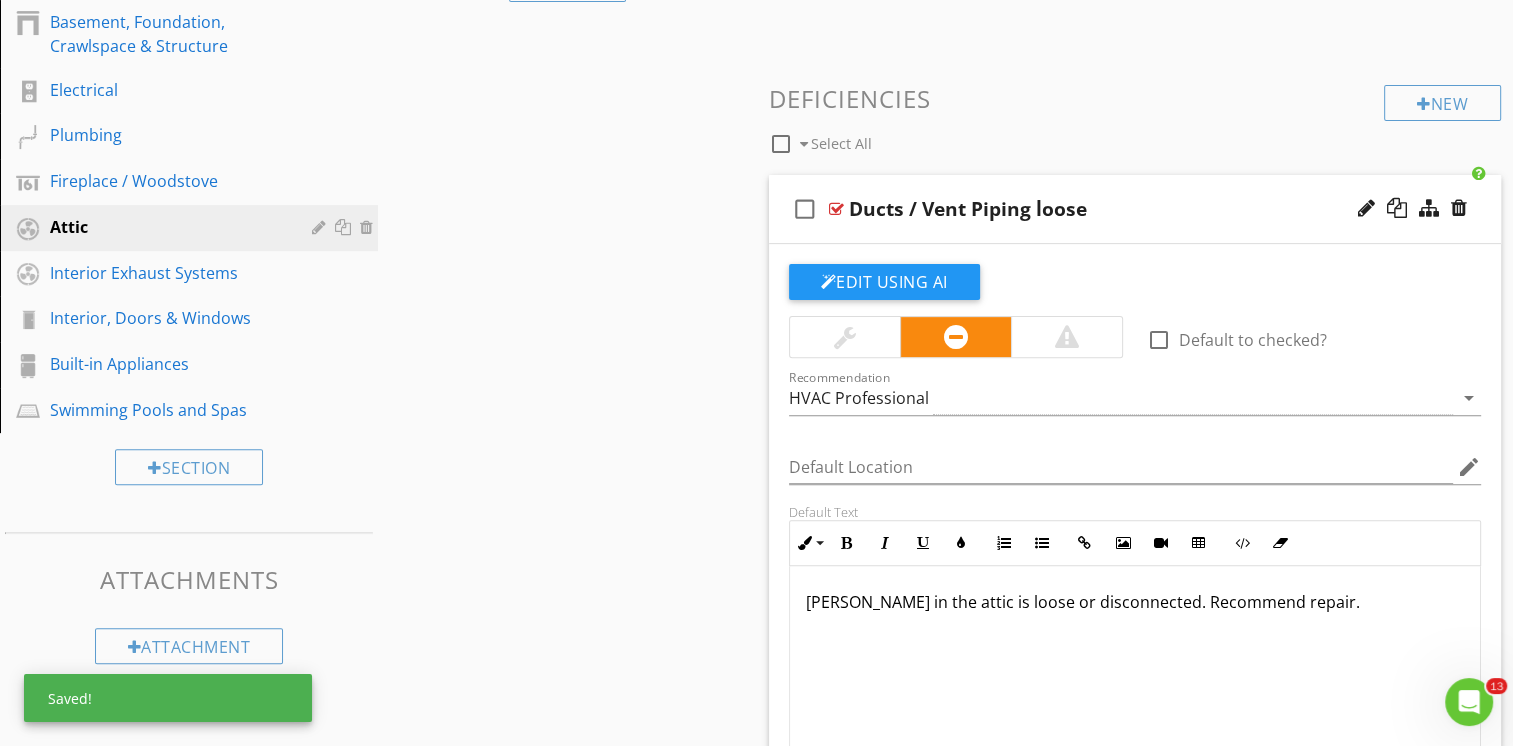 click on "[PERSON_NAME] in the attic is loose or disconnected. Recommend repair." at bounding box center [1135, 602] 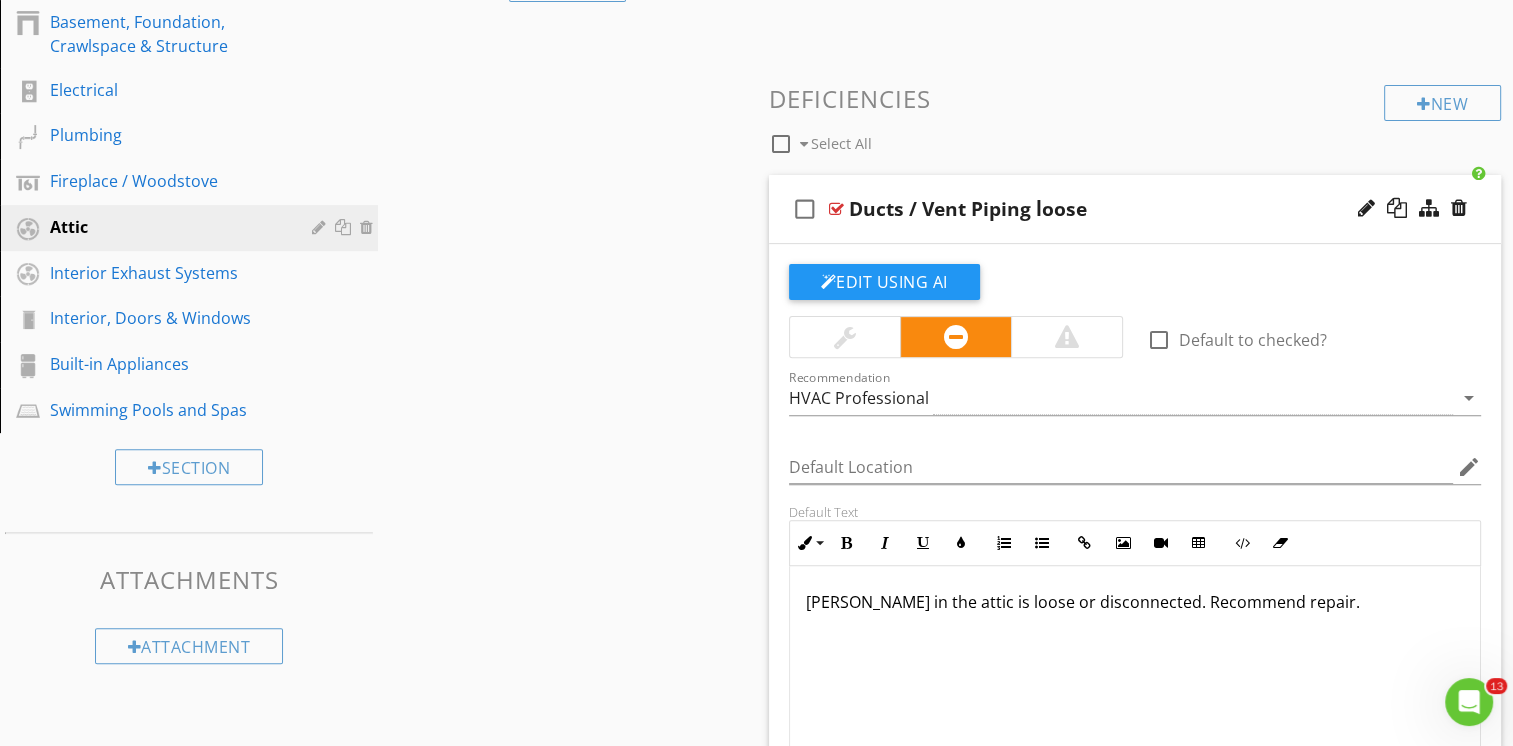 type 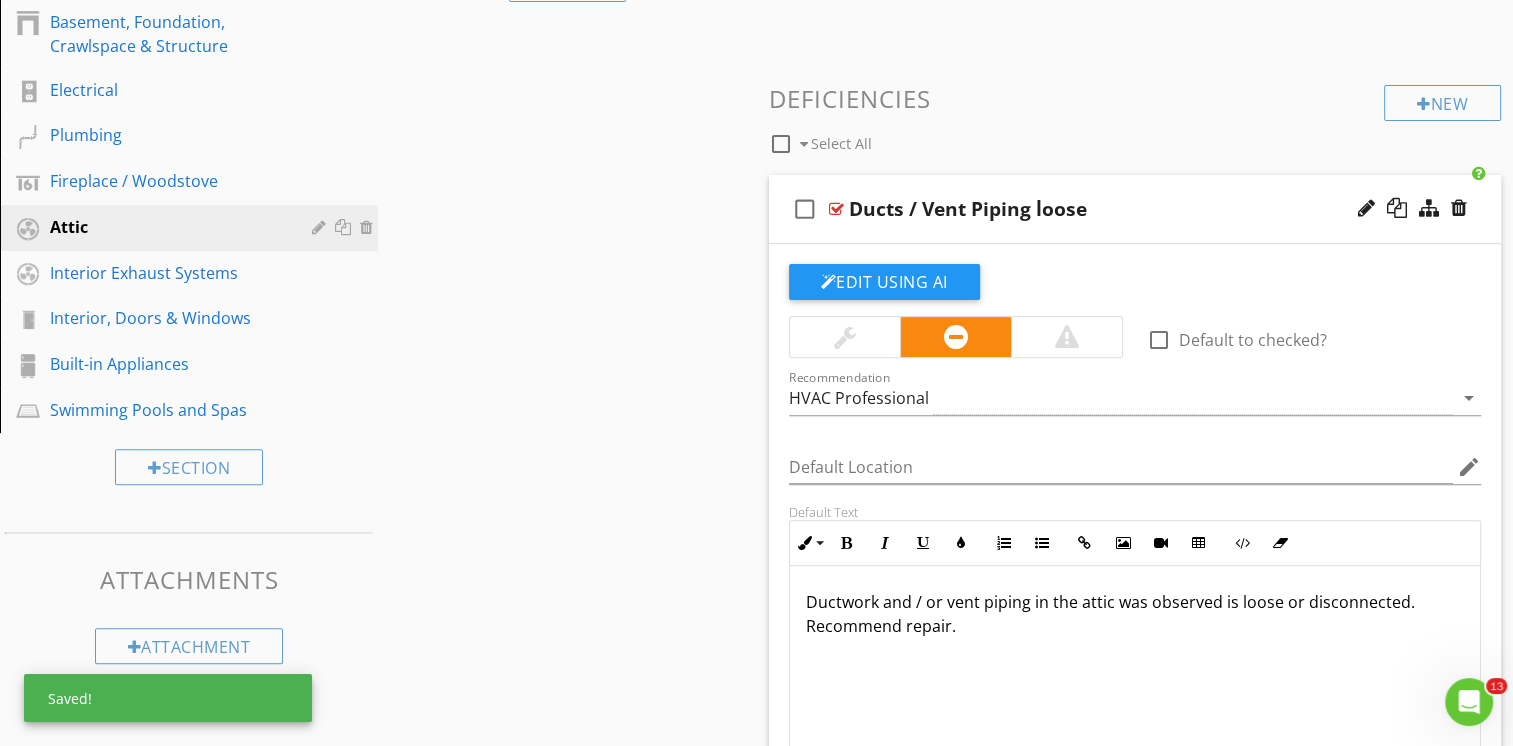 click on "Ductwork and / or vent piping in the attic was observed is loose or disconnected. Recommend repair." at bounding box center (1135, 614) 